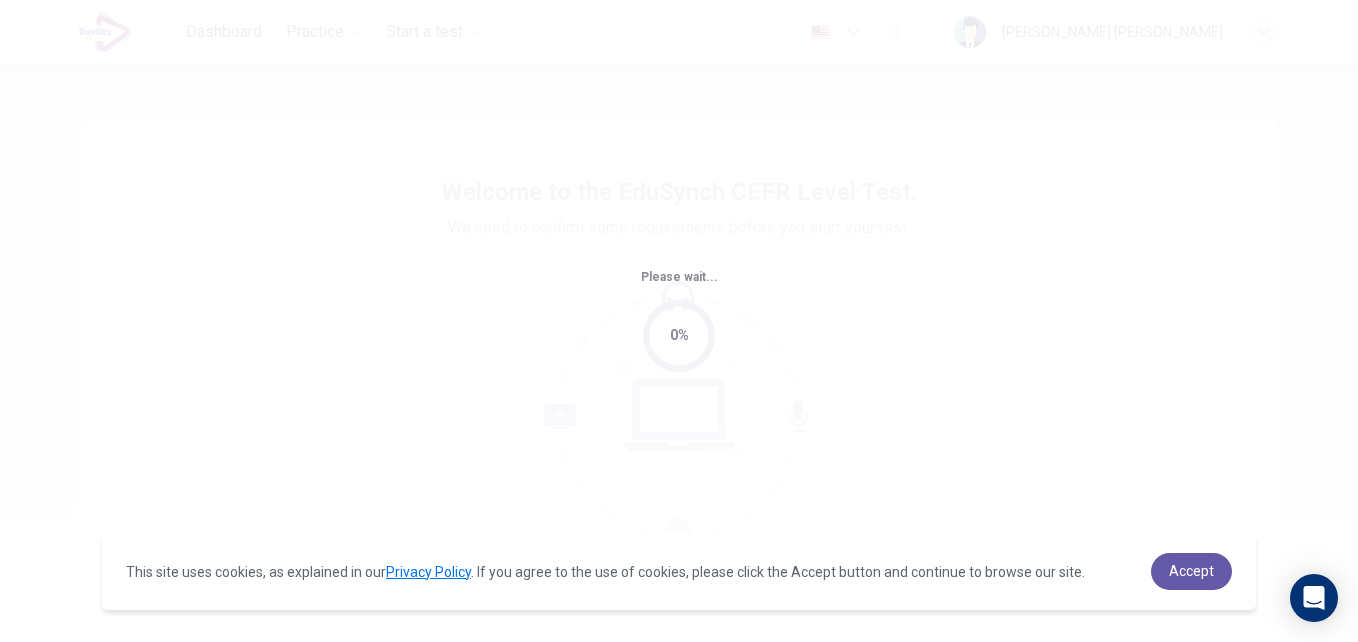 scroll, scrollTop: 0, scrollLeft: 0, axis: both 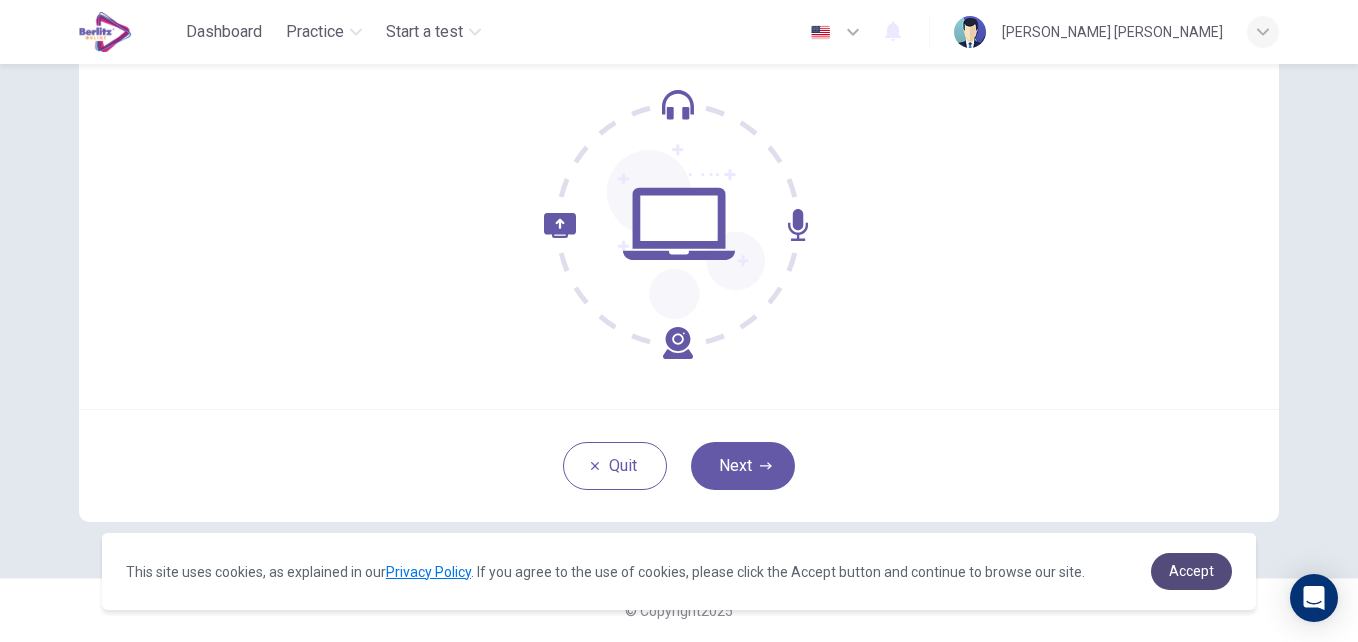 click on "Accept" at bounding box center [1191, 571] 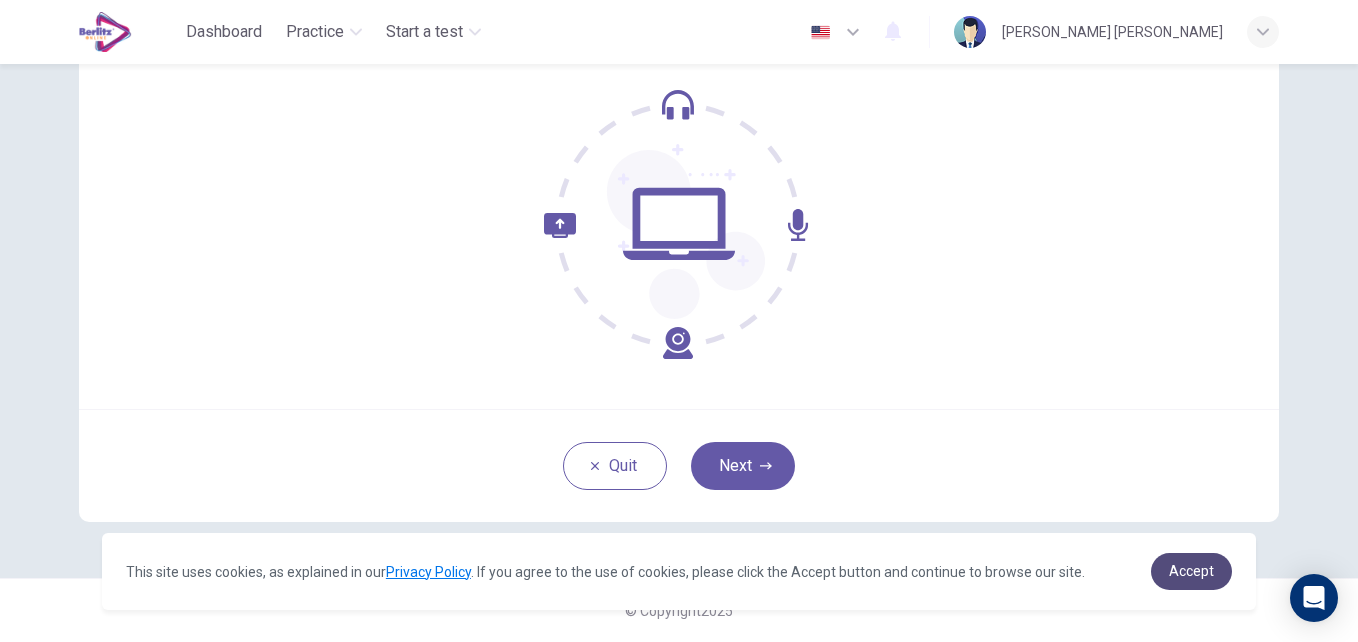 click on "Accept" at bounding box center (1191, 571) 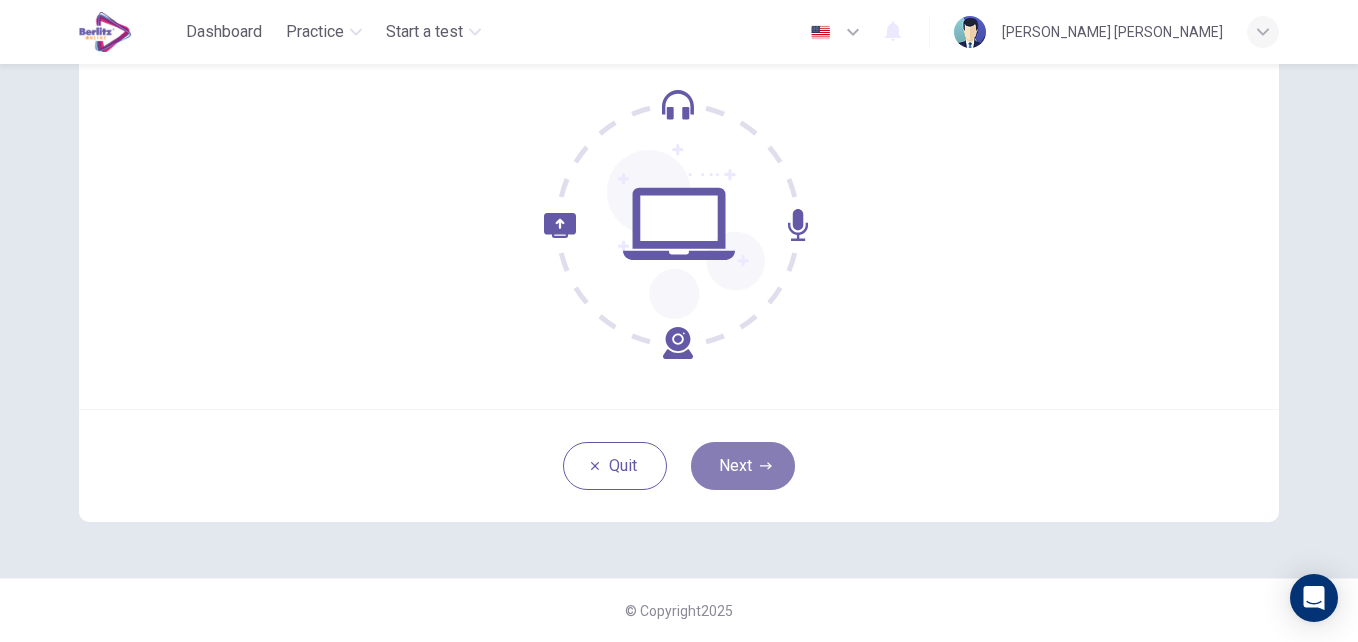 click on "Next" at bounding box center (743, 466) 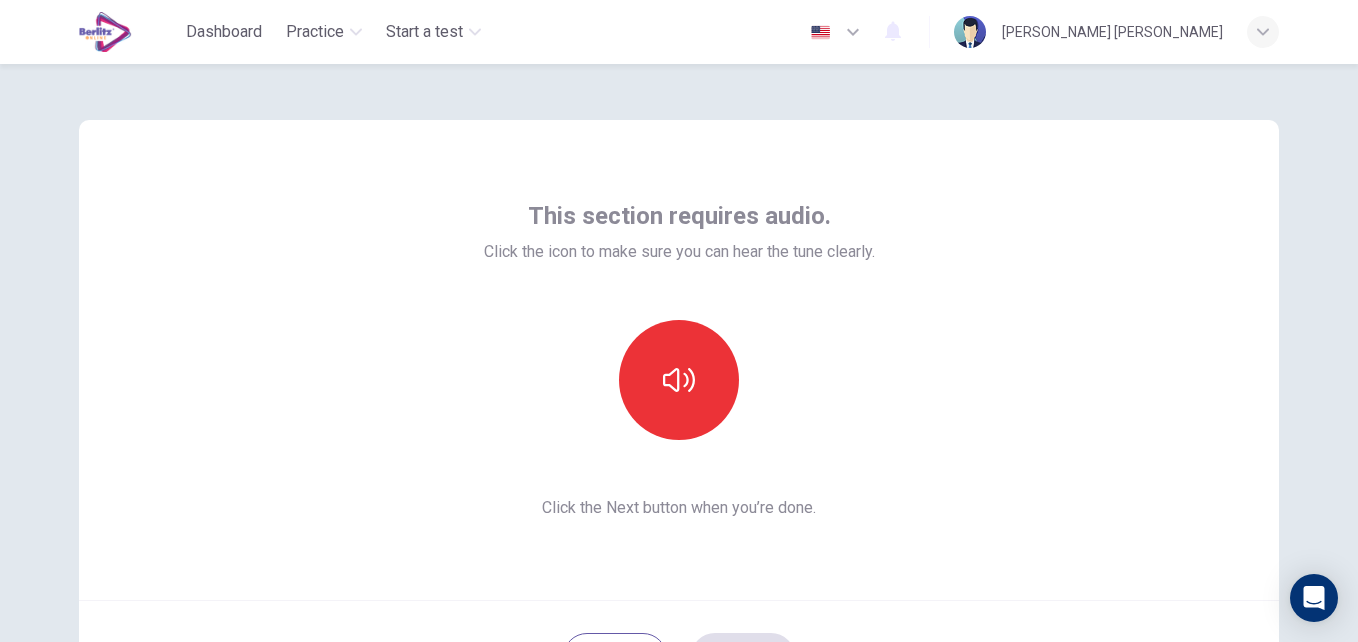 scroll, scrollTop: 100, scrollLeft: 0, axis: vertical 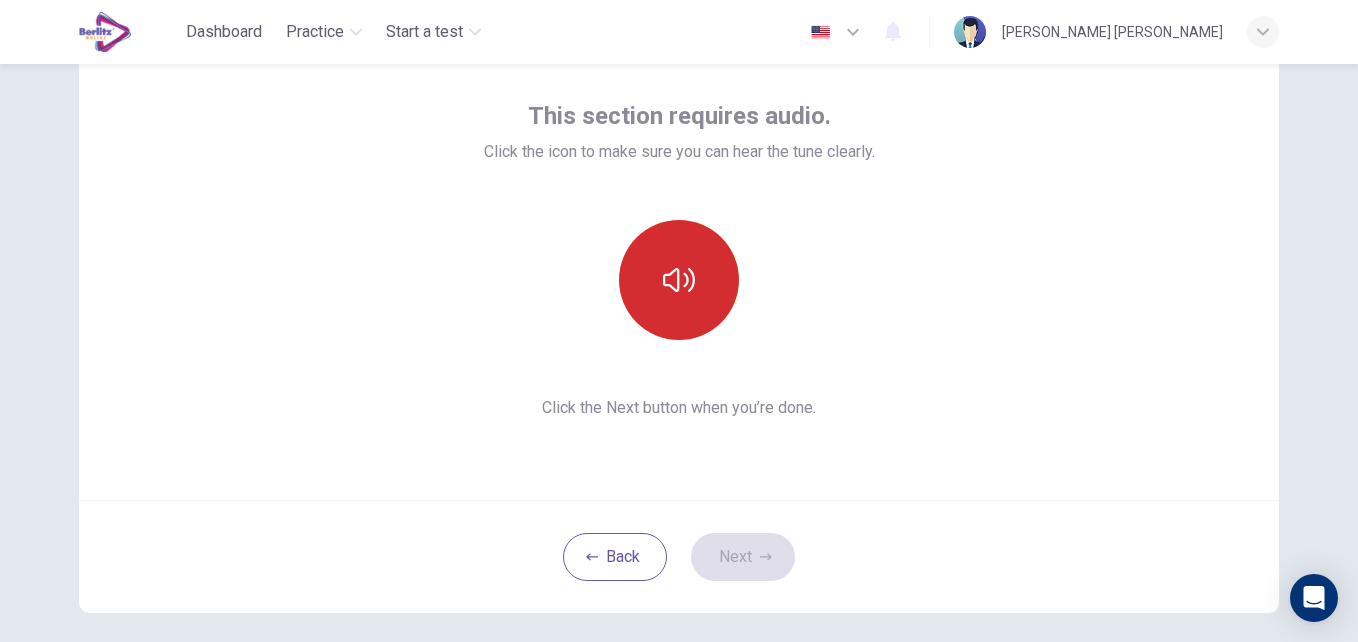 click at bounding box center [679, 280] 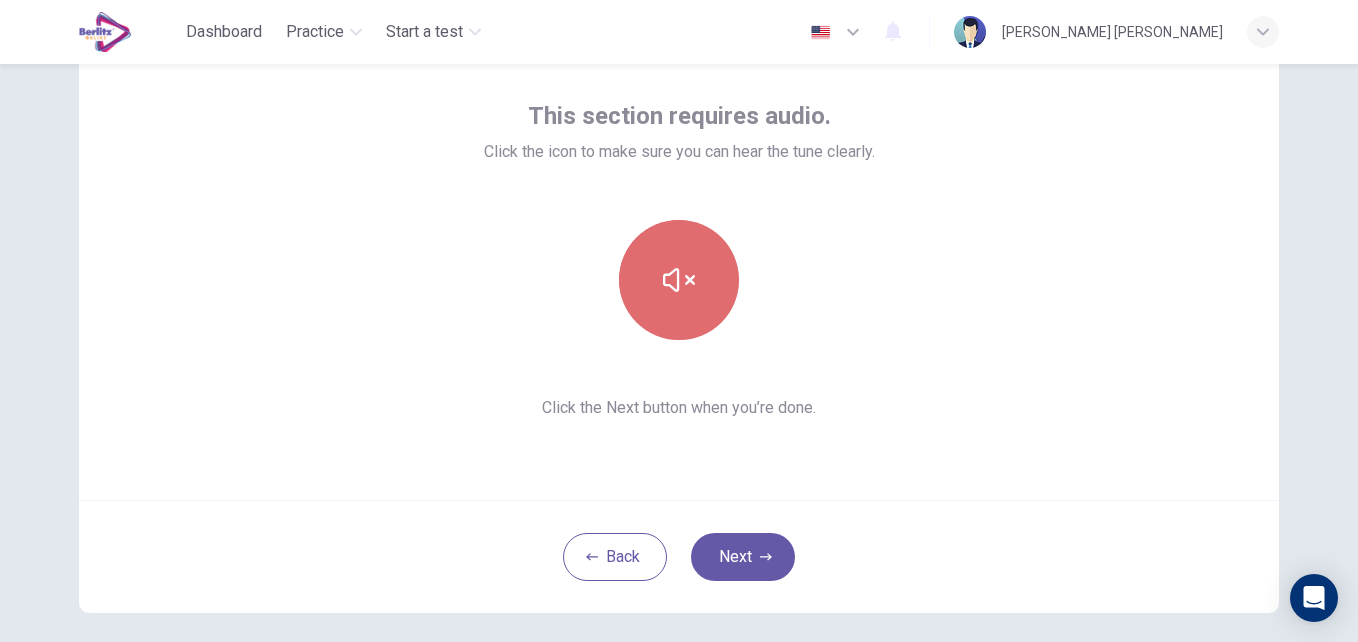 click at bounding box center [679, 280] 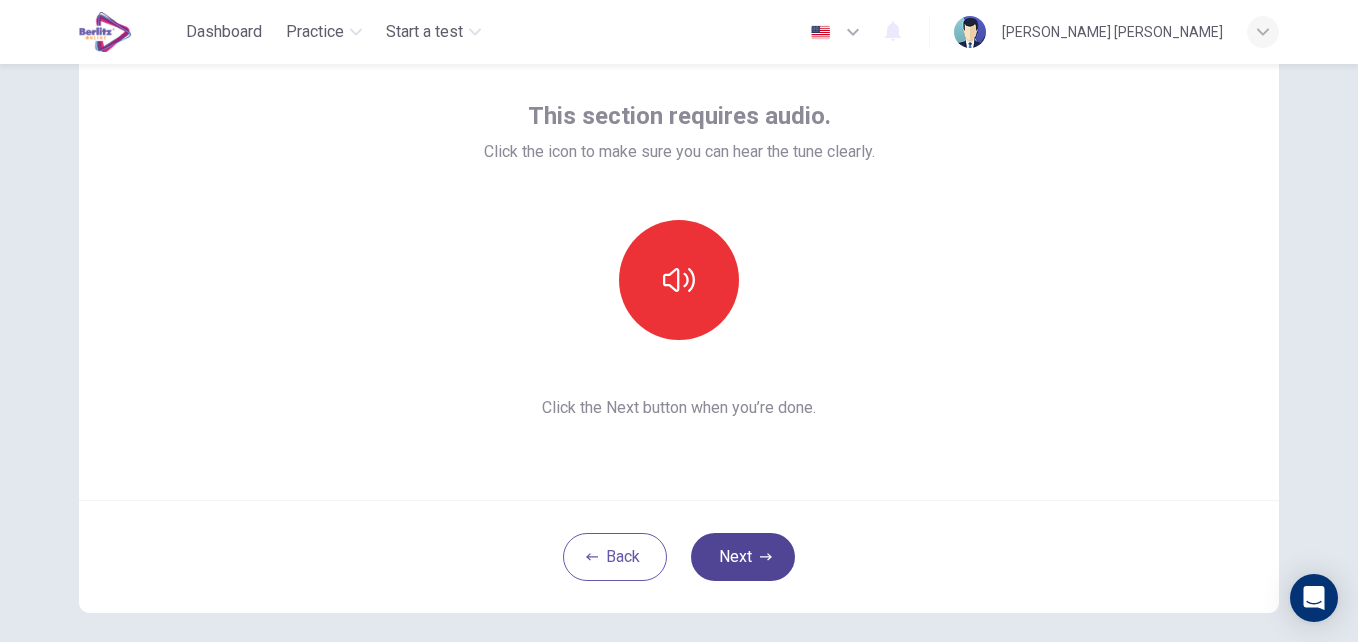 click on "Next" at bounding box center [743, 557] 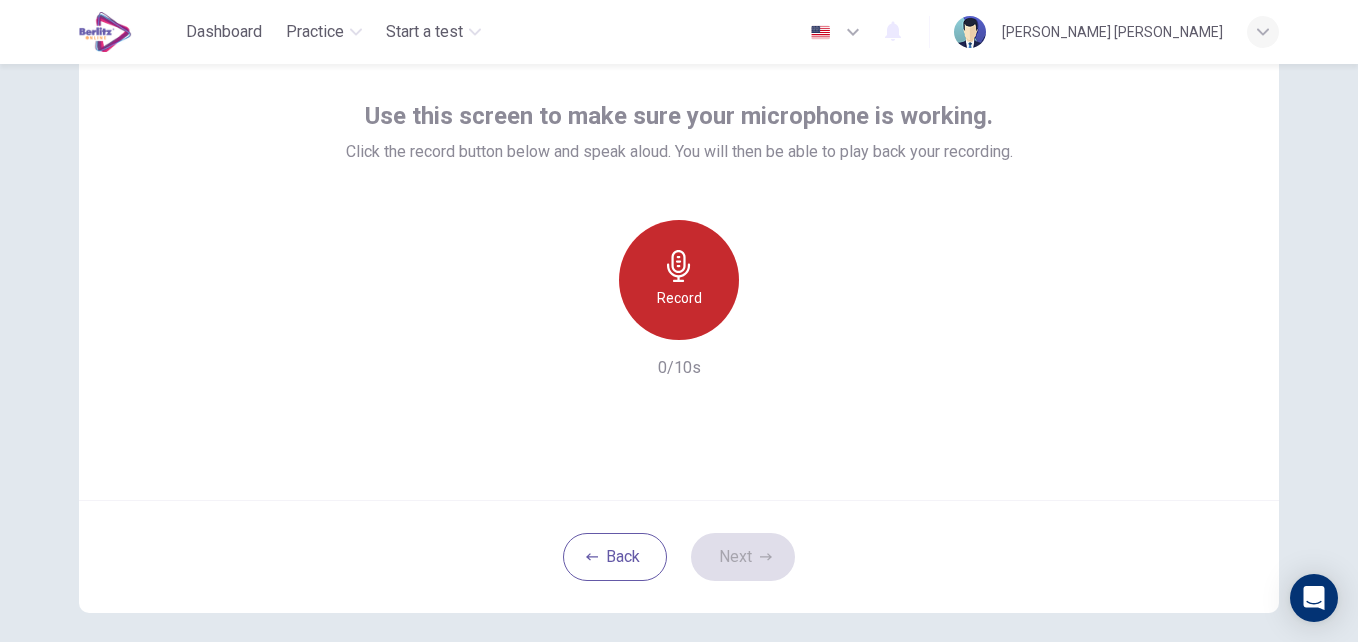 click on "Record" at bounding box center (679, 280) 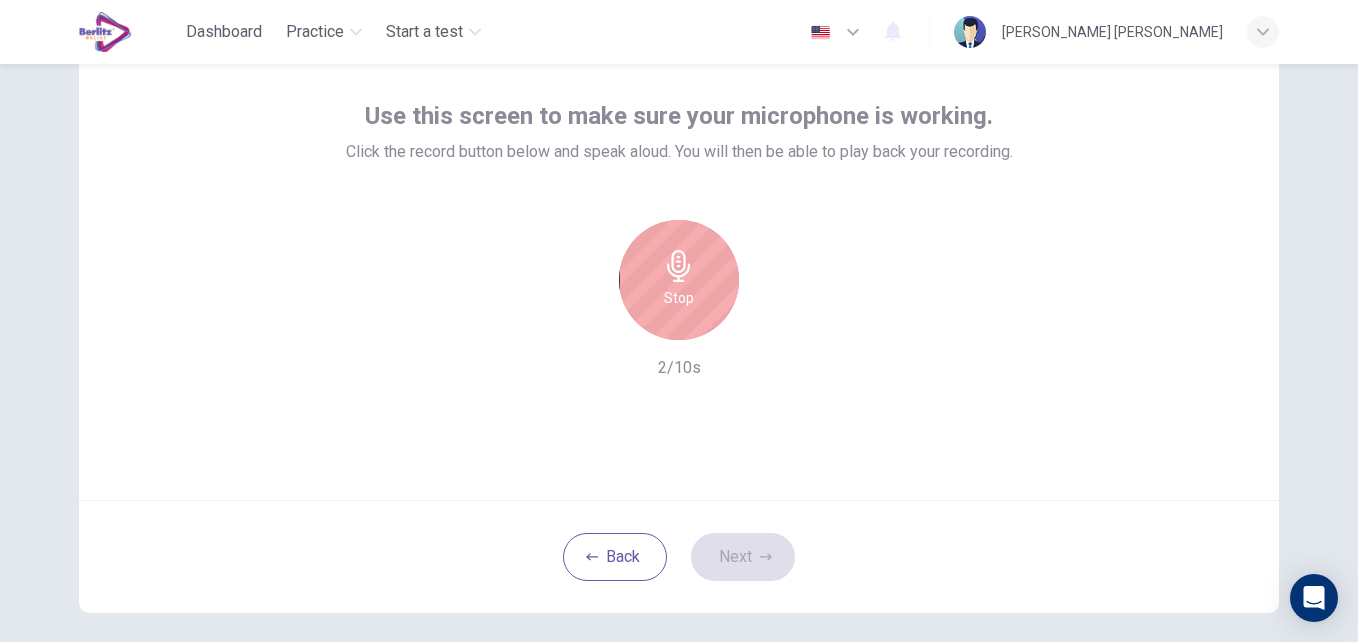 click on "Stop" at bounding box center (679, 280) 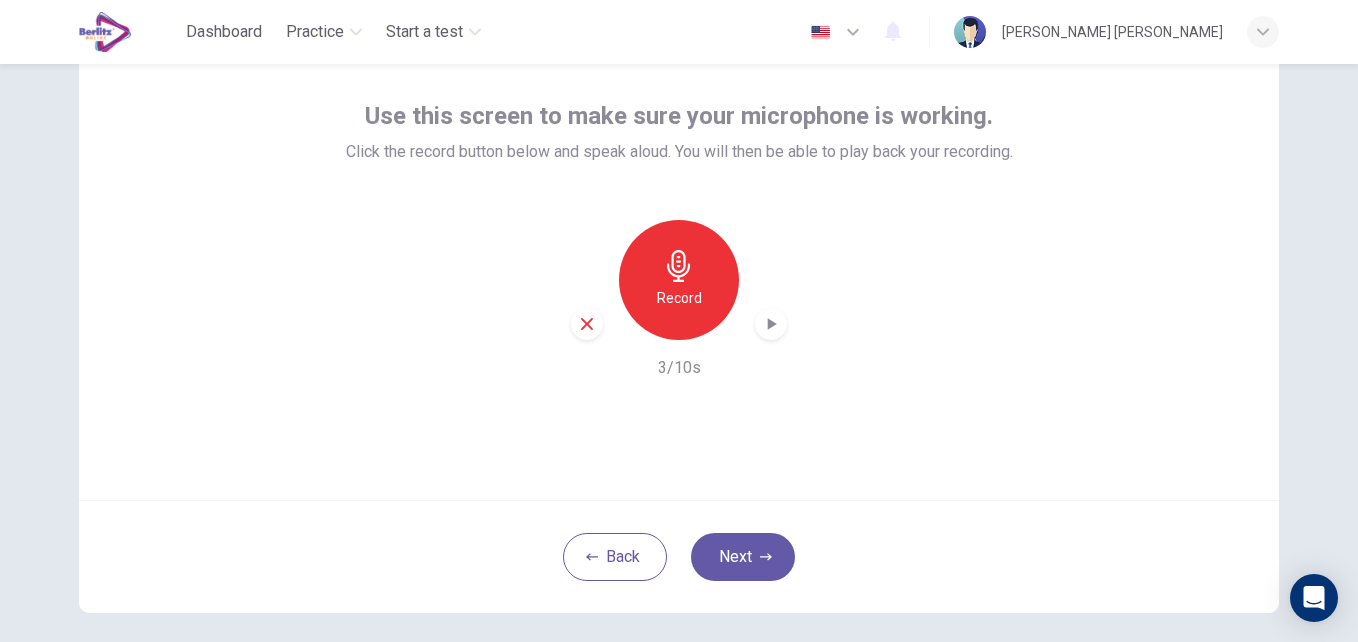 click 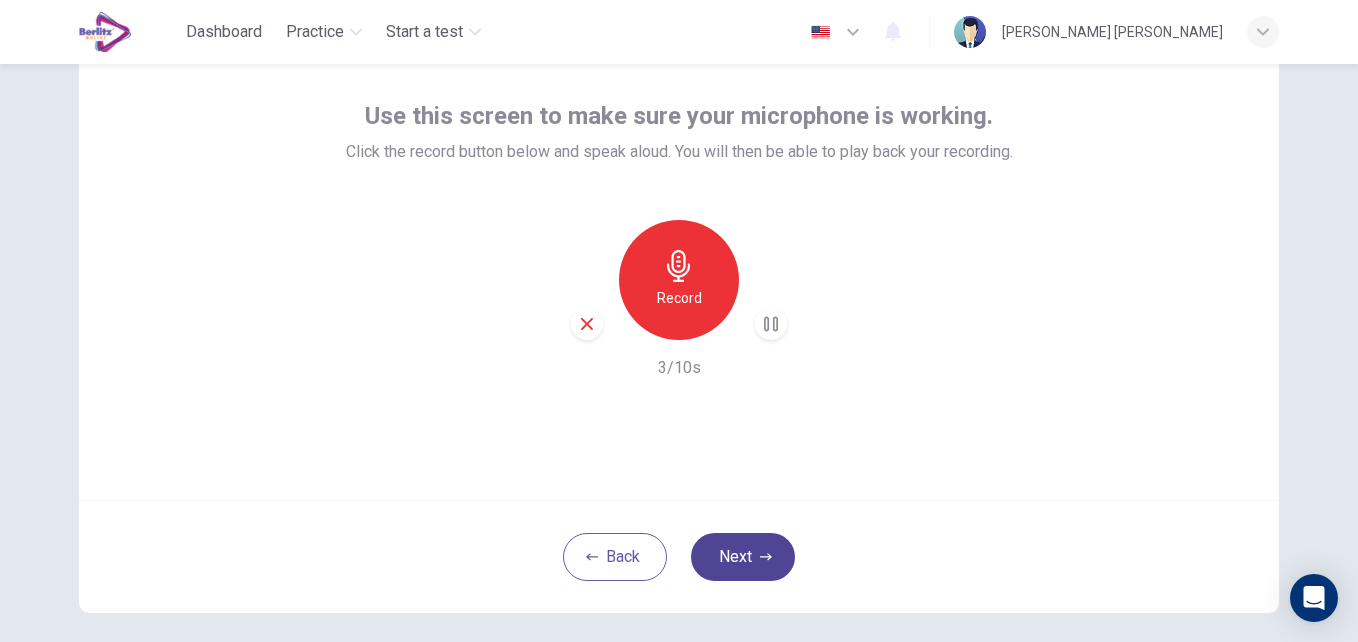 click on "Next" at bounding box center [743, 557] 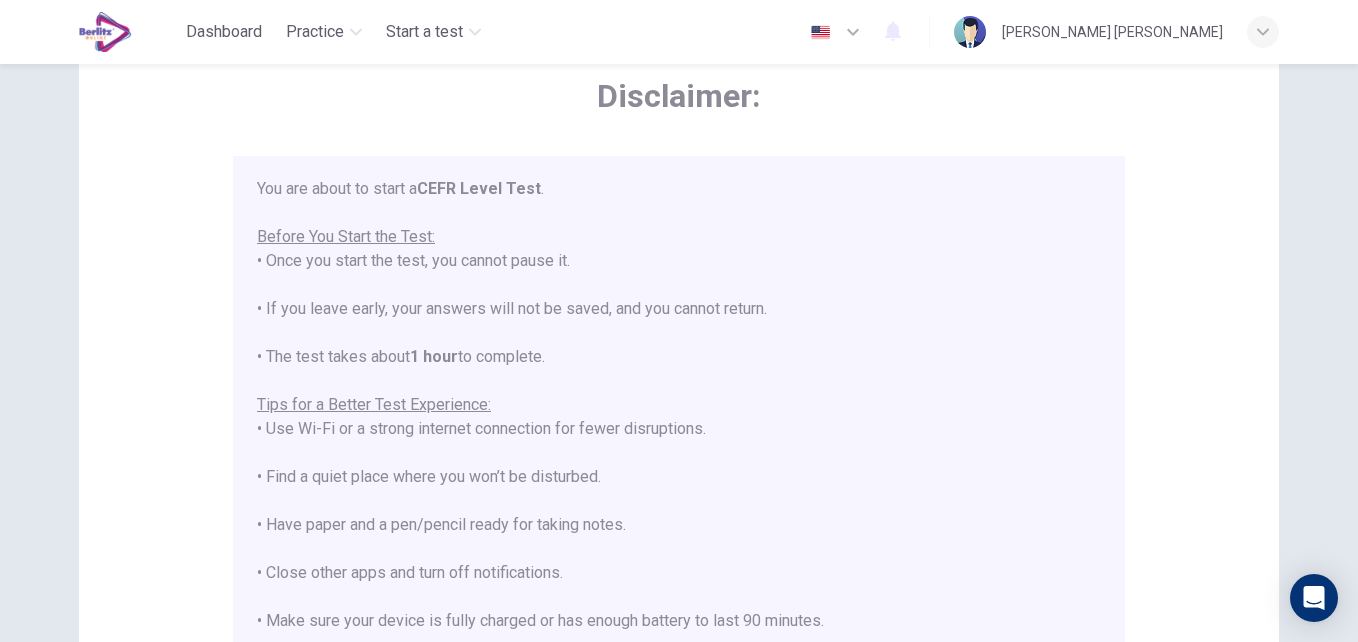 scroll, scrollTop: 191, scrollLeft: 0, axis: vertical 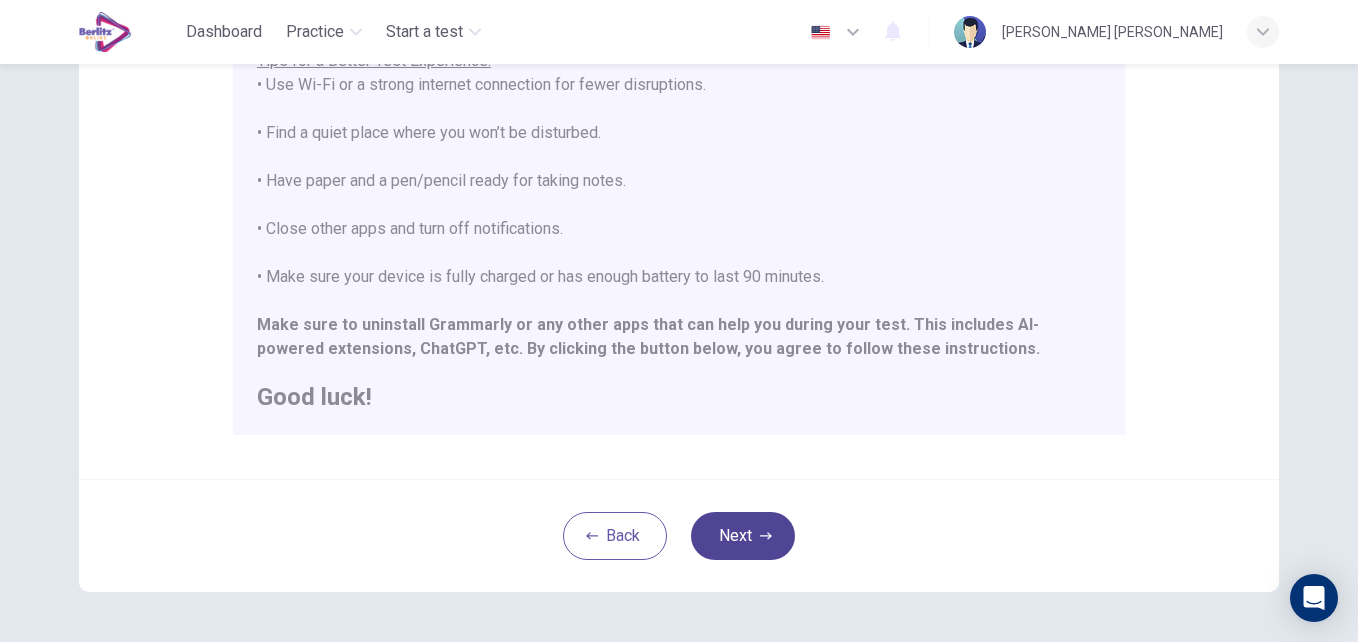 click on "Next" at bounding box center [743, 536] 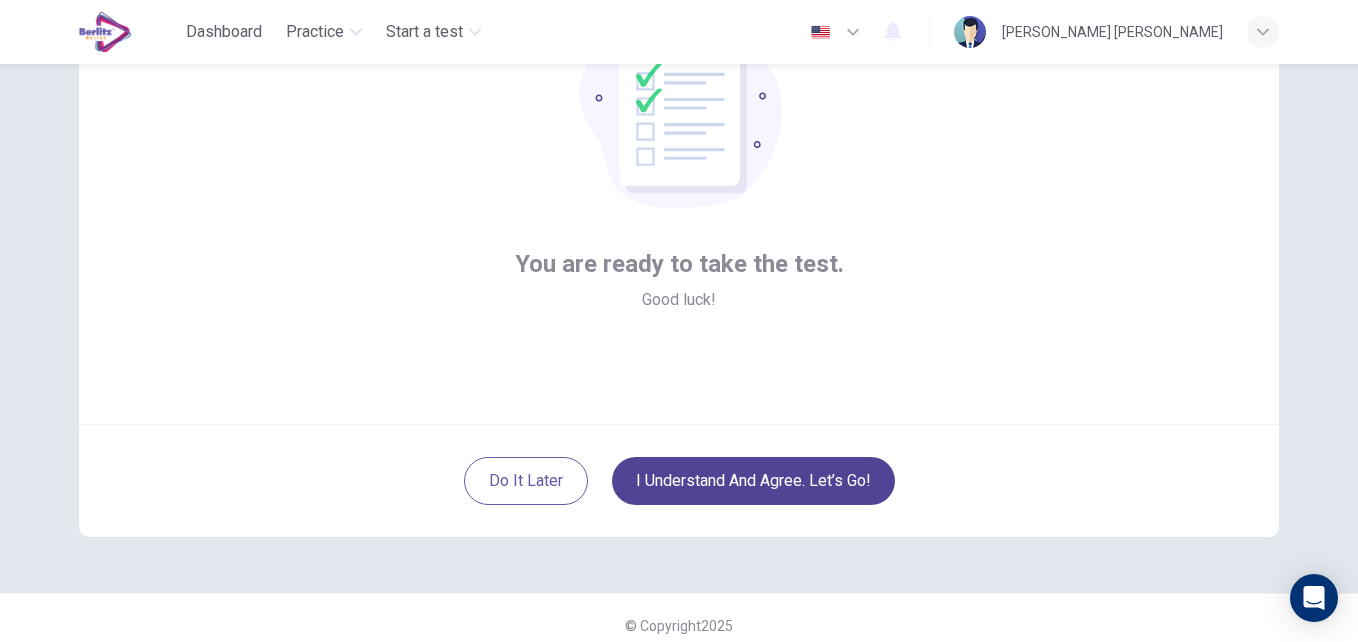scroll, scrollTop: 191, scrollLeft: 0, axis: vertical 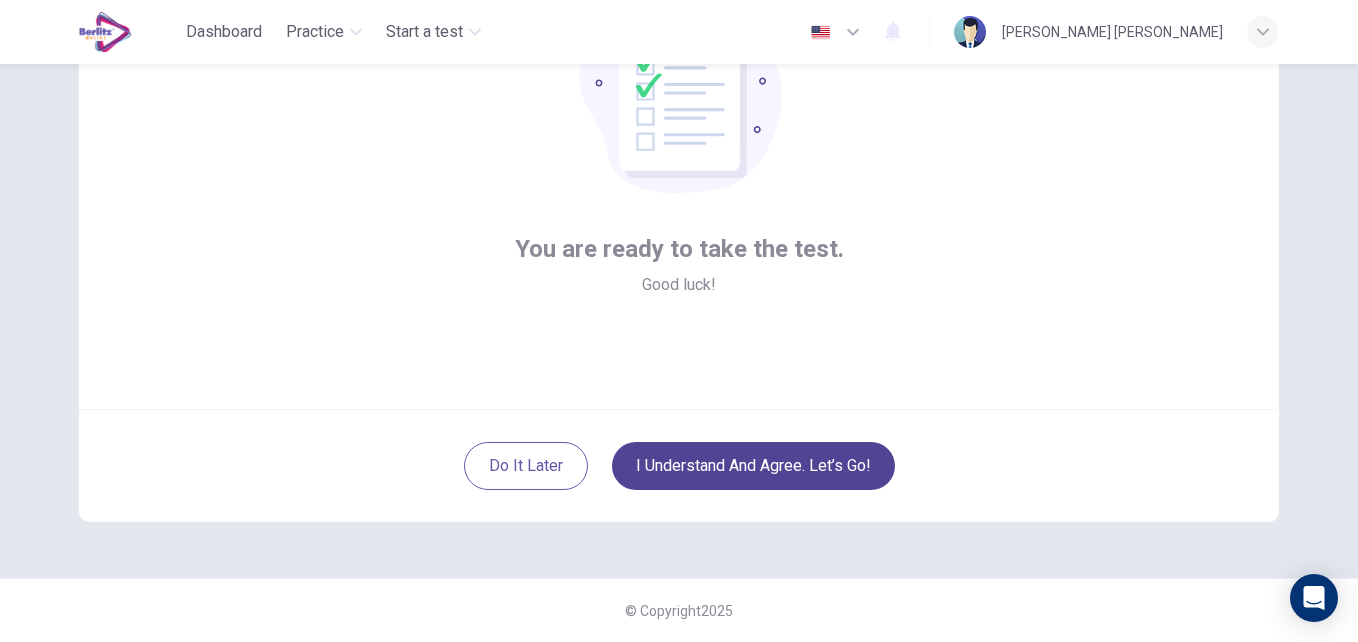 click on "I understand and agree. Let’s go!" at bounding box center (753, 466) 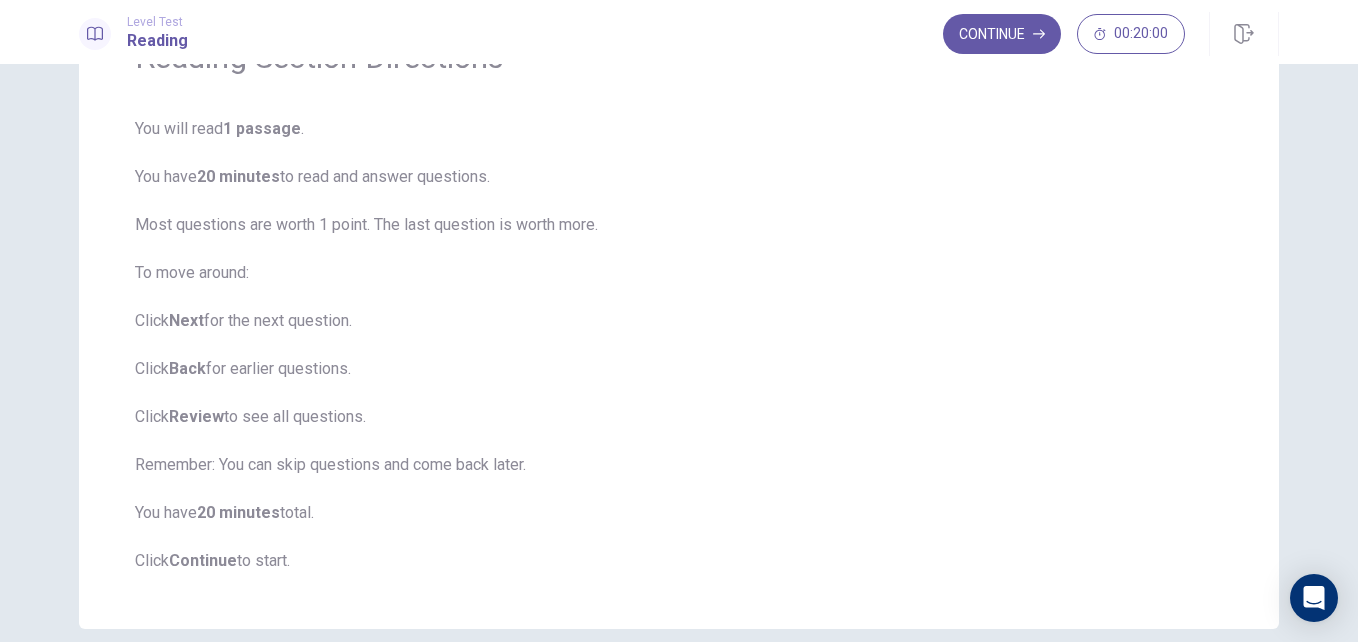 scroll, scrollTop: 200, scrollLeft: 0, axis: vertical 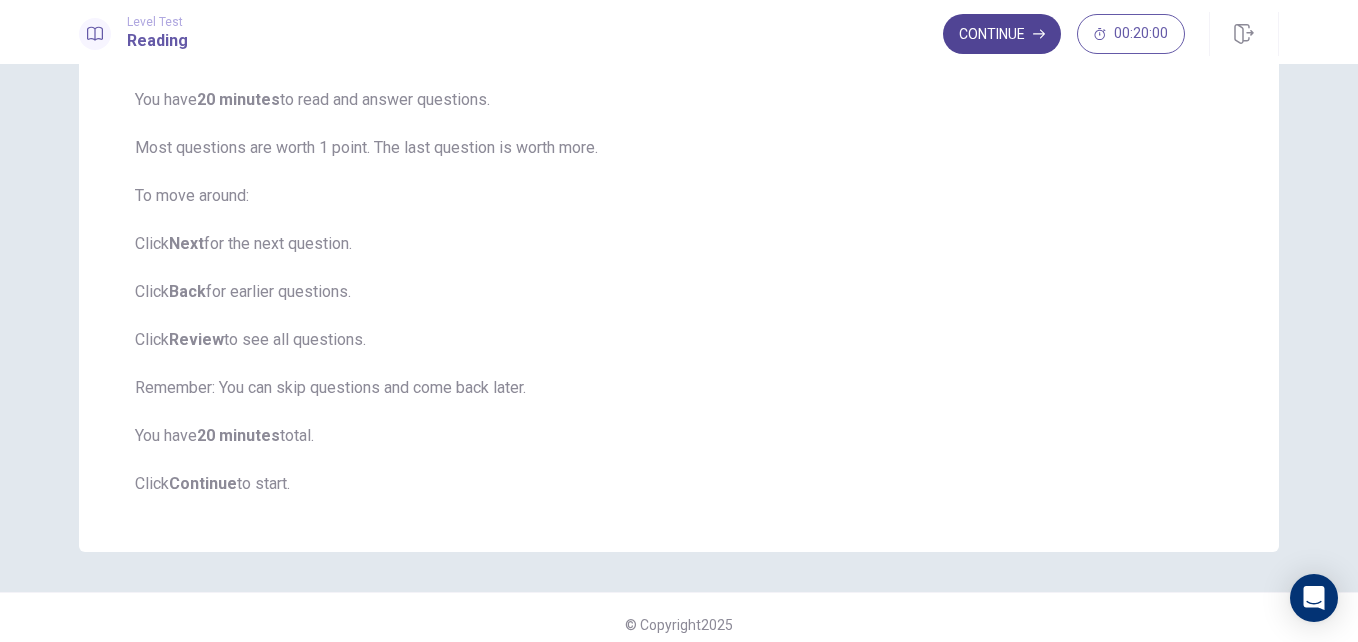 click on "Continue" at bounding box center (1002, 34) 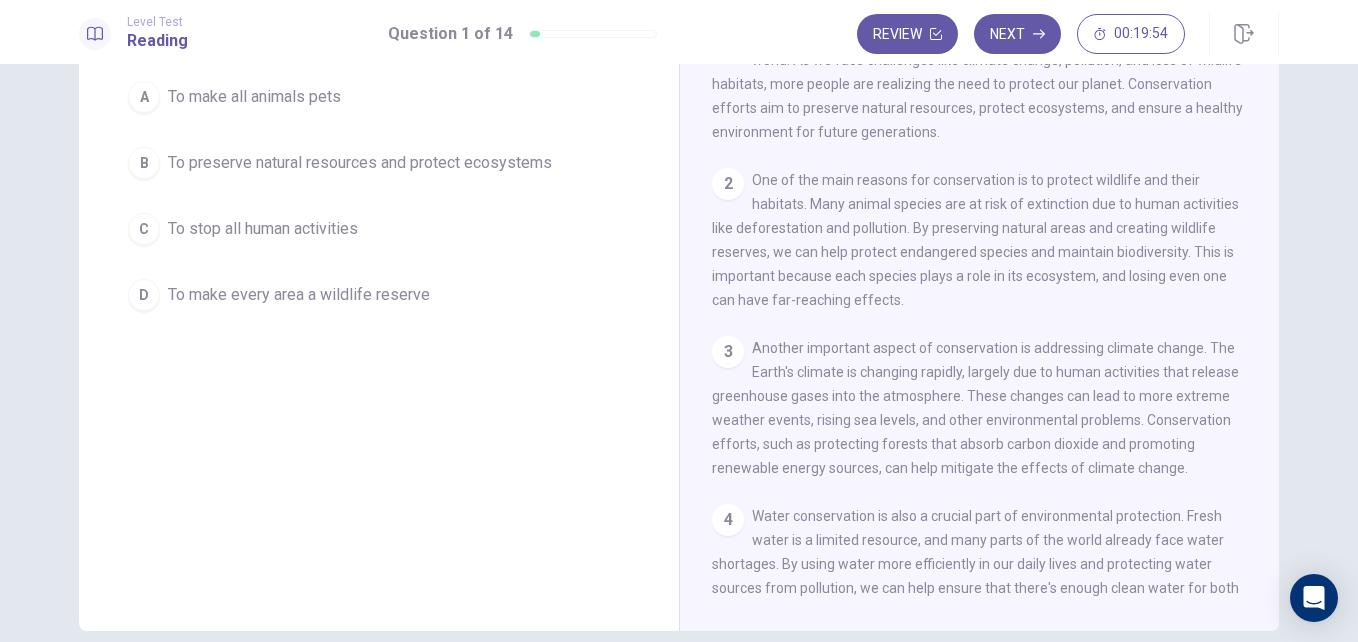scroll, scrollTop: 0, scrollLeft: 0, axis: both 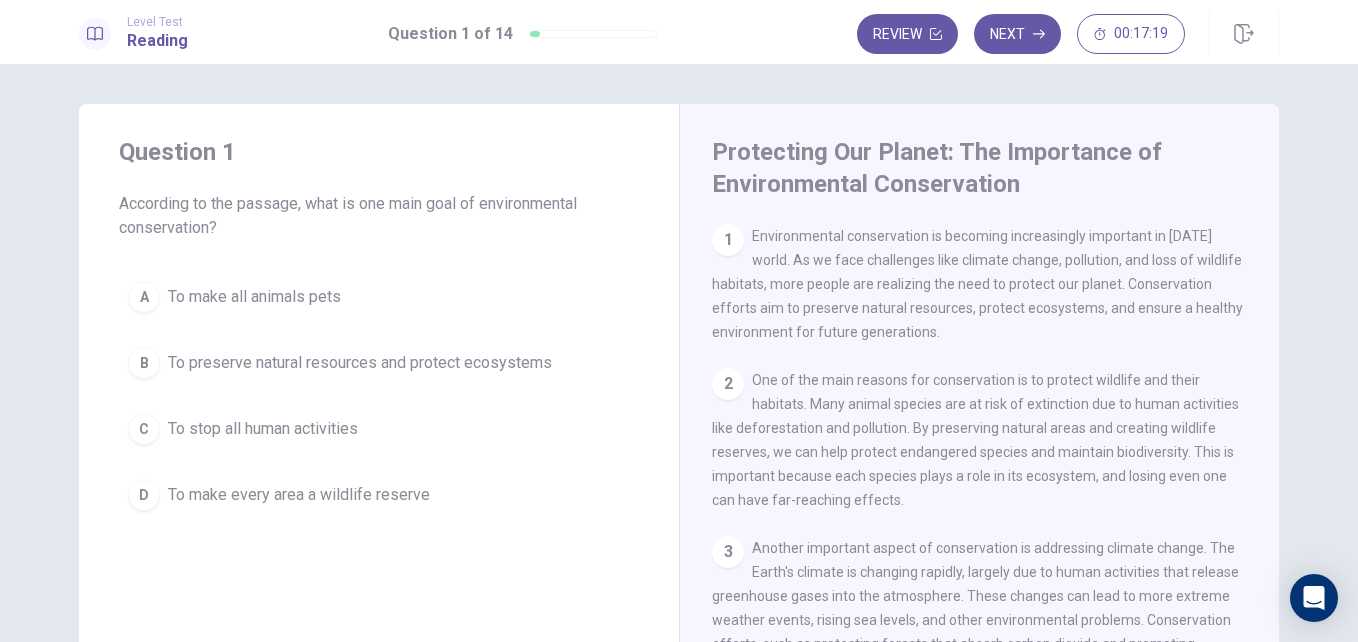 click on "To preserve natural resources and protect ecosystems" at bounding box center [360, 363] 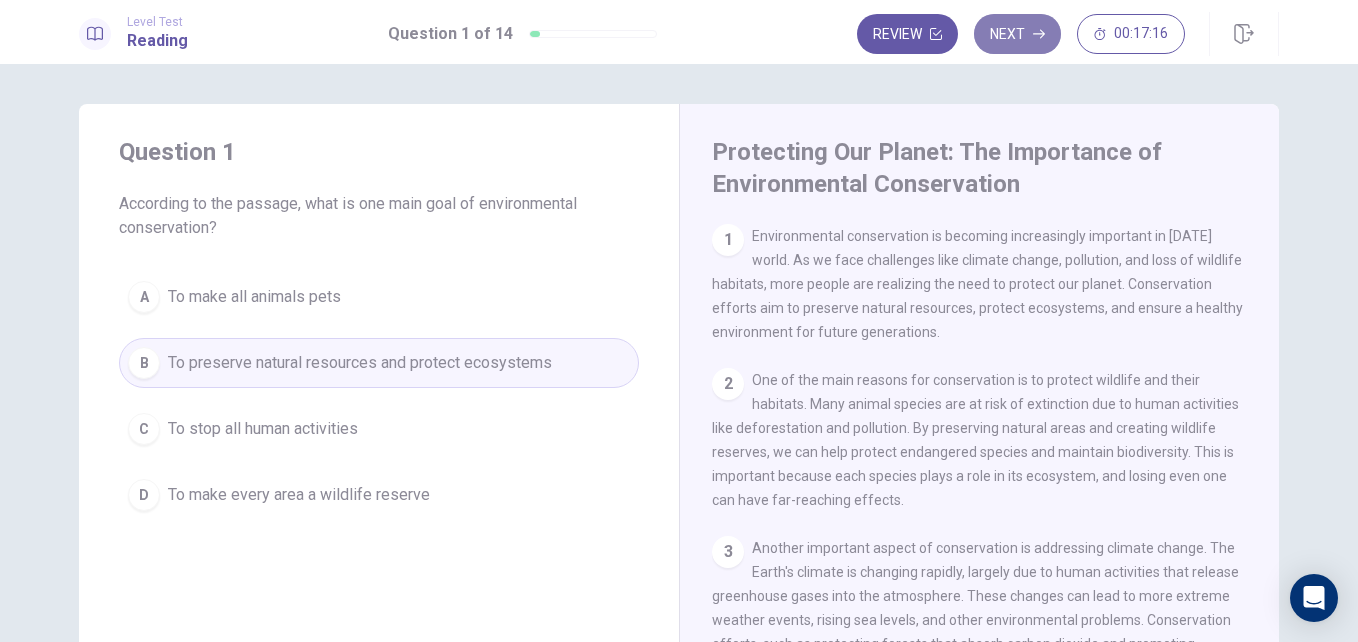 click on "Next" at bounding box center (1017, 34) 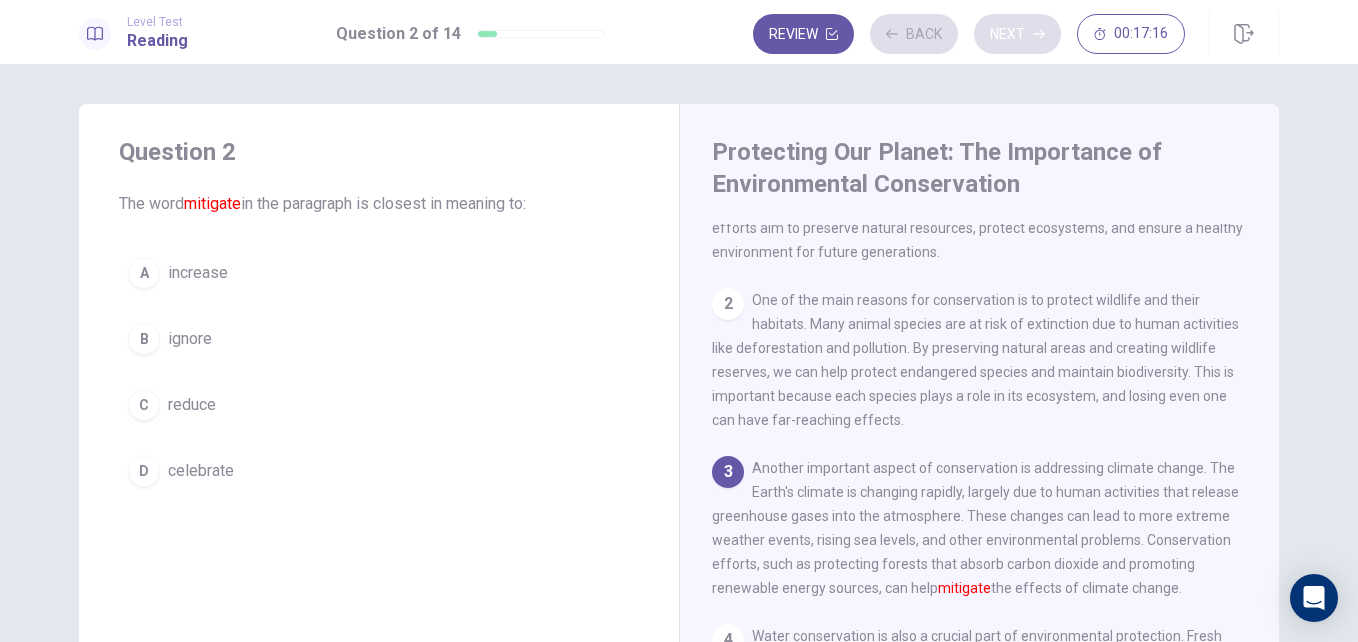 scroll, scrollTop: 98, scrollLeft: 0, axis: vertical 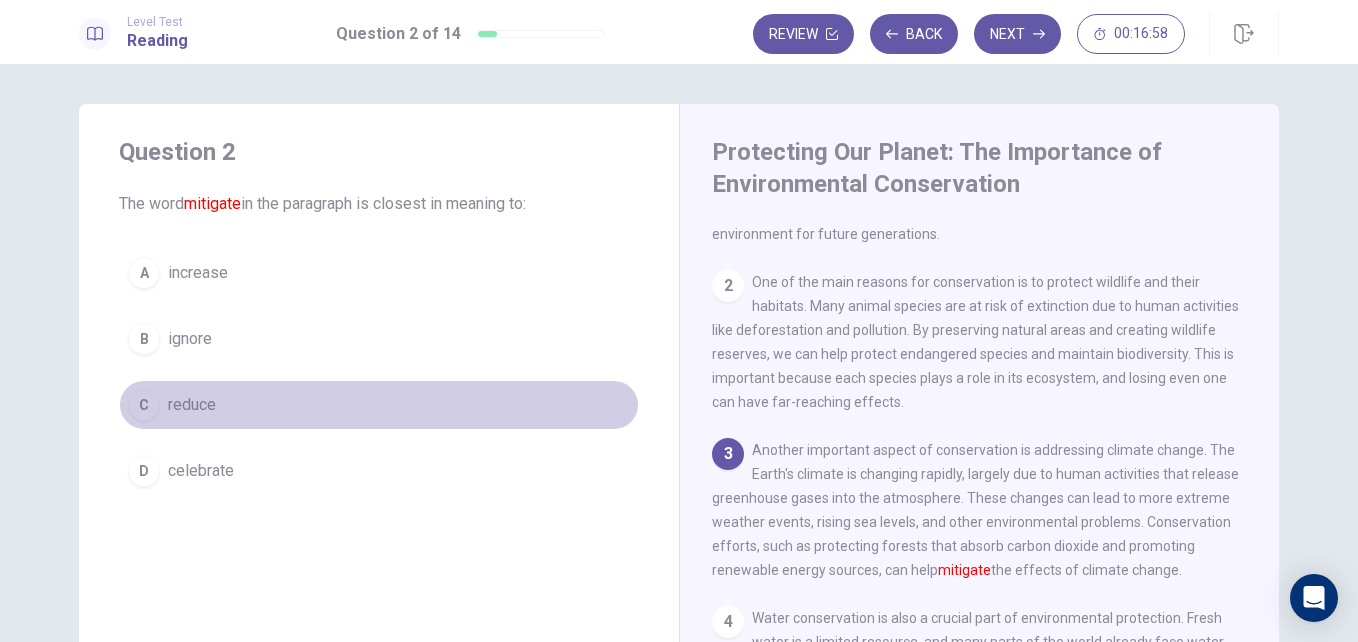 click on "reduce" at bounding box center [192, 405] 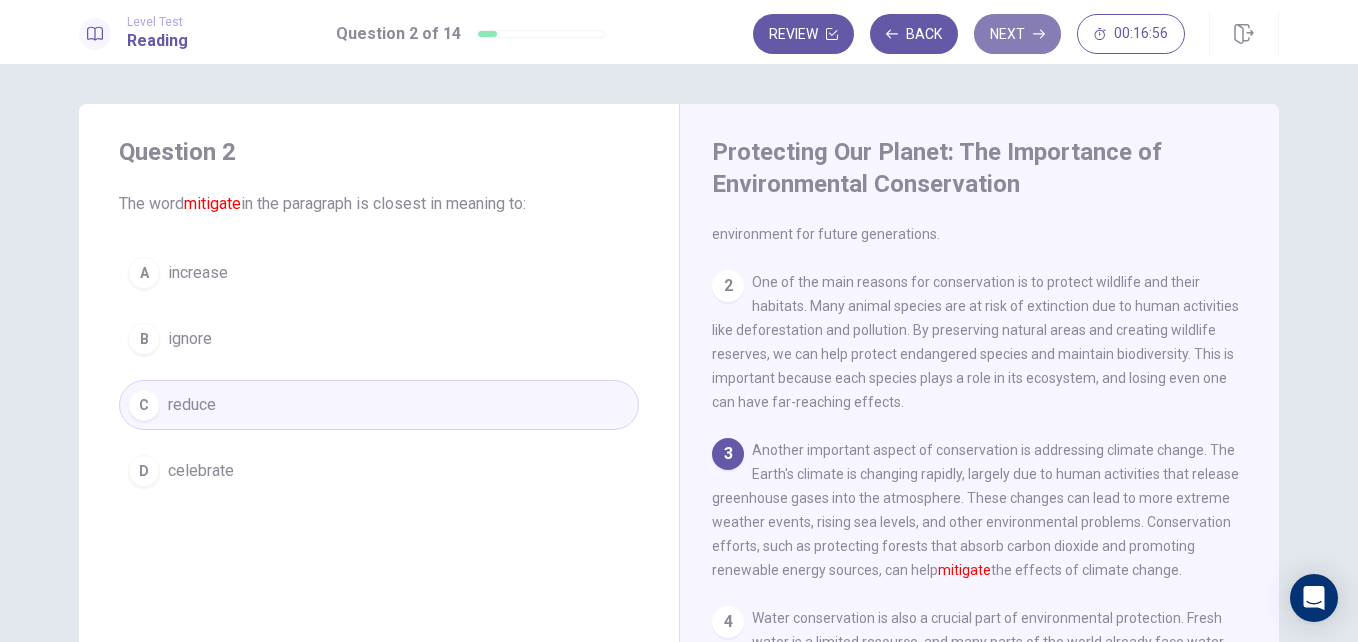 click on "Next" at bounding box center [1017, 34] 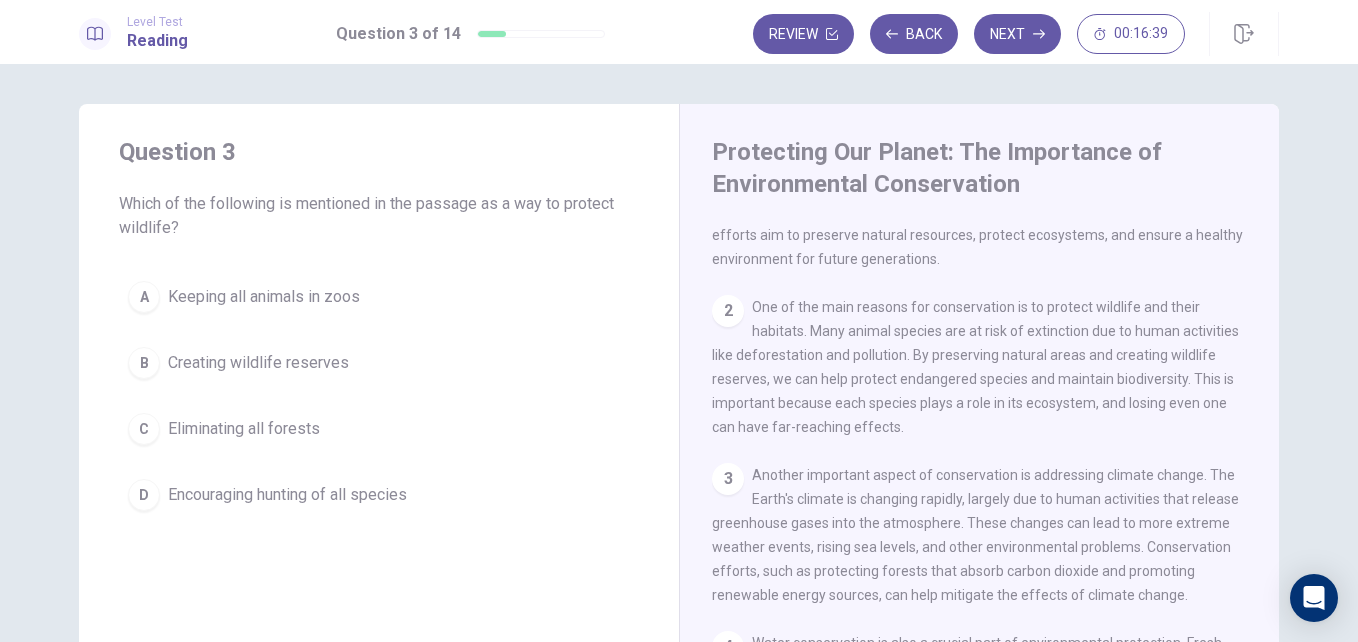 scroll, scrollTop: 70, scrollLeft: 0, axis: vertical 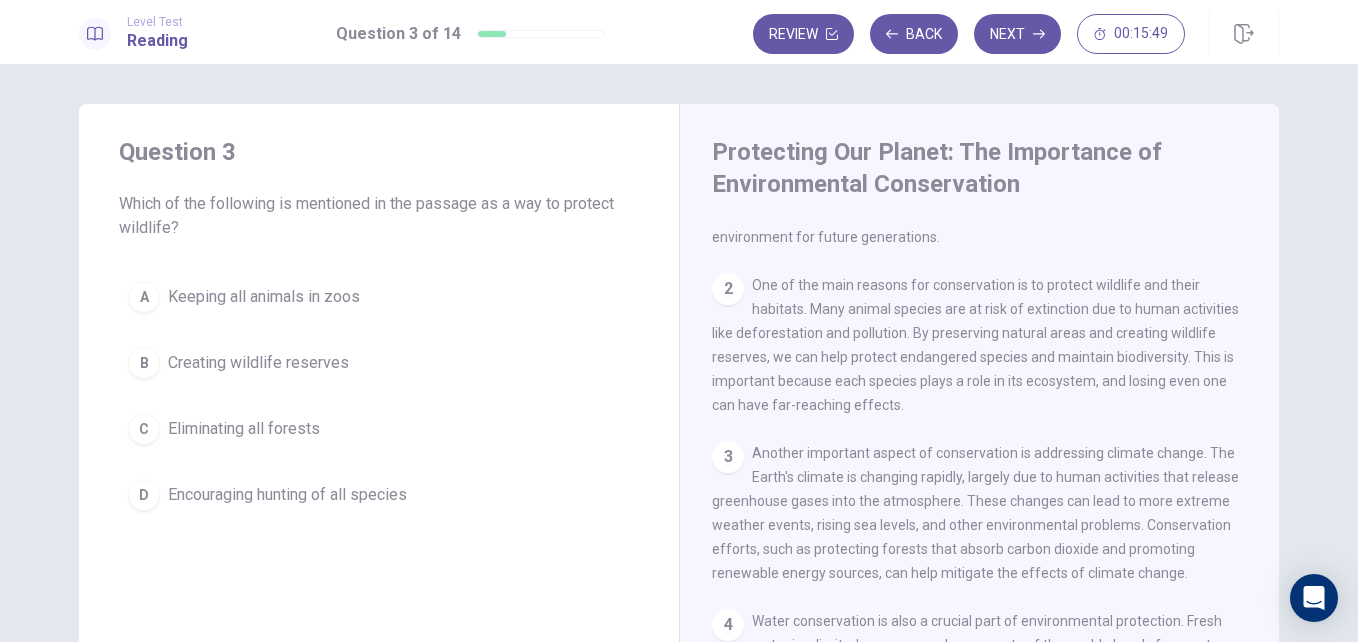 click on "Creating wildlife reserves" at bounding box center [258, 363] 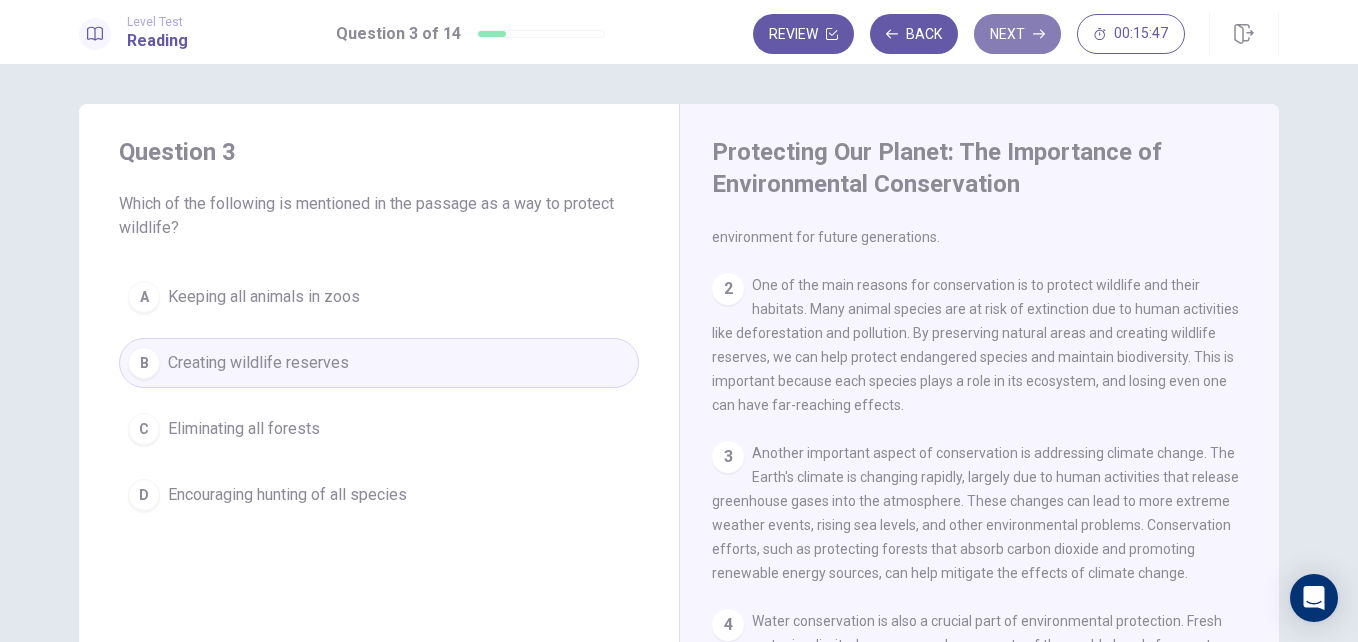 click on "Next" at bounding box center (1017, 34) 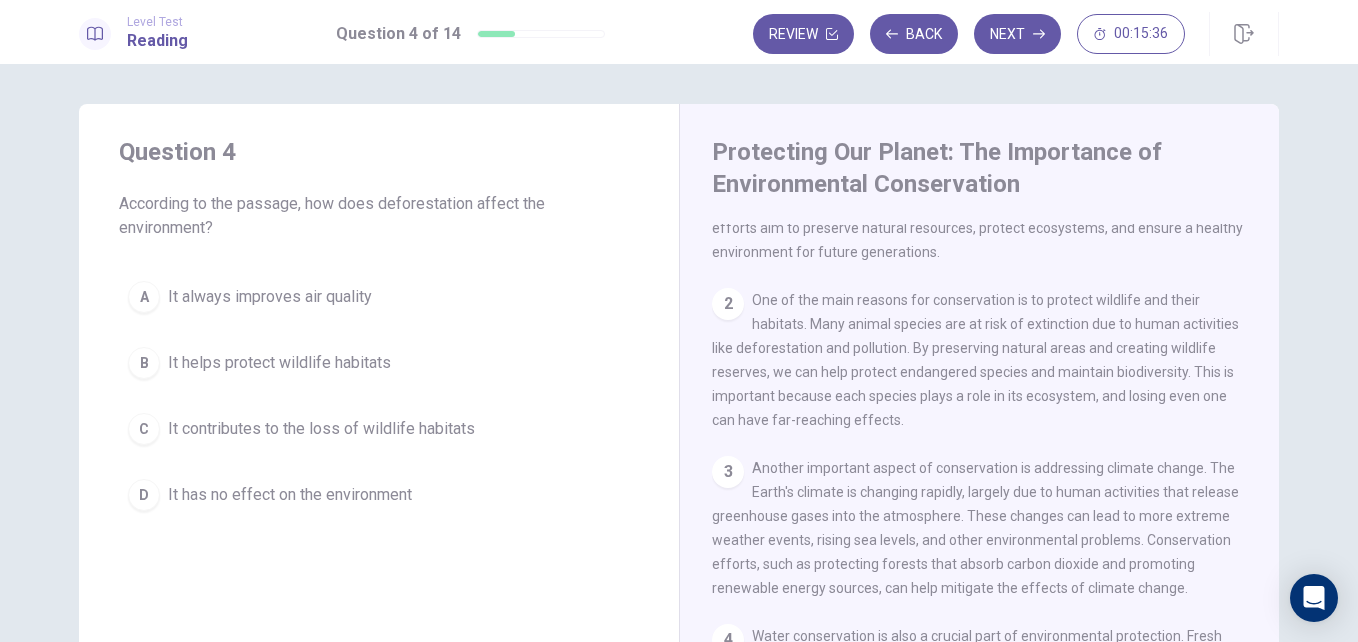 scroll, scrollTop: 93, scrollLeft: 0, axis: vertical 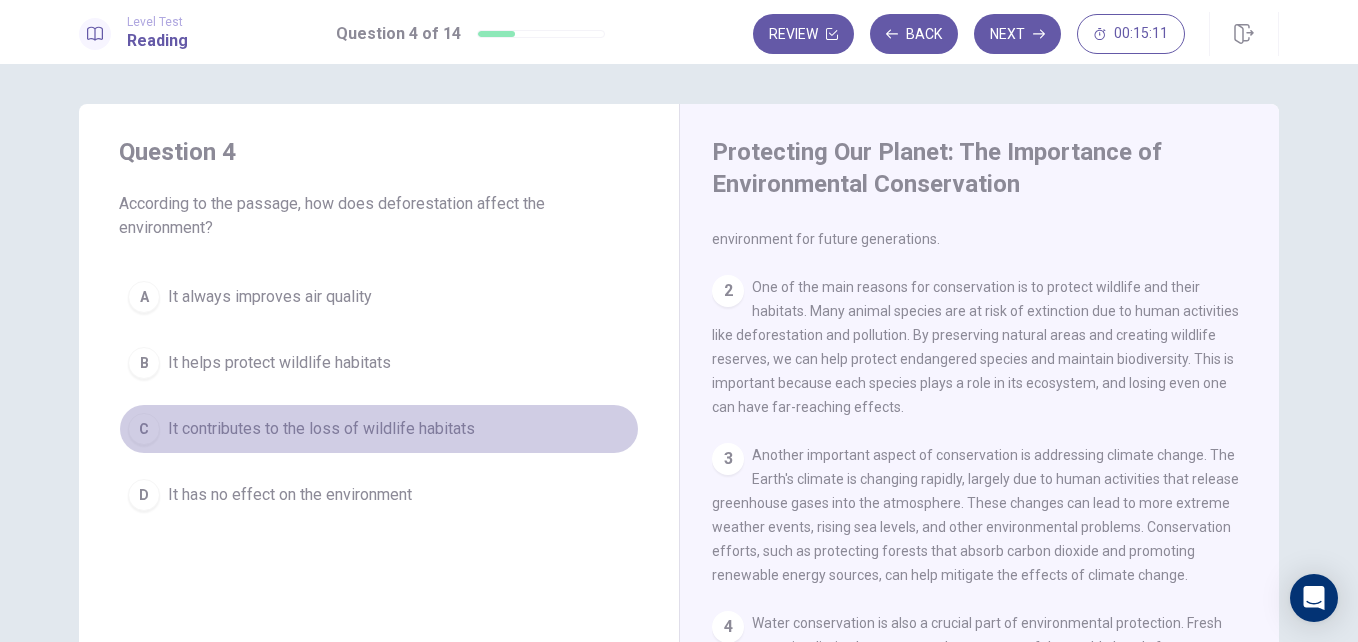click on "It contributes to the loss of wildlife habitats" at bounding box center (321, 429) 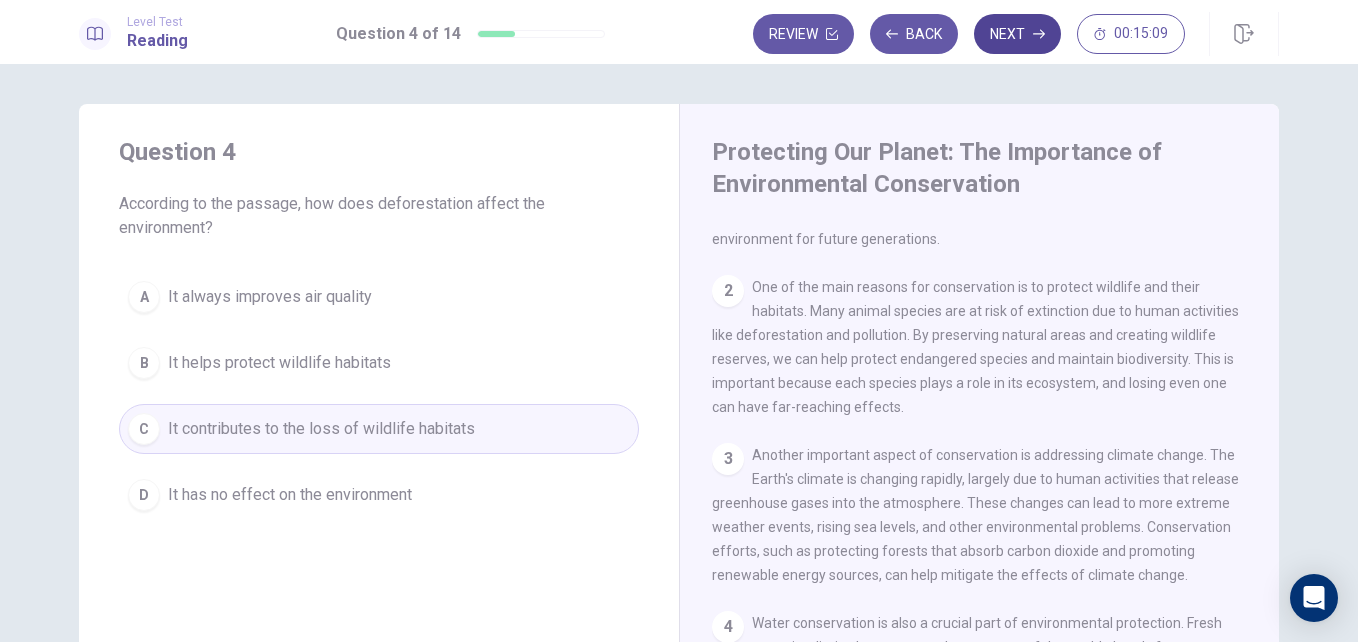 click on "Next" at bounding box center (1017, 34) 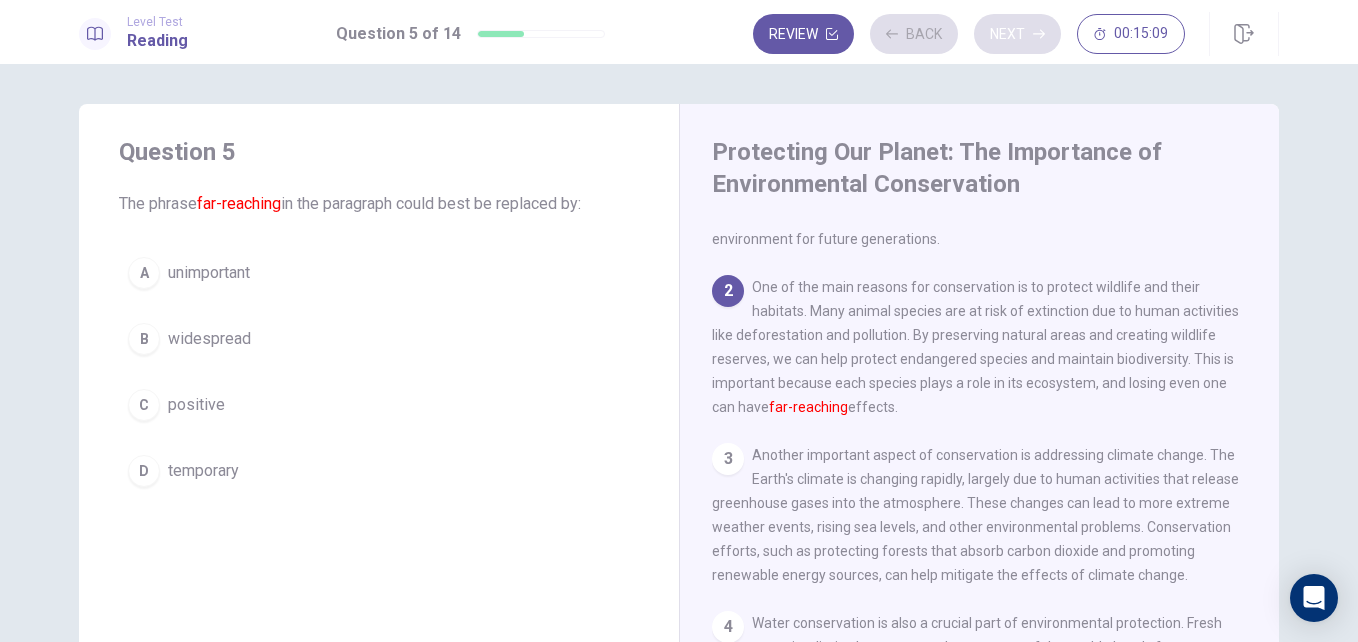 scroll, scrollTop: 149, scrollLeft: 0, axis: vertical 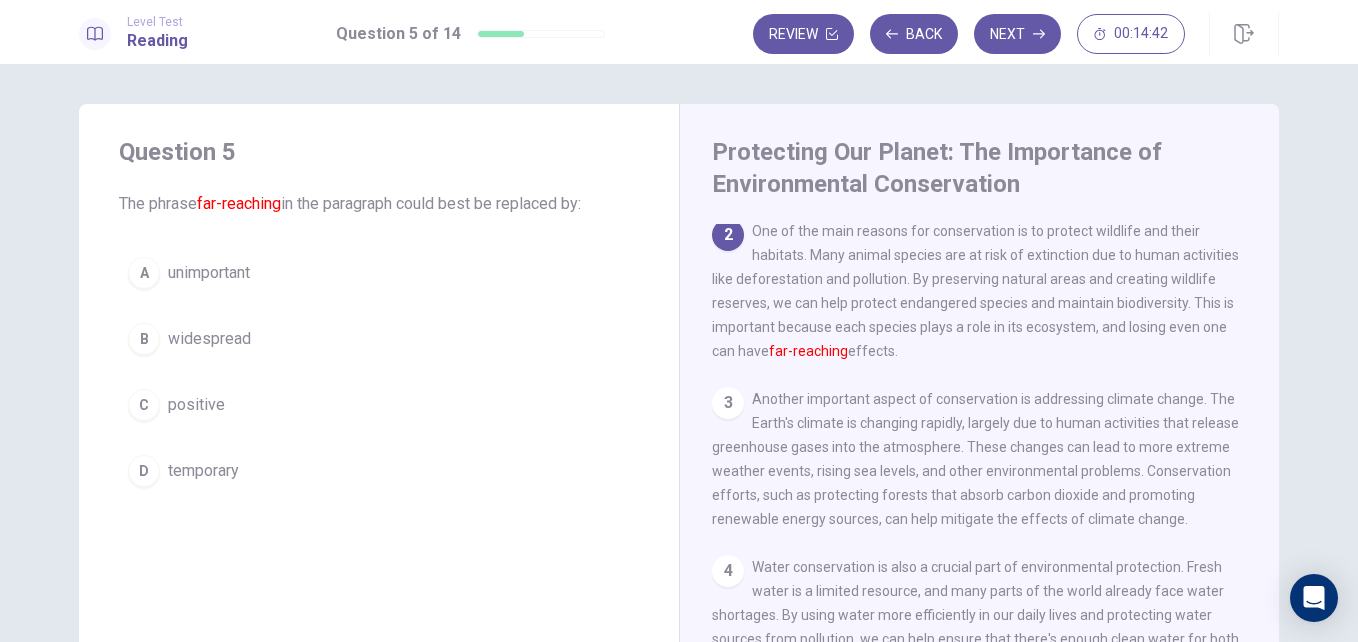 click on "widespread" at bounding box center (209, 339) 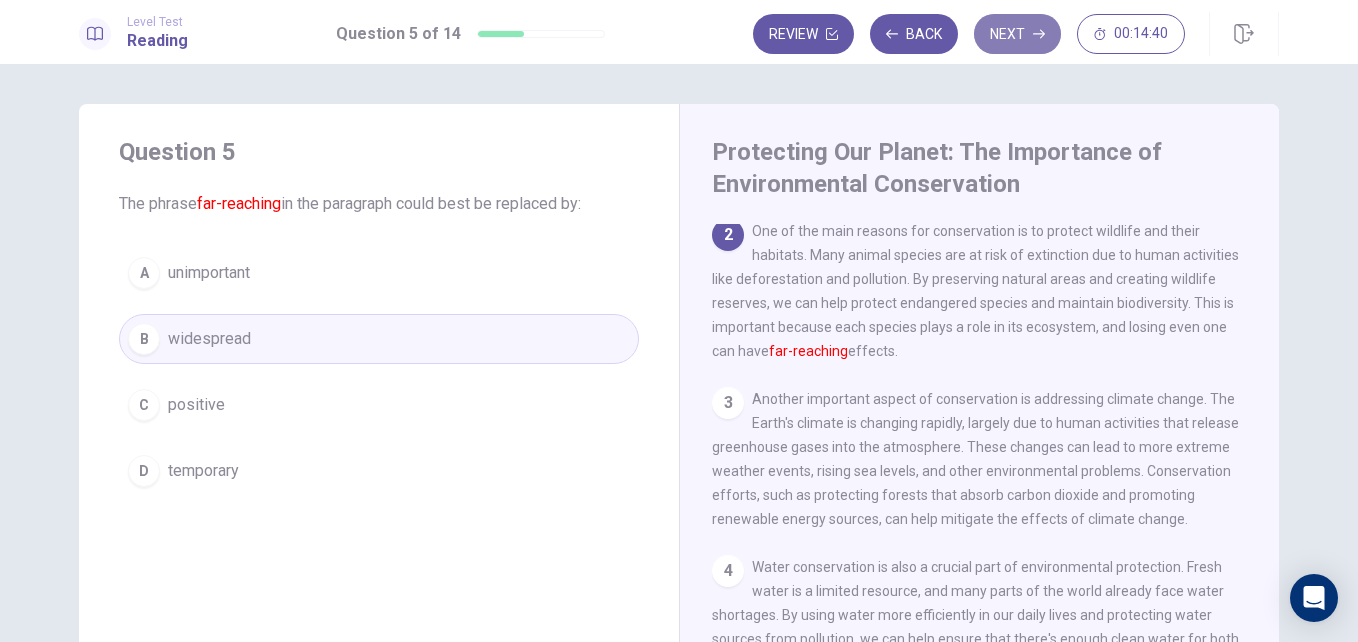 click on "Next" at bounding box center (1017, 34) 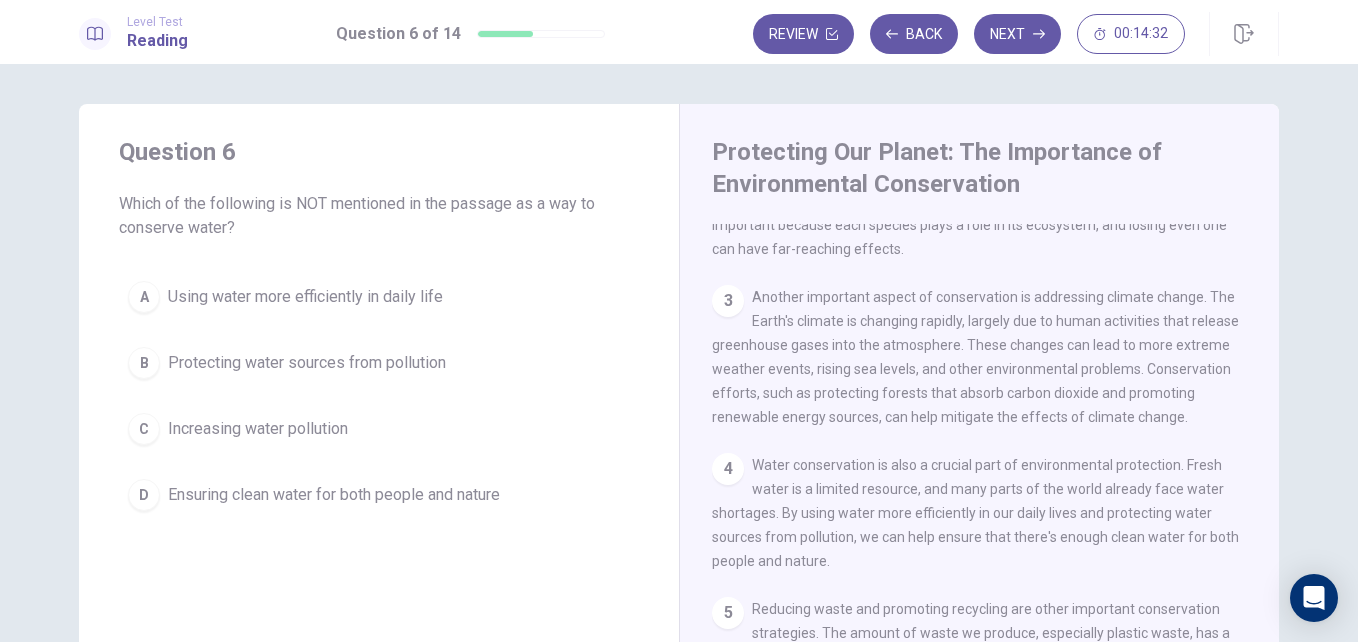 scroll, scrollTop: 349, scrollLeft: 0, axis: vertical 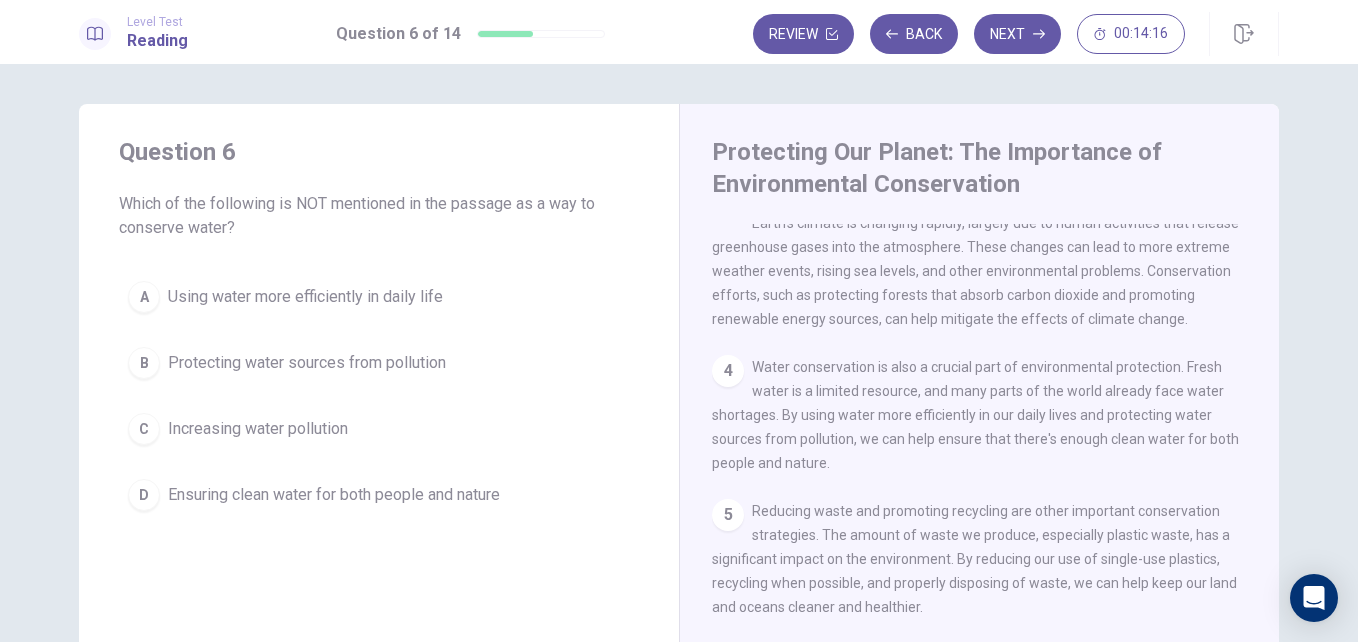 drag, startPoint x: 866, startPoint y: 435, endPoint x: 1007, endPoint y: 427, distance: 141.22676 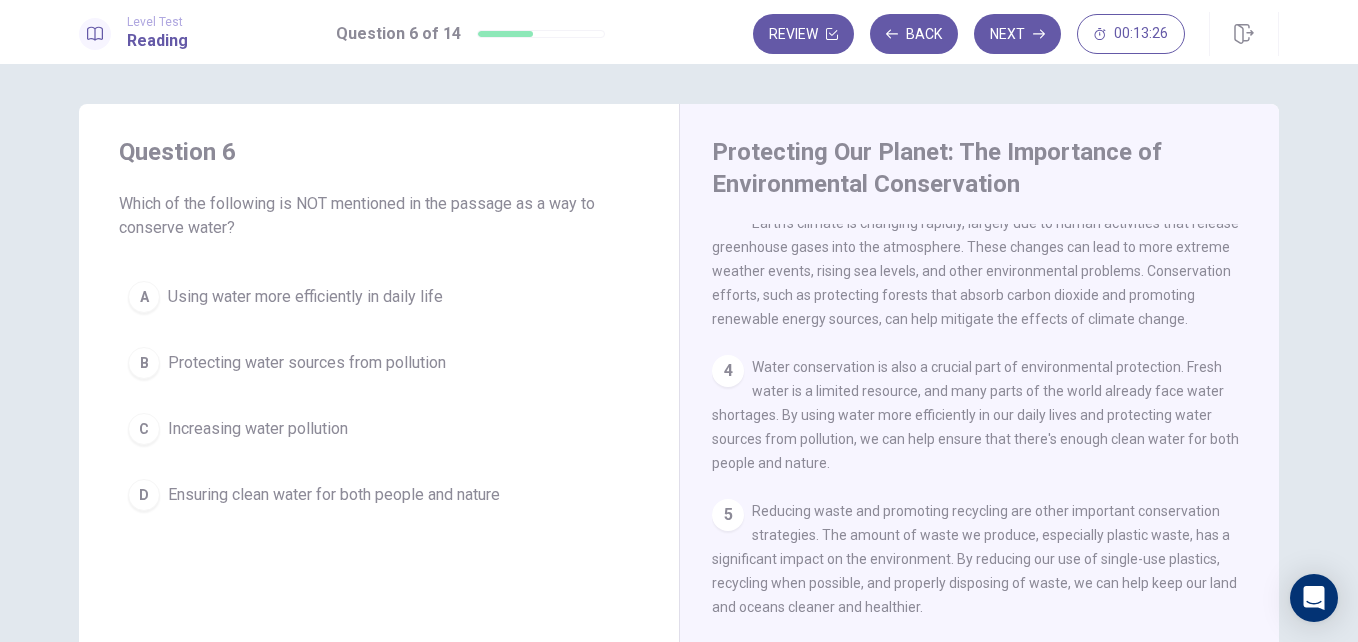 click on "Increasing water pollution" at bounding box center [258, 429] 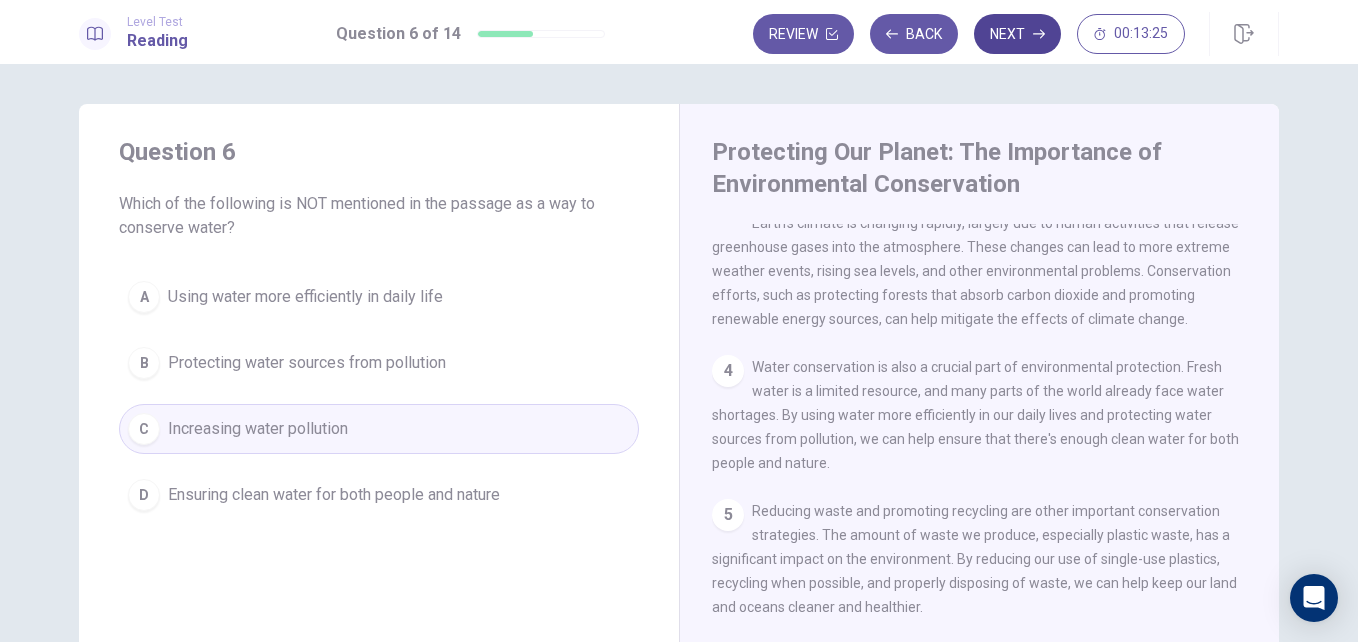 click on "Next" at bounding box center [1017, 34] 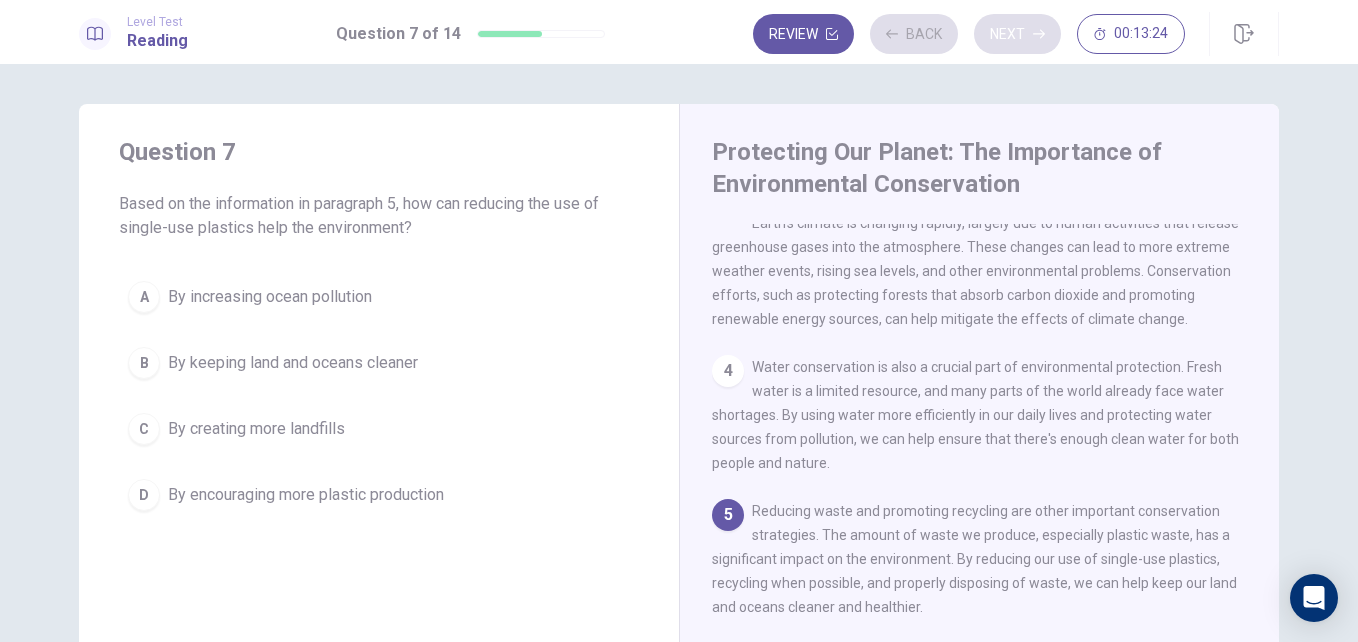 scroll, scrollTop: 396, scrollLeft: 0, axis: vertical 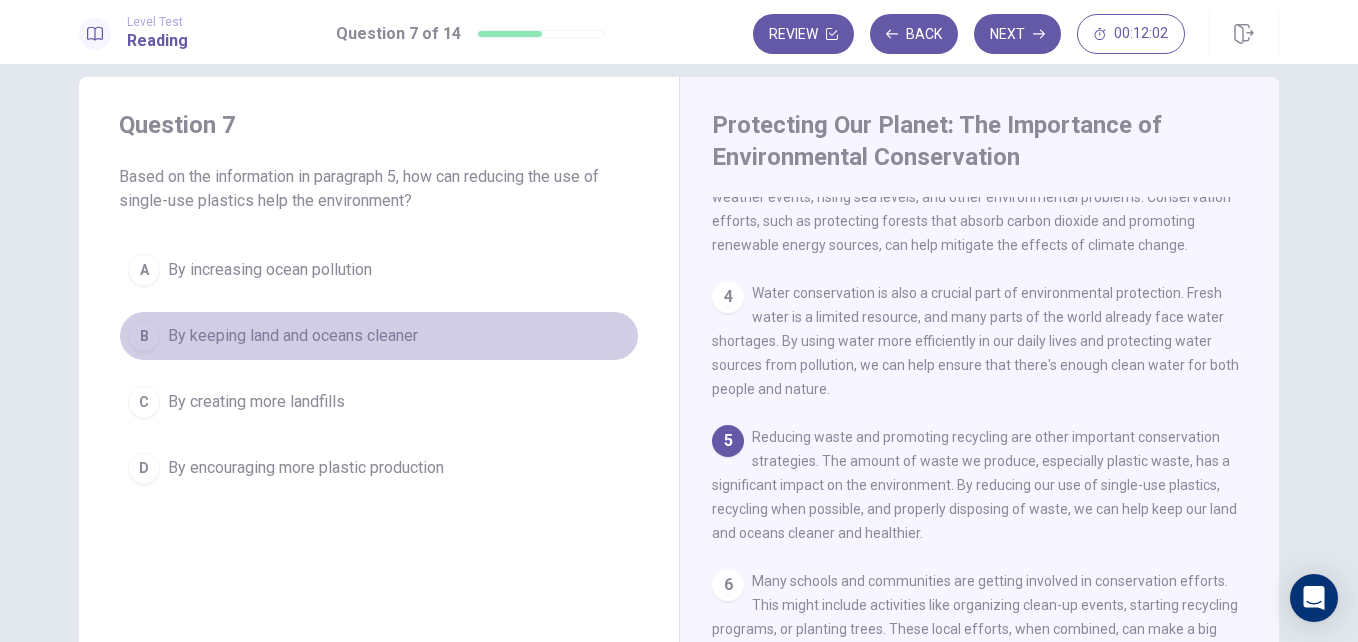 click on "By keeping land and oceans cleaner" at bounding box center (293, 336) 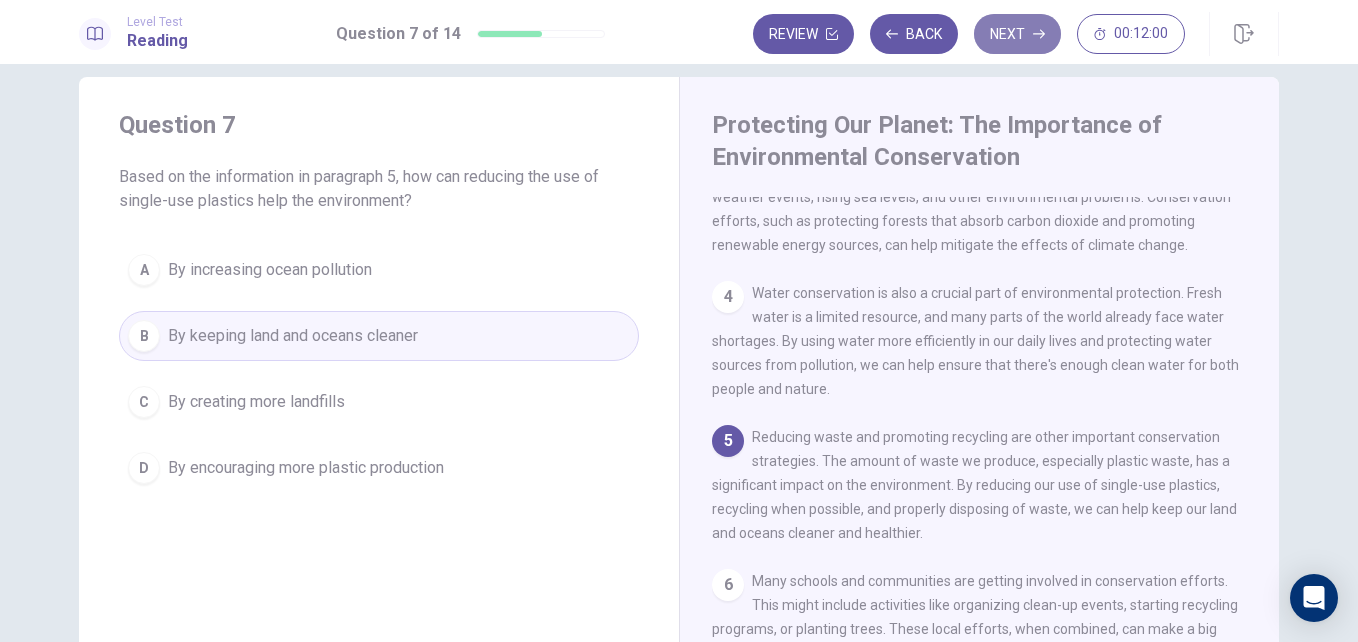 click on "Next" at bounding box center [1017, 34] 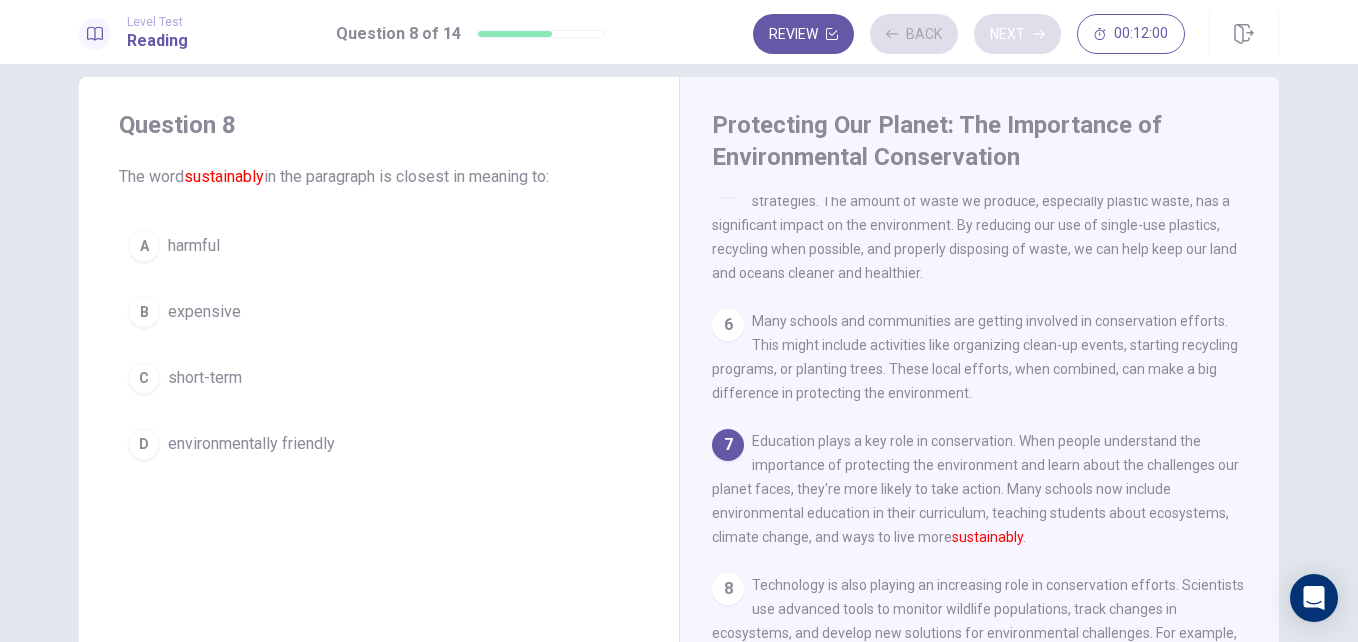 scroll, scrollTop: 669, scrollLeft: 0, axis: vertical 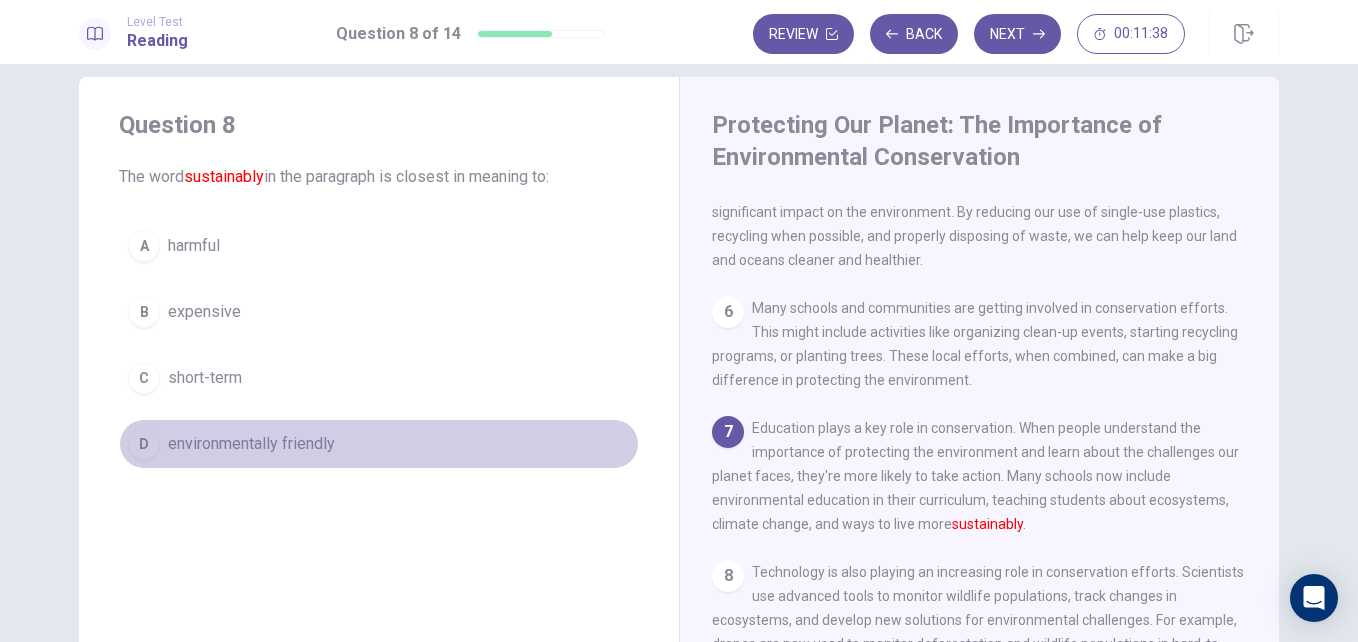 click on "environmentally friendly" at bounding box center (251, 444) 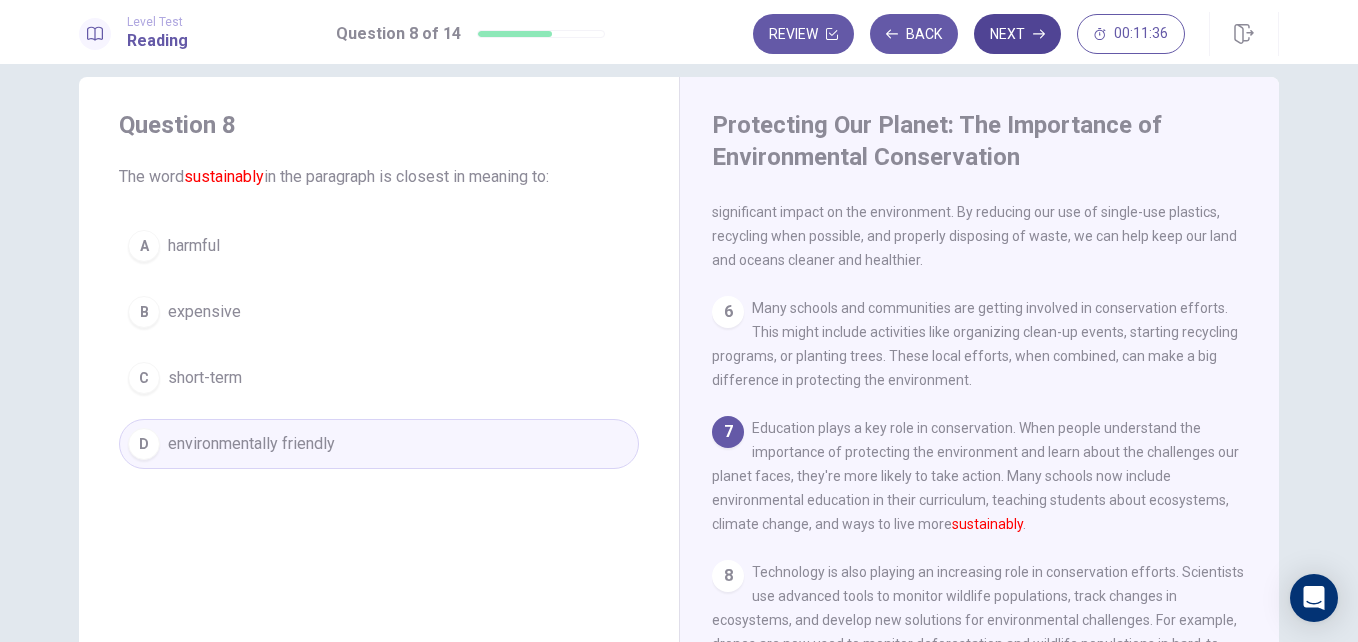 click on "Next" at bounding box center [1017, 34] 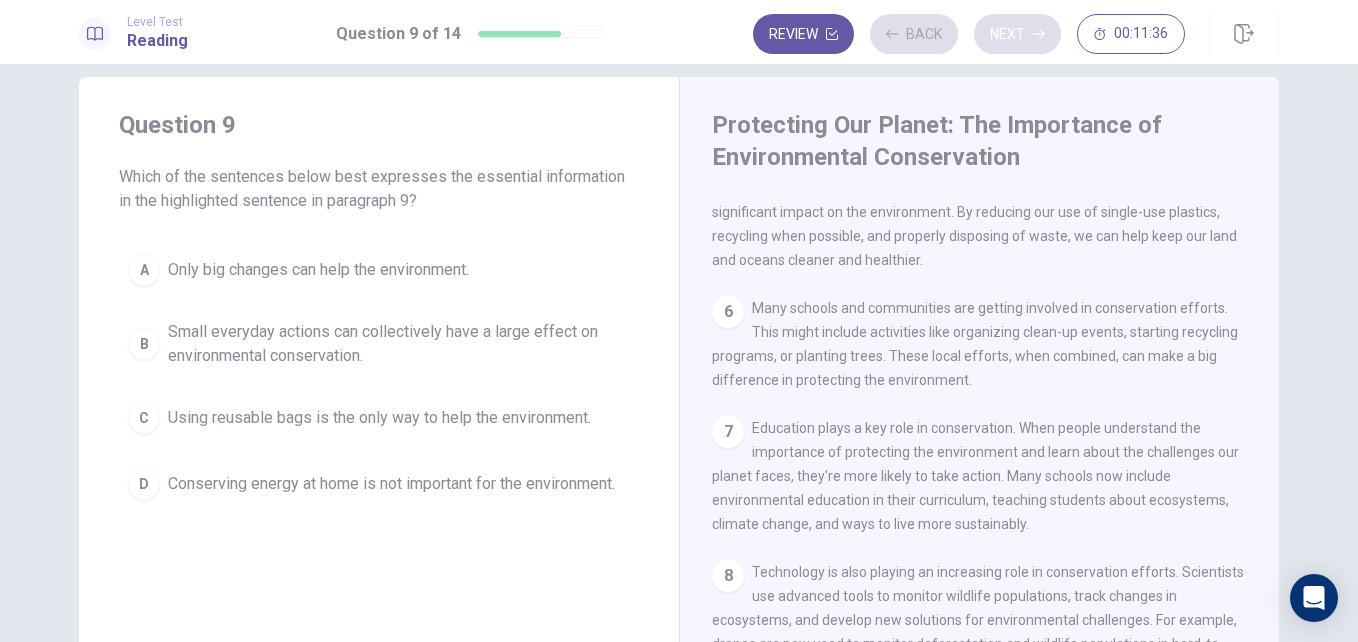 scroll, scrollTop: 791, scrollLeft: 0, axis: vertical 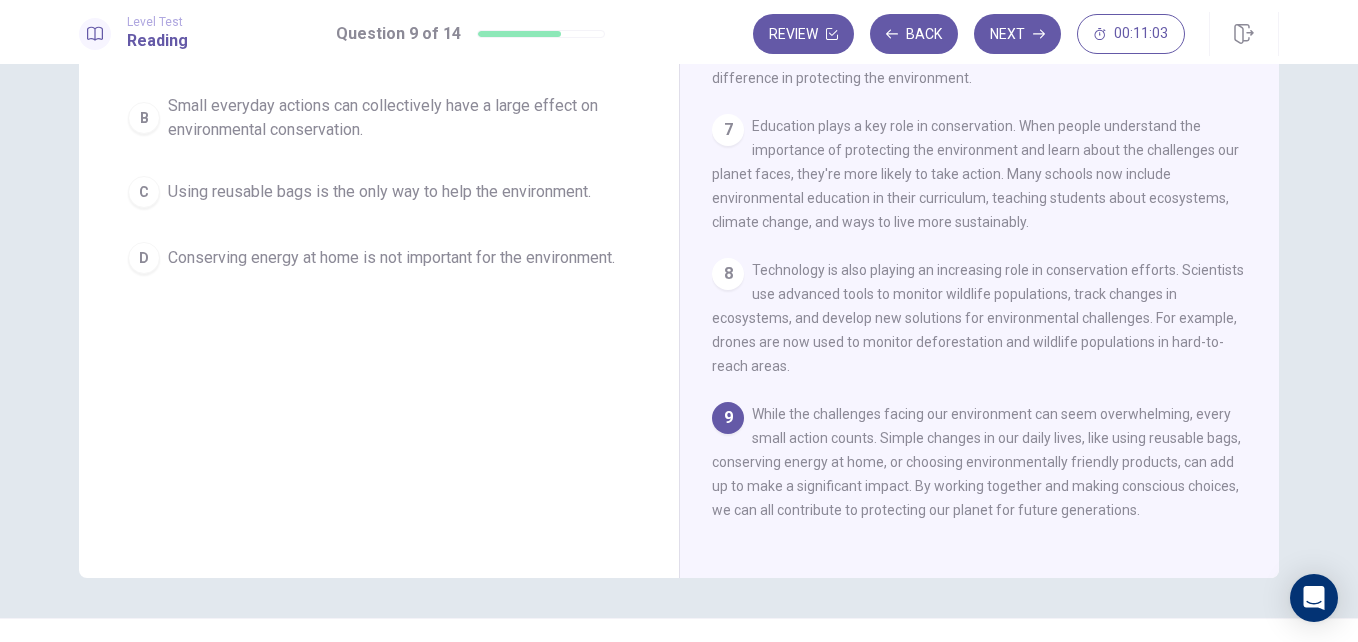 drag, startPoint x: 1347, startPoint y: 372, endPoint x: 1354, endPoint y: 327, distance: 45.54119 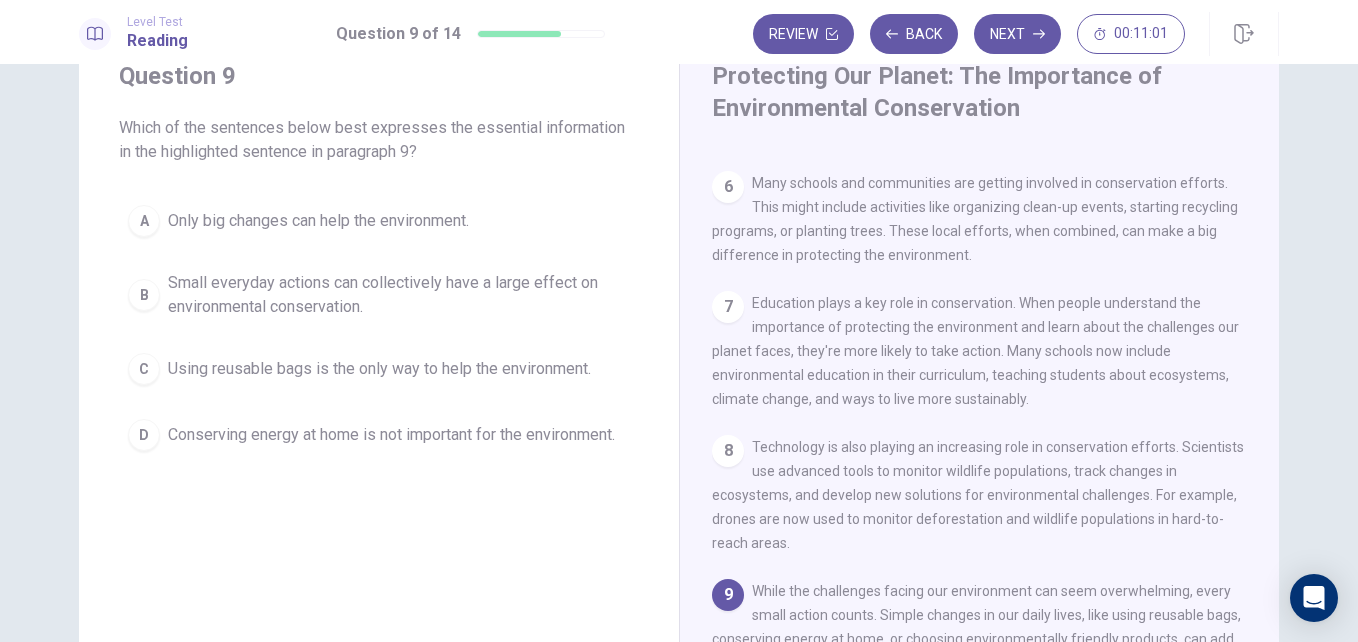 scroll, scrollTop: 73, scrollLeft: 0, axis: vertical 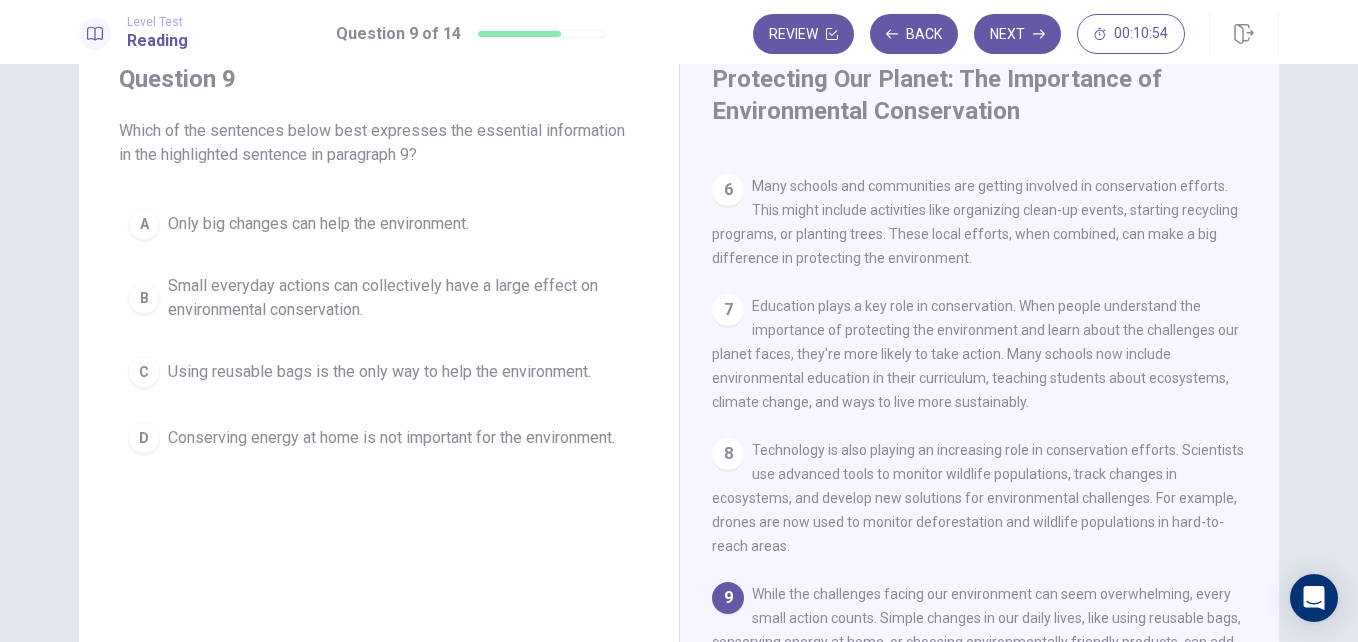 click on "Small everyday actions can collectively have a large effect on environmental conservation." at bounding box center [399, 298] 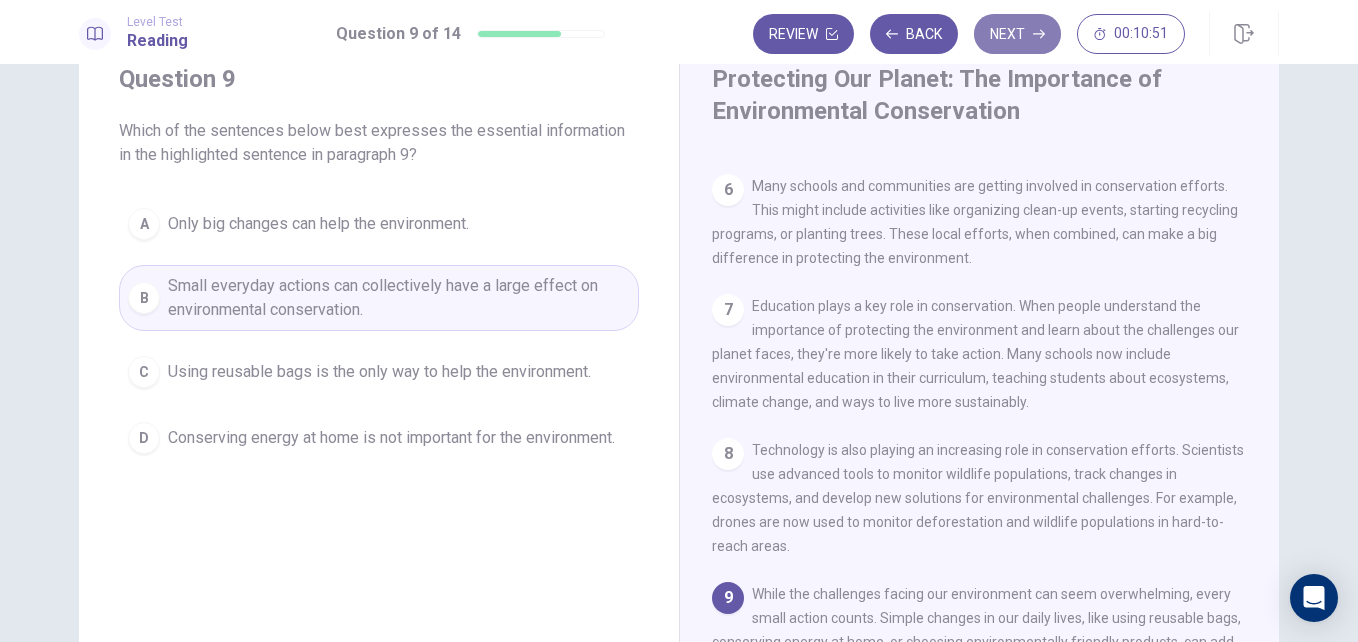 click on "Next" at bounding box center (1017, 34) 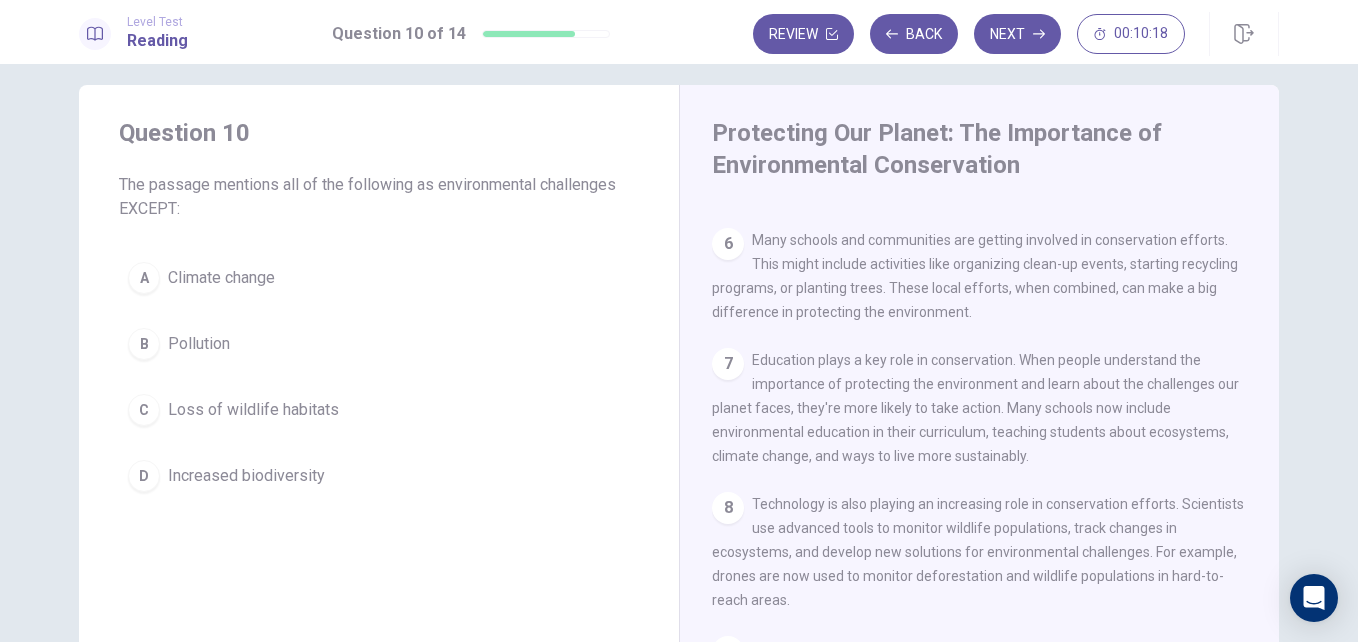 scroll, scrollTop: 6, scrollLeft: 0, axis: vertical 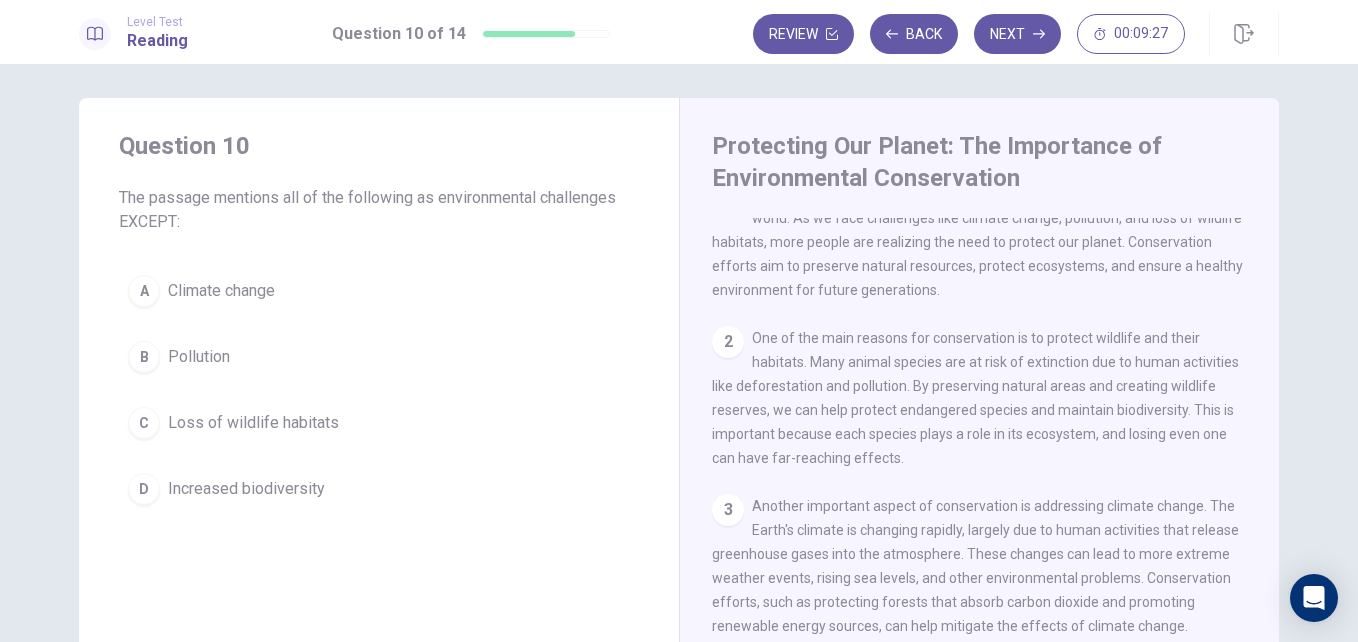click on "Increased biodiversity" at bounding box center [246, 489] 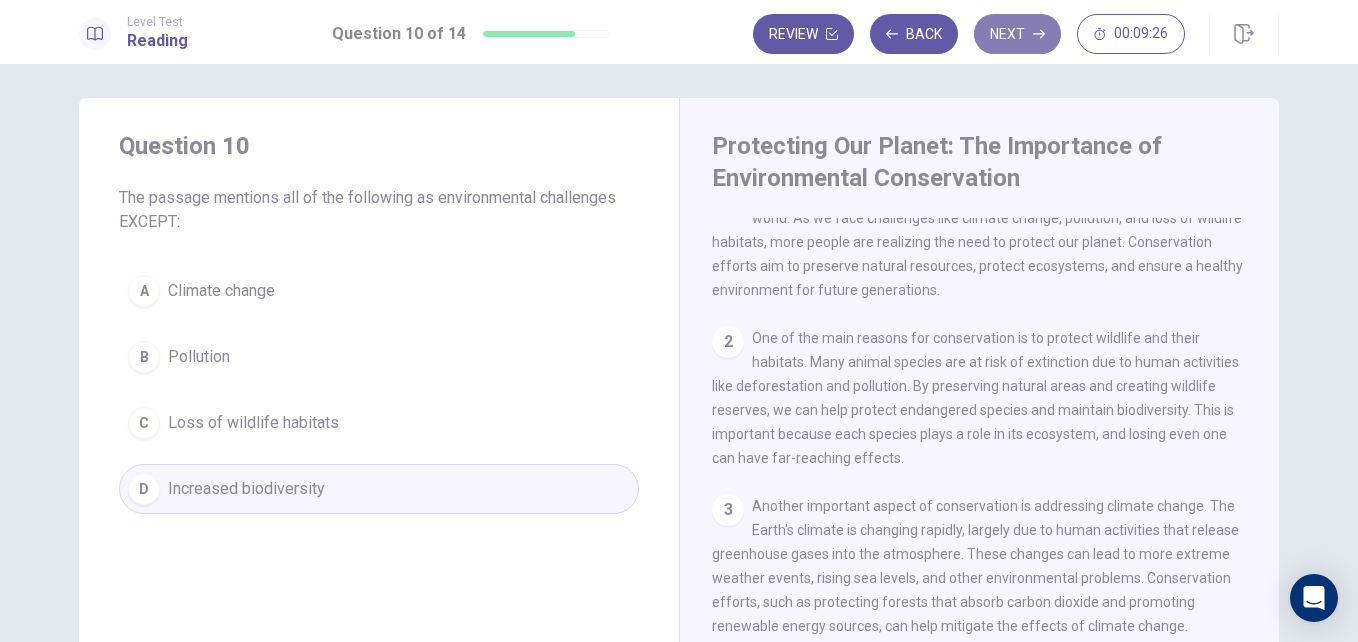 click on "Next" at bounding box center [1017, 34] 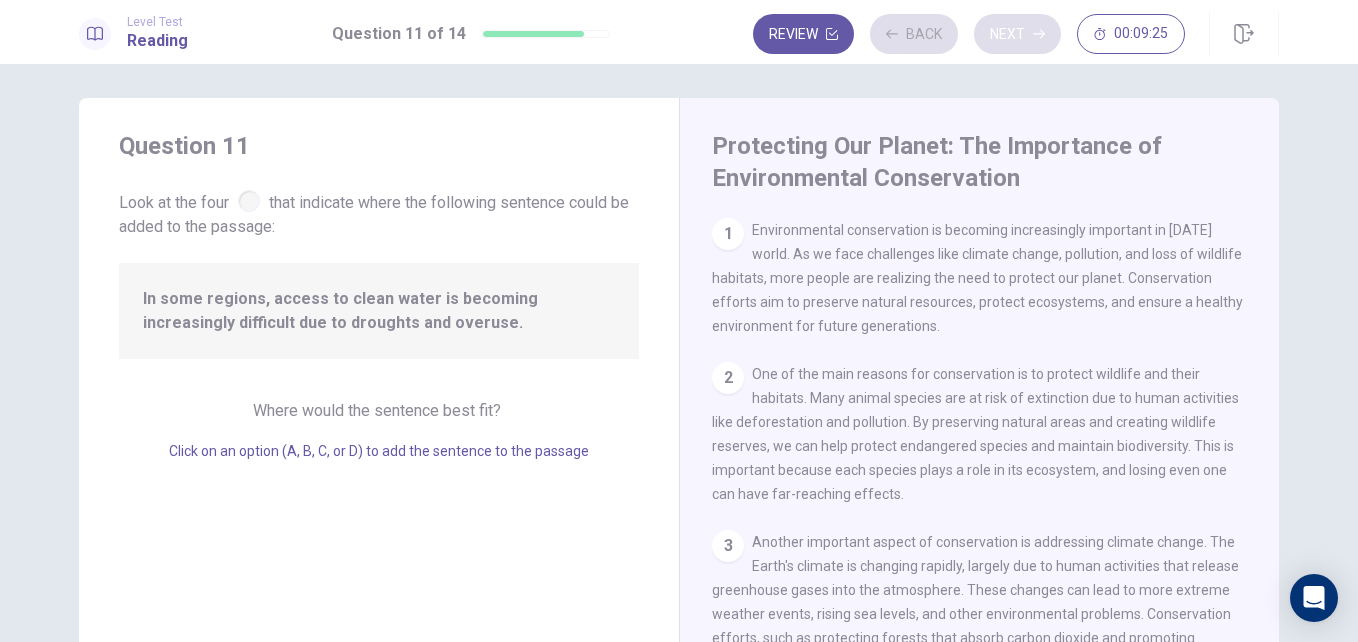 scroll, scrollTop: 274, scrollLeft: 0, axis: vertical 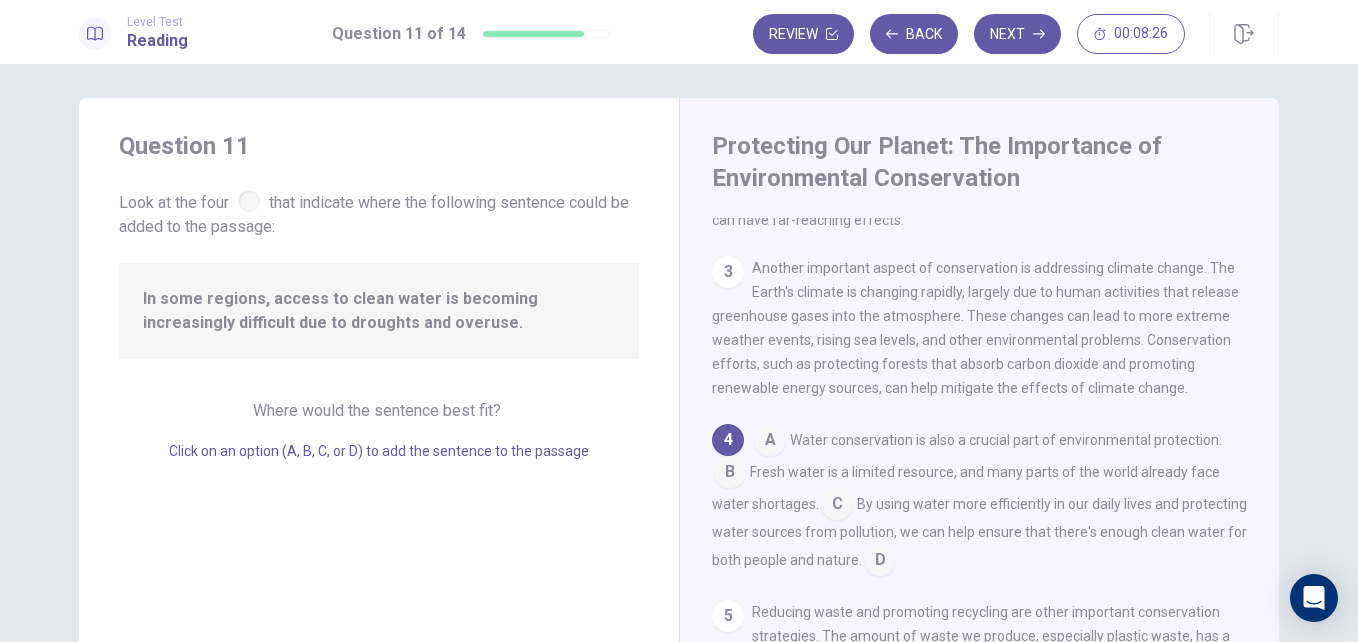 click at bounding box center (837, 506) 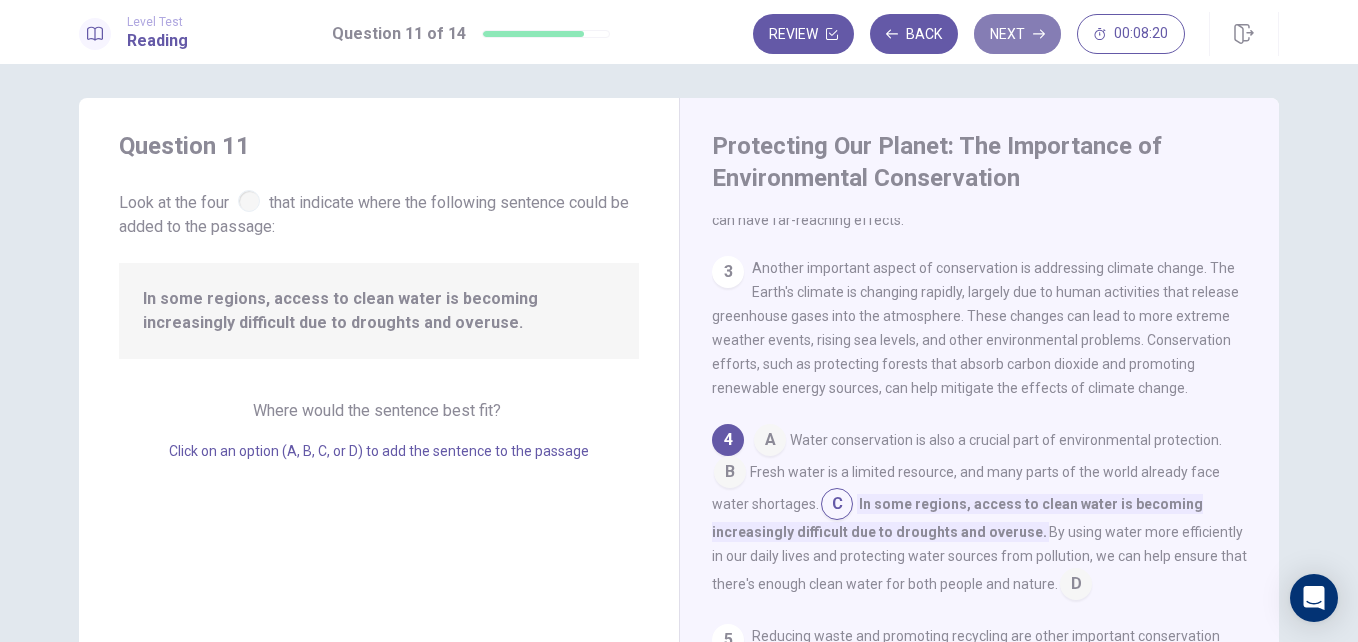 click on "Next" at bounding box center (1017, 34) 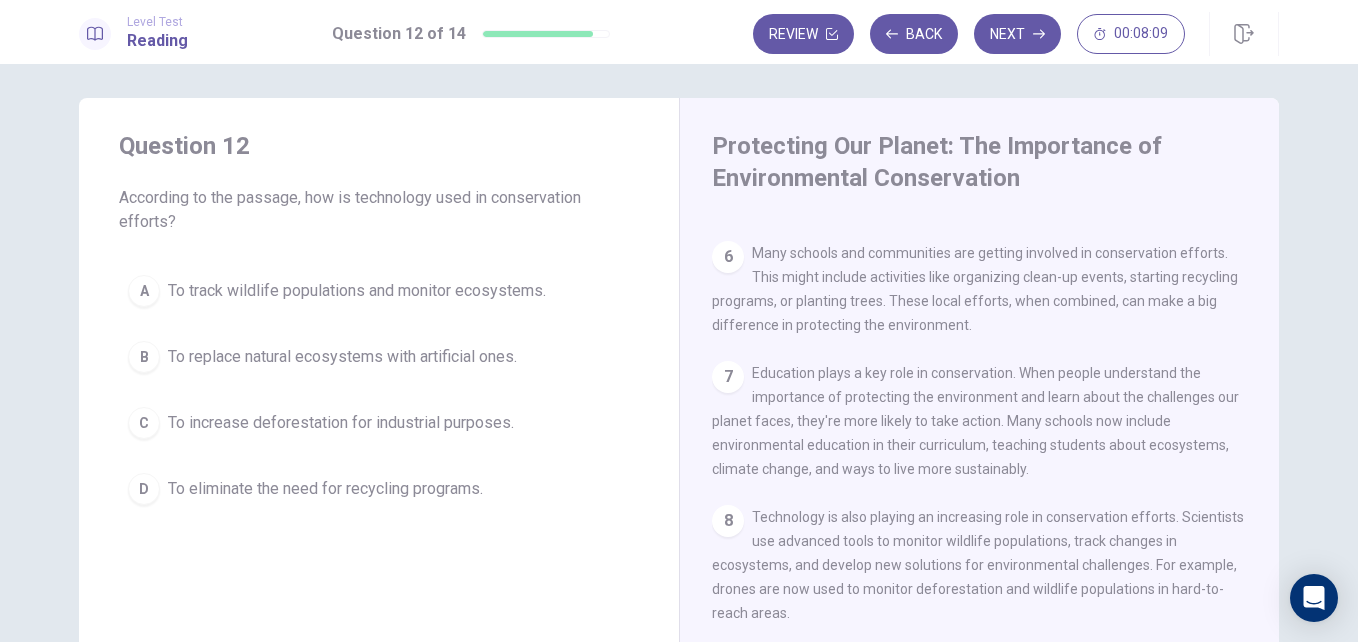 scroll, scrollTop: 791, scrollLeft: 0, axis: vertical 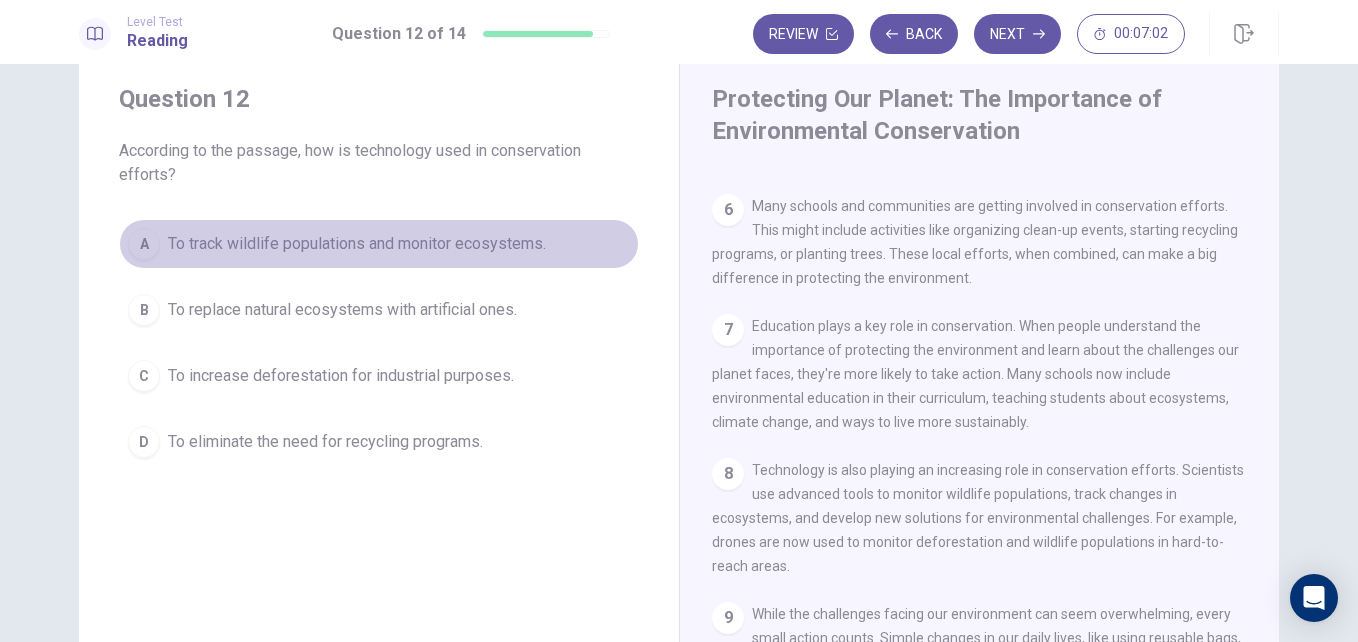 click on "To track wildlife populations and monitor ecosystems." at bounding box center [357, 244] 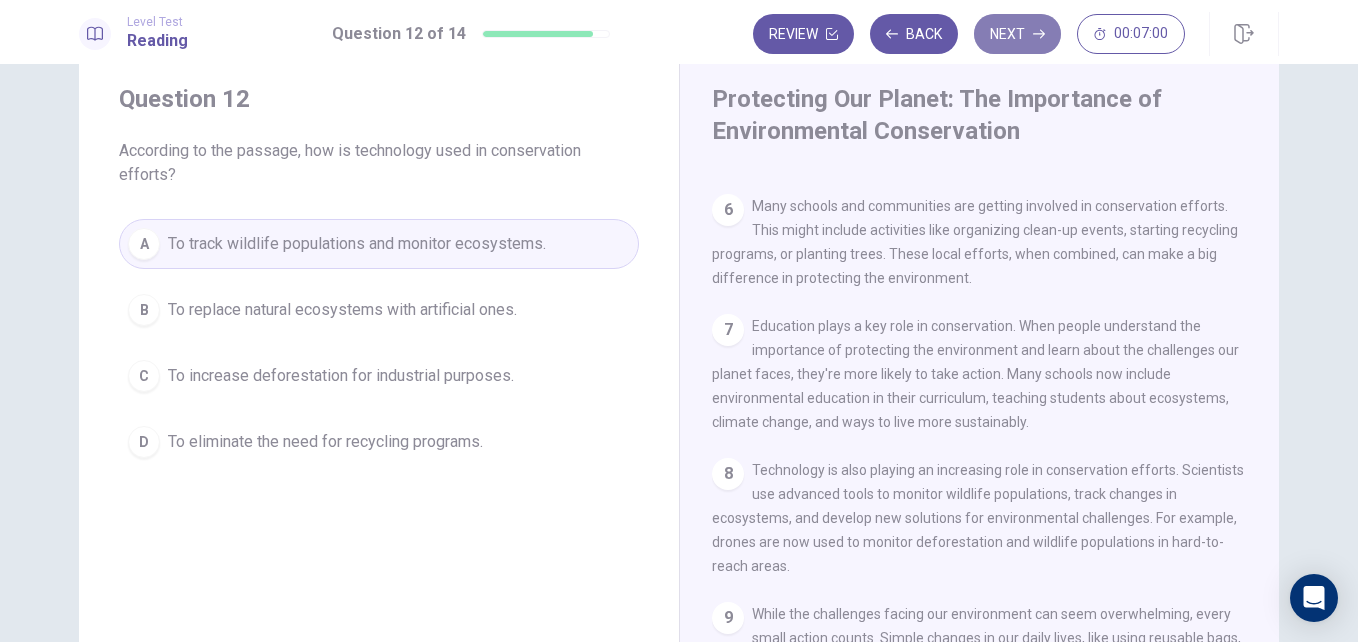 click on "Next" at bounding box center [1017, 34] 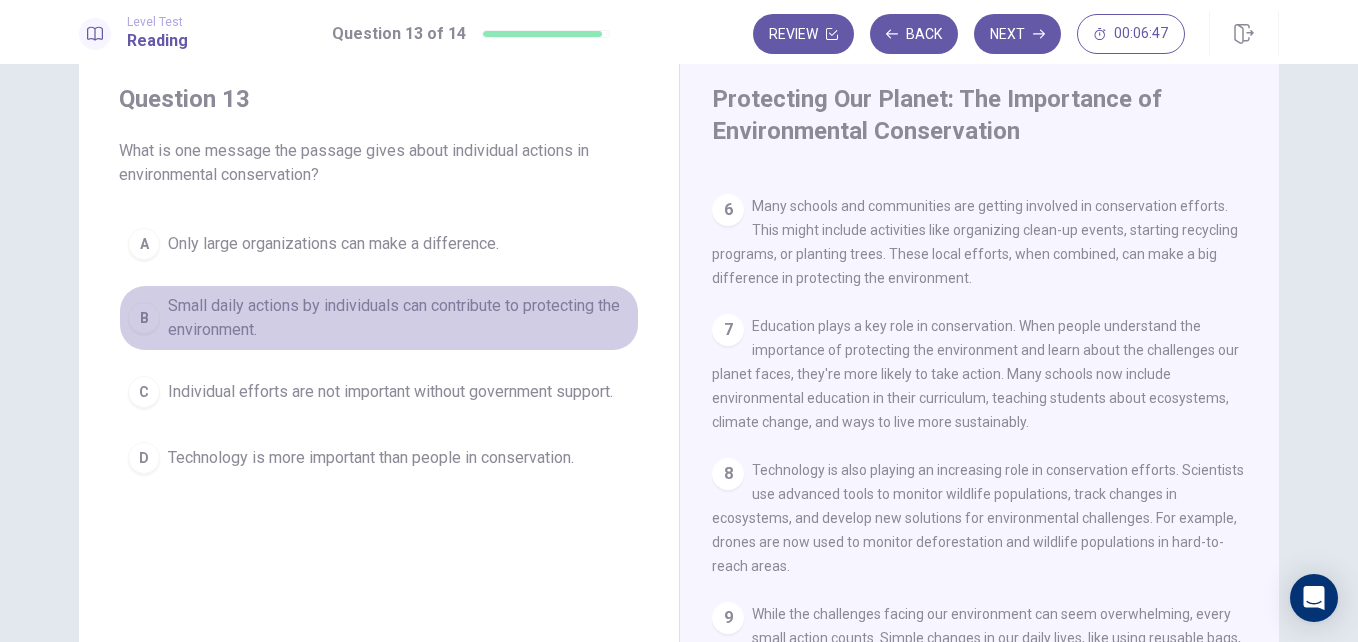 click on "Small daily actions by individuals can contribute to protecting the environment." at bounding box center [399, 318] 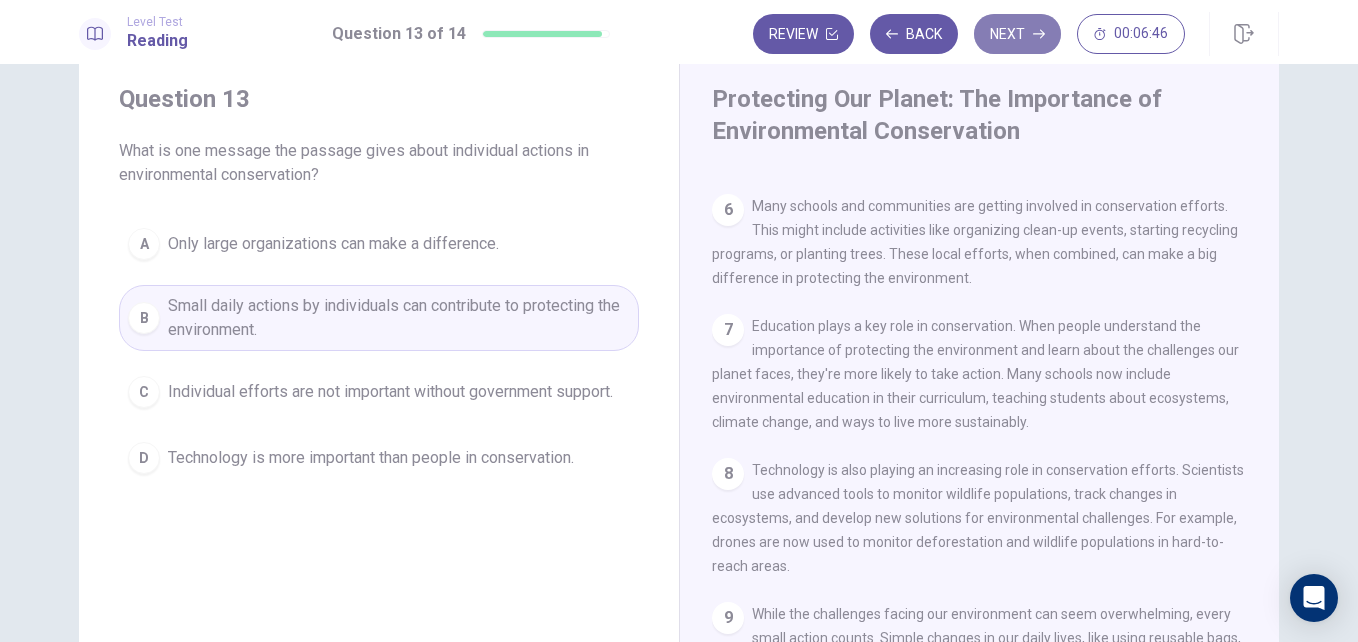 click on "Next" at bounding box center [1017, 34] 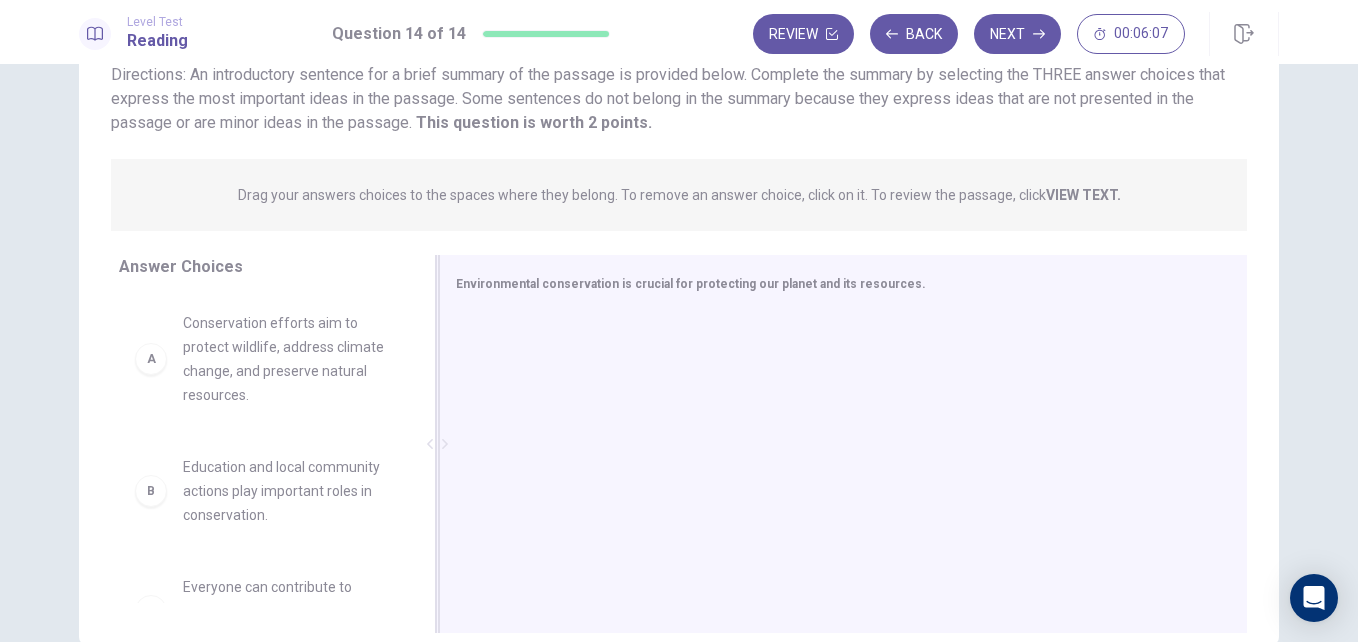 scroll, scrollTop: 200, scrollLeft: 0, axis: vertical 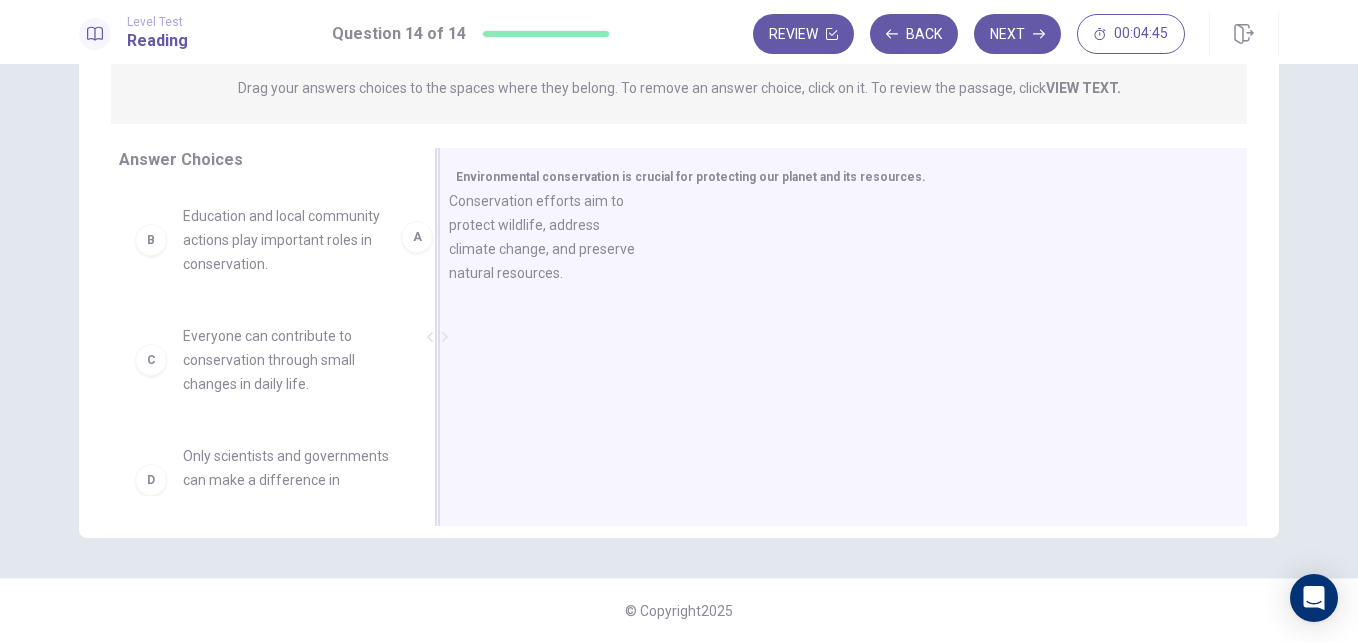 drag, startPoint x: 334, startPoint y: 254, endPoint x: 619, endPoint y: 238, distance: 285.44876 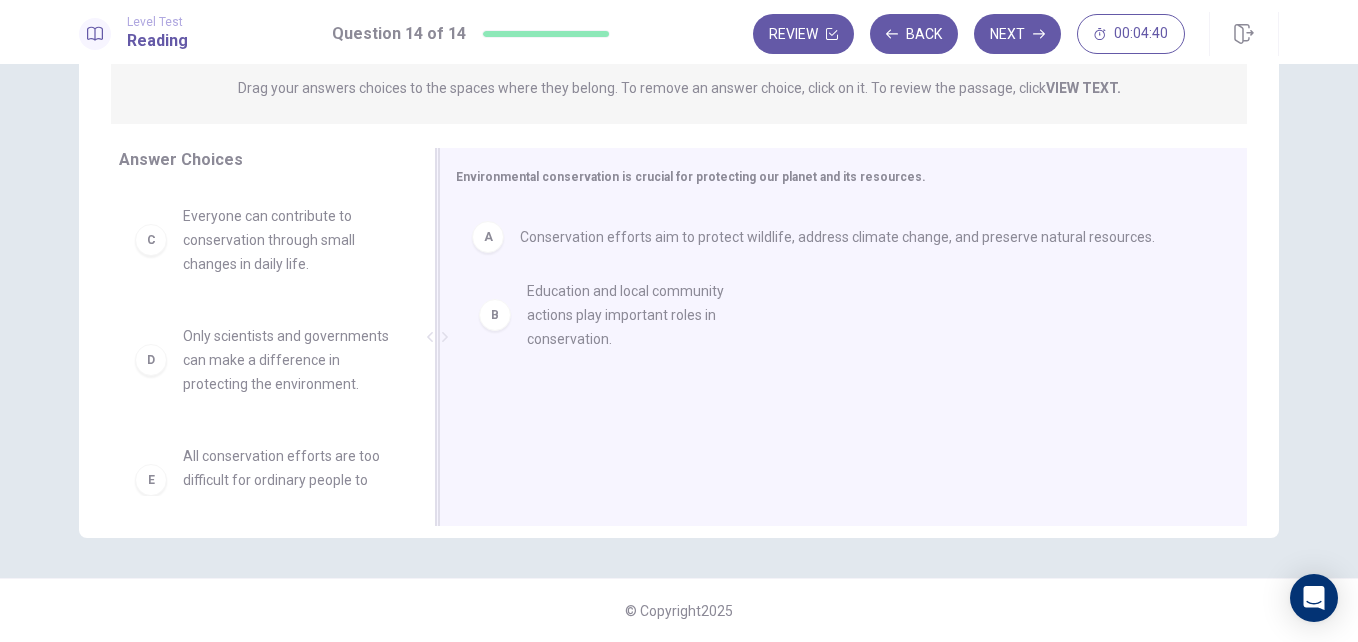 drag, startPoint x: 304, startPoint y: 246, endPoint x: 671, endPoint y: 322, distance: 374.78662 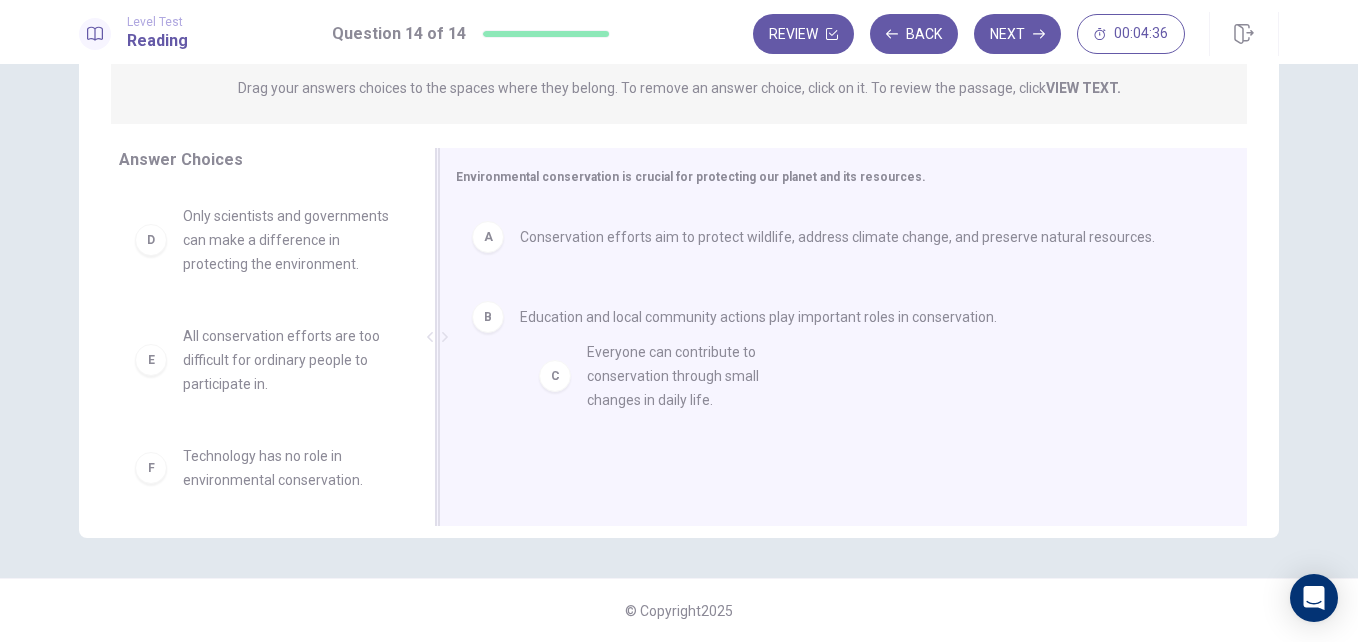 drag, startPoint x: 314, startPoint y: 253, endPoint x: 730, endPoint y: 397, distance: 440.21814 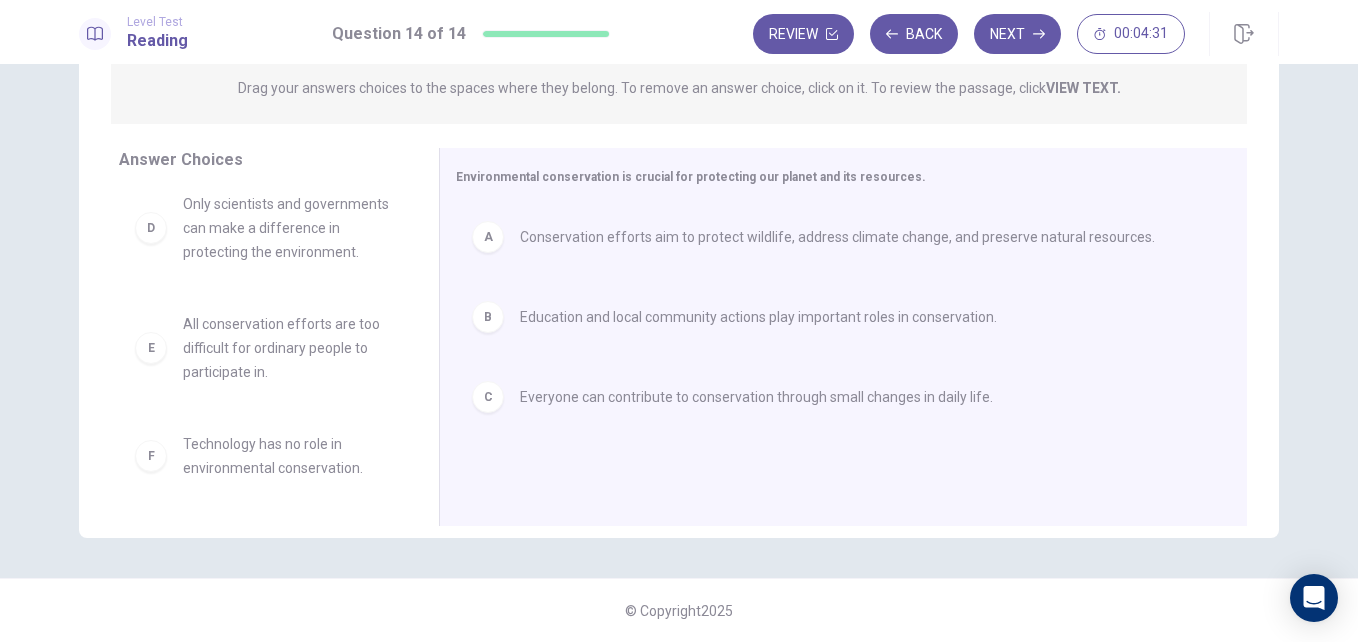 scroll, scrollTop: 36, scrollLeft: 0, axis: vertical 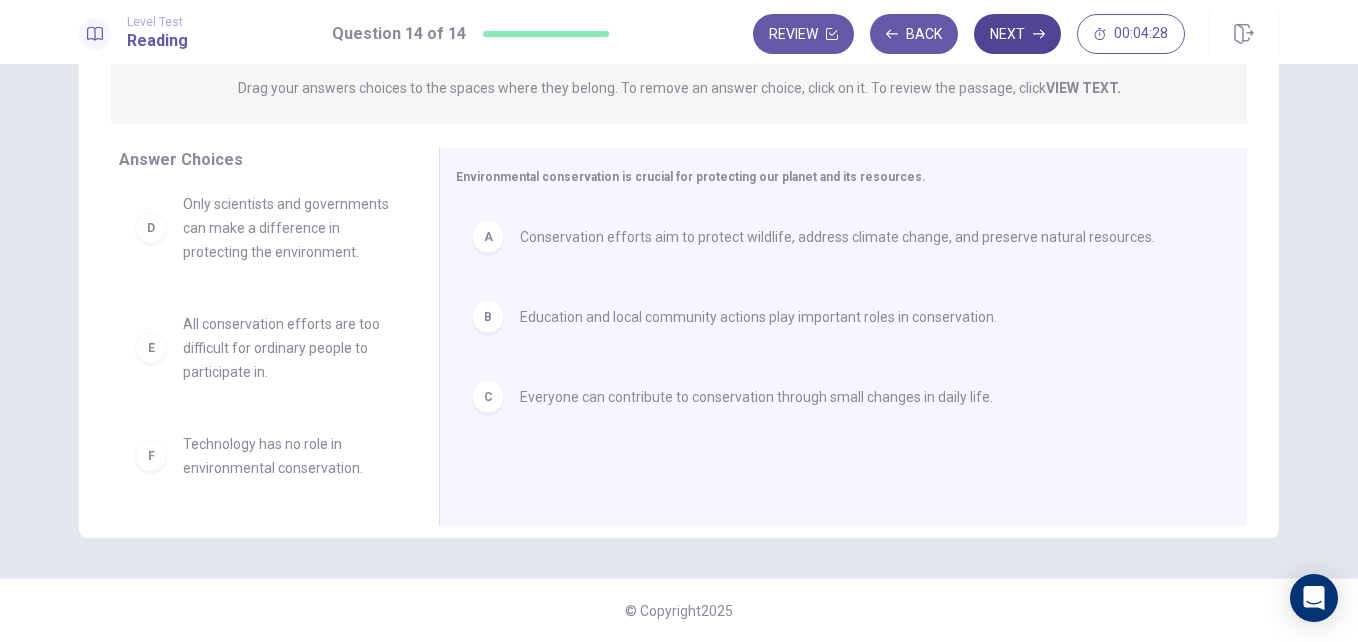 click on "Next" at bounding box center (1017, 34) 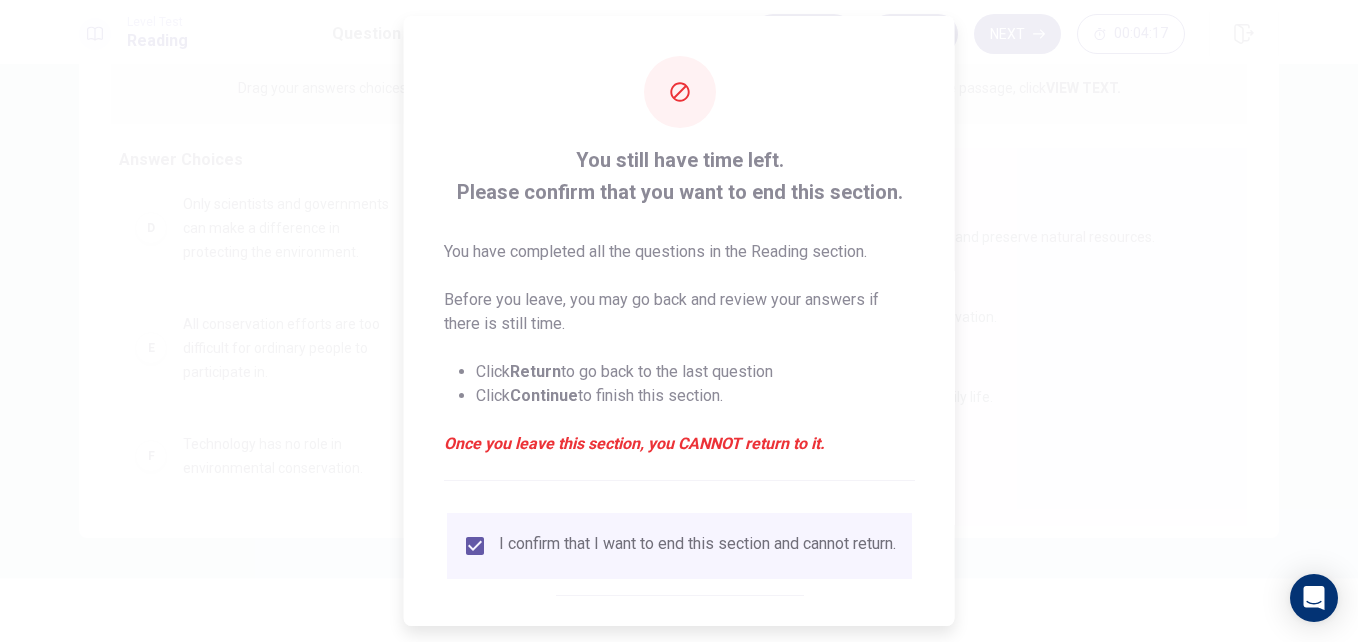 scroll, scrollTop: 104, scrollLeft: 0, axis: vertical 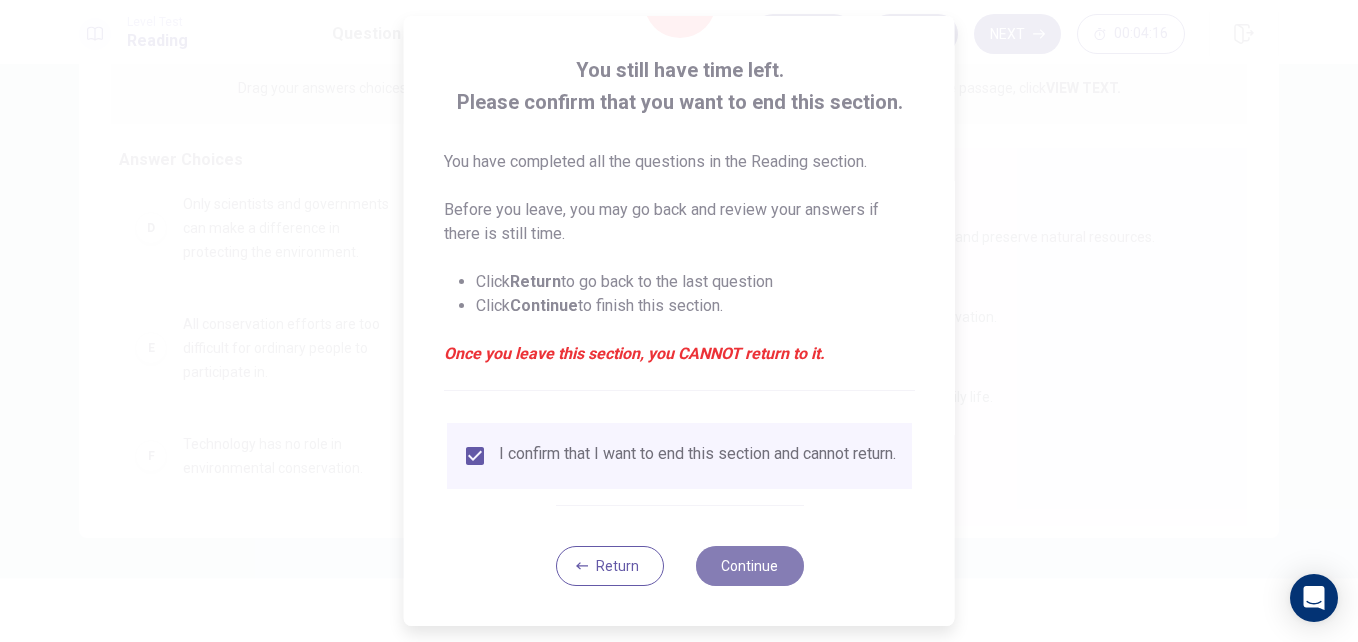 click on "Continue" at bounding box center (749, 566) 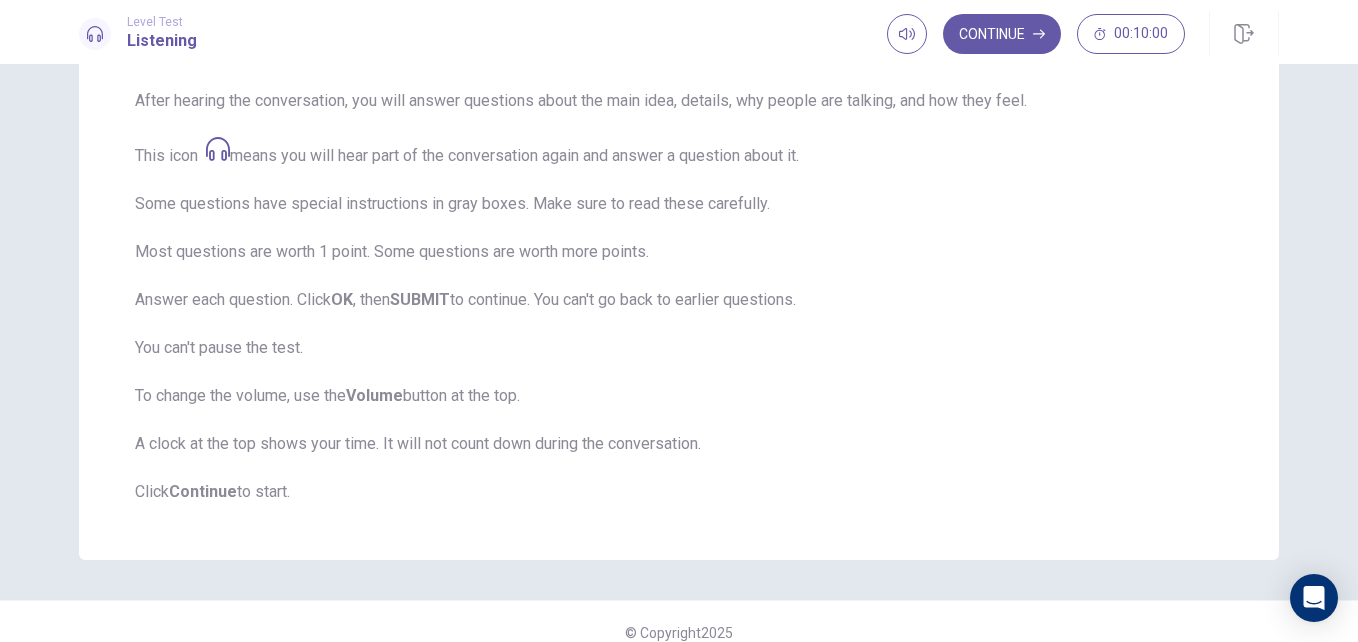 scroll, scrollTop: 300, scrollLeft: 0, axis: vertical 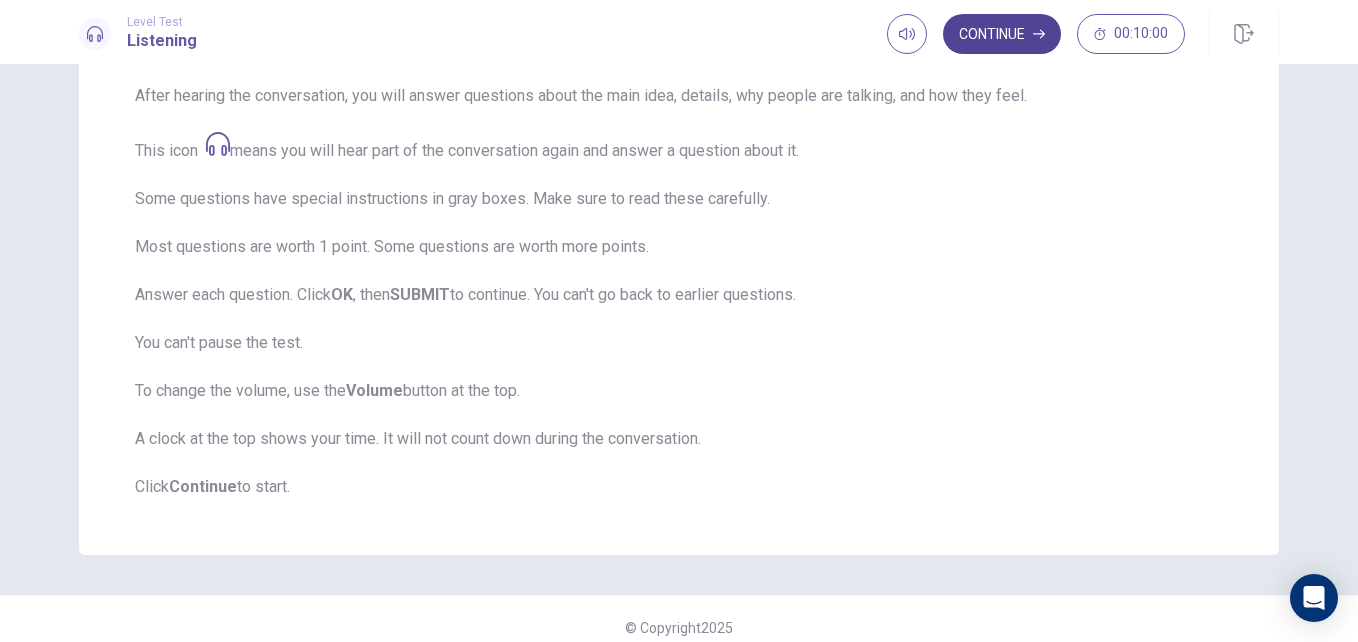 click on "Continue" at bounding box center (1002, 34) 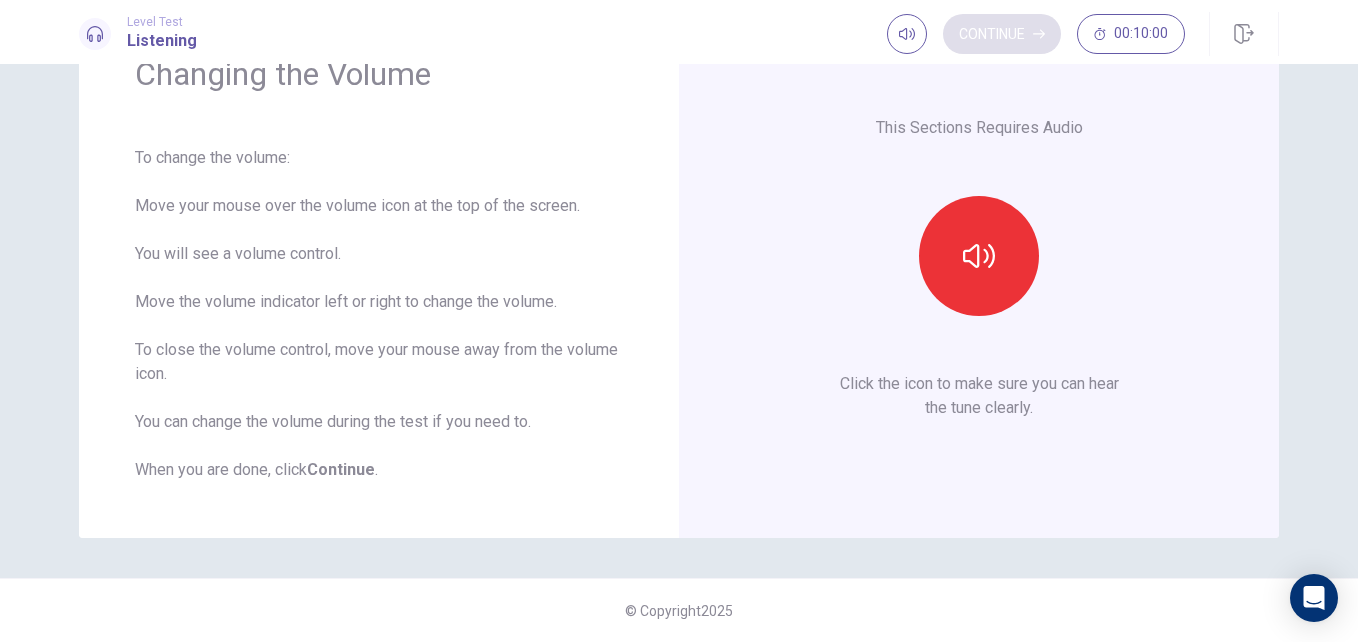scroll, scrollTop: 106, scrollLeft: 0, axis: vertical 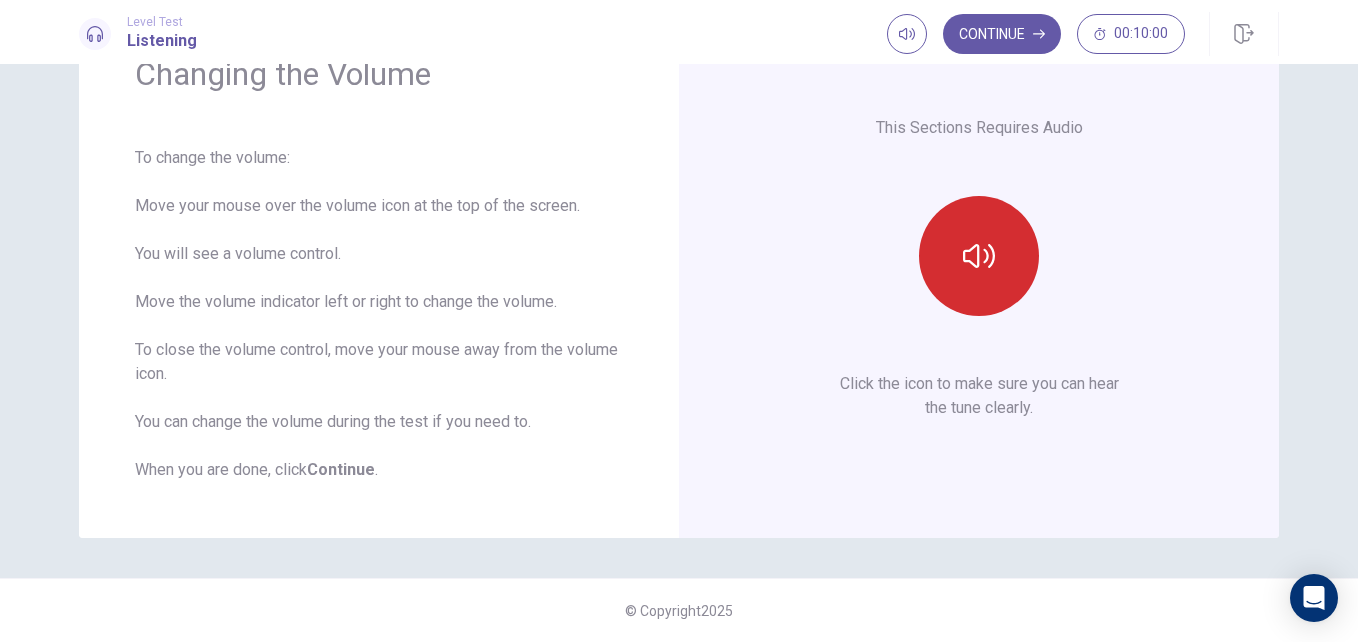 click 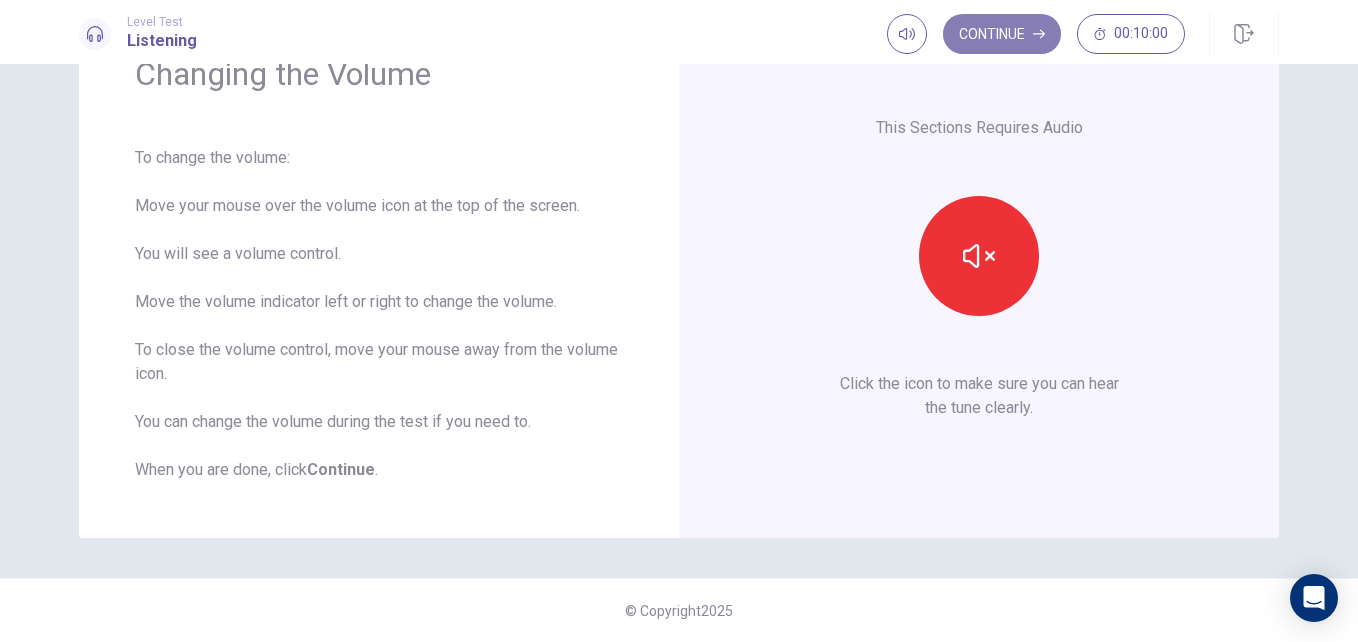 click on "Continue" at bounding box center (1002, 34) 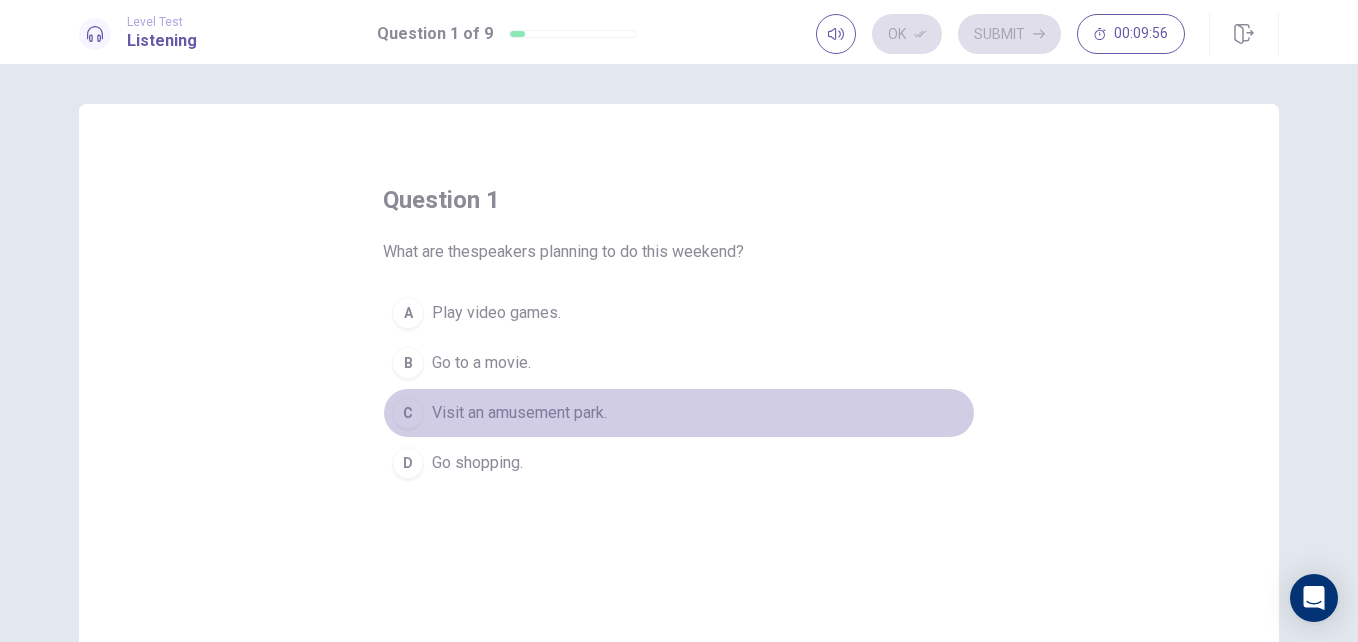 click on "Visit an amusement park." at bounding box center [519, 413] 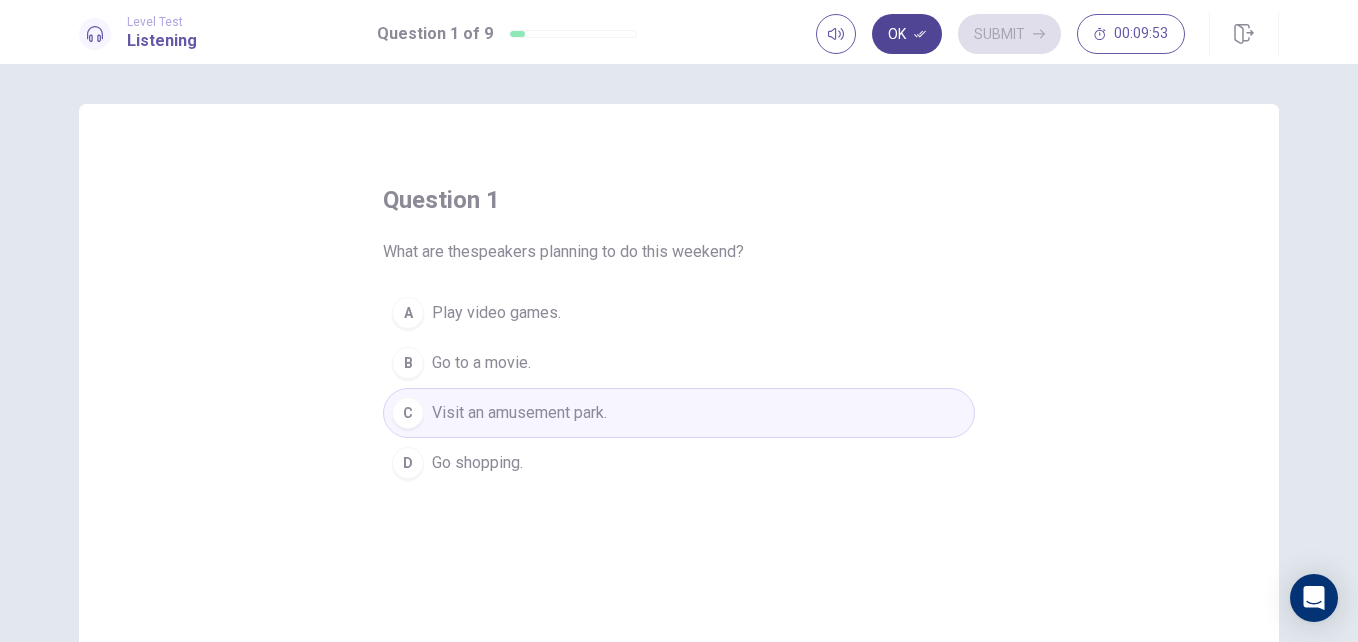 click 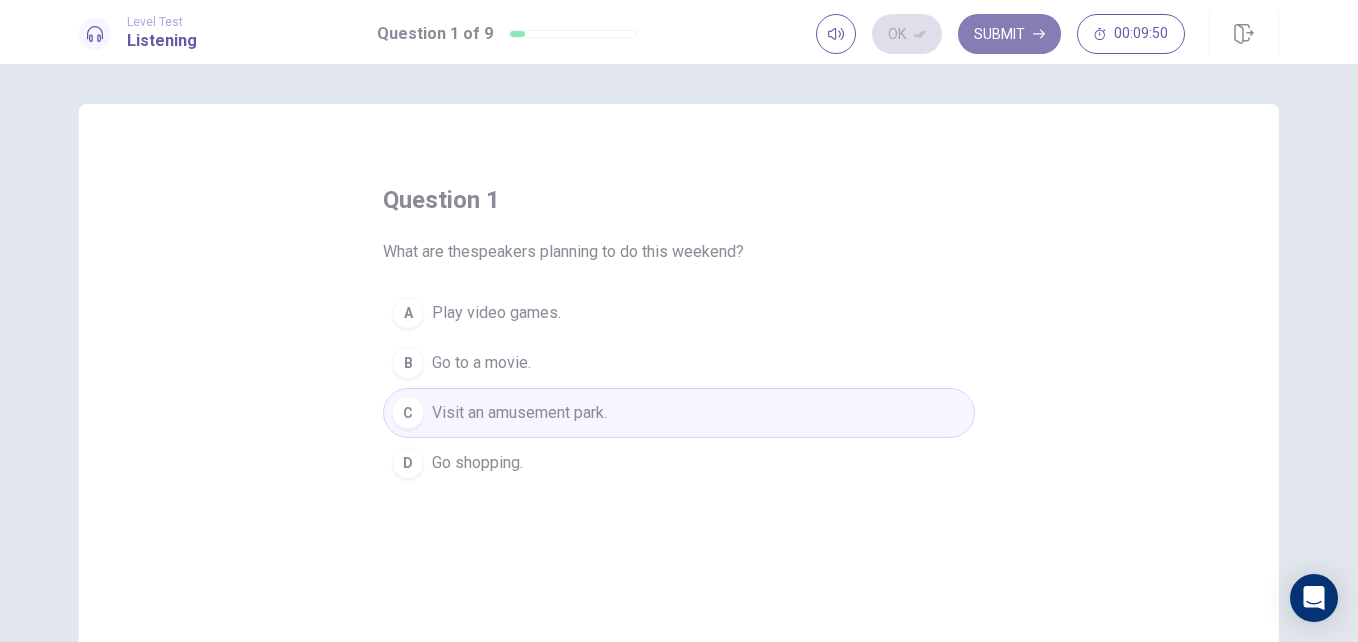 click on "Submit" at bounding box center (1009, 34) 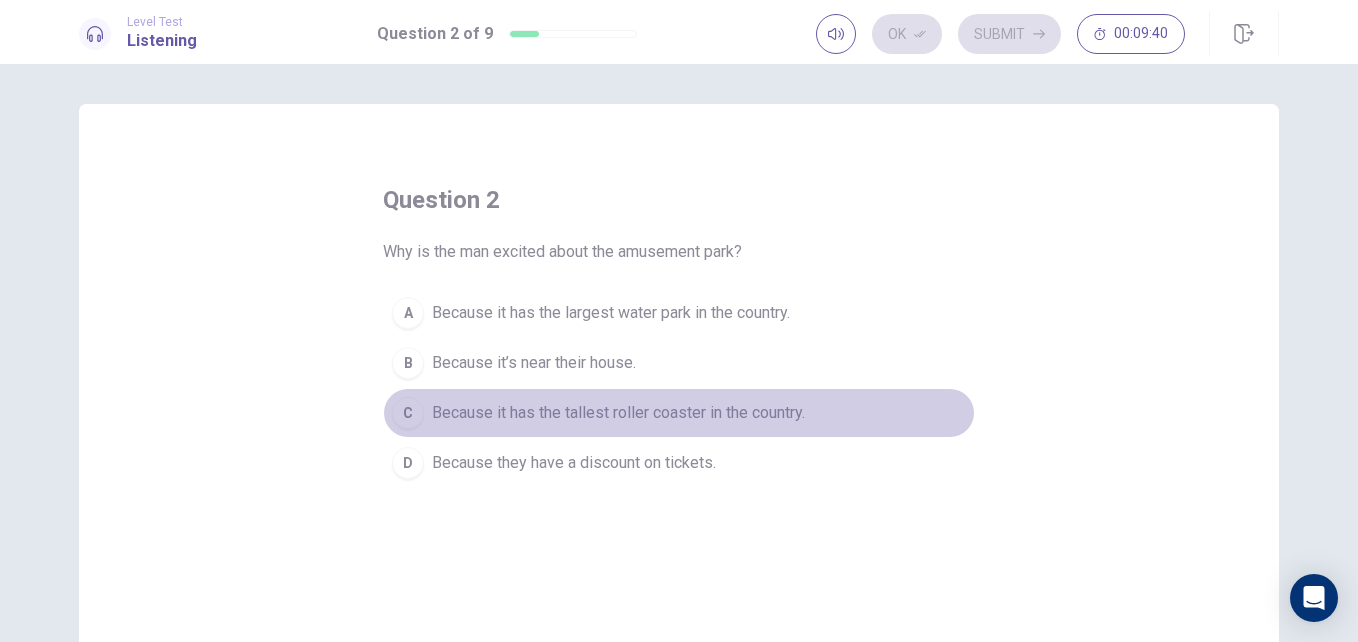 click on "Because it has the tallest roller coaster in the country." at bounding box center [618, 413] 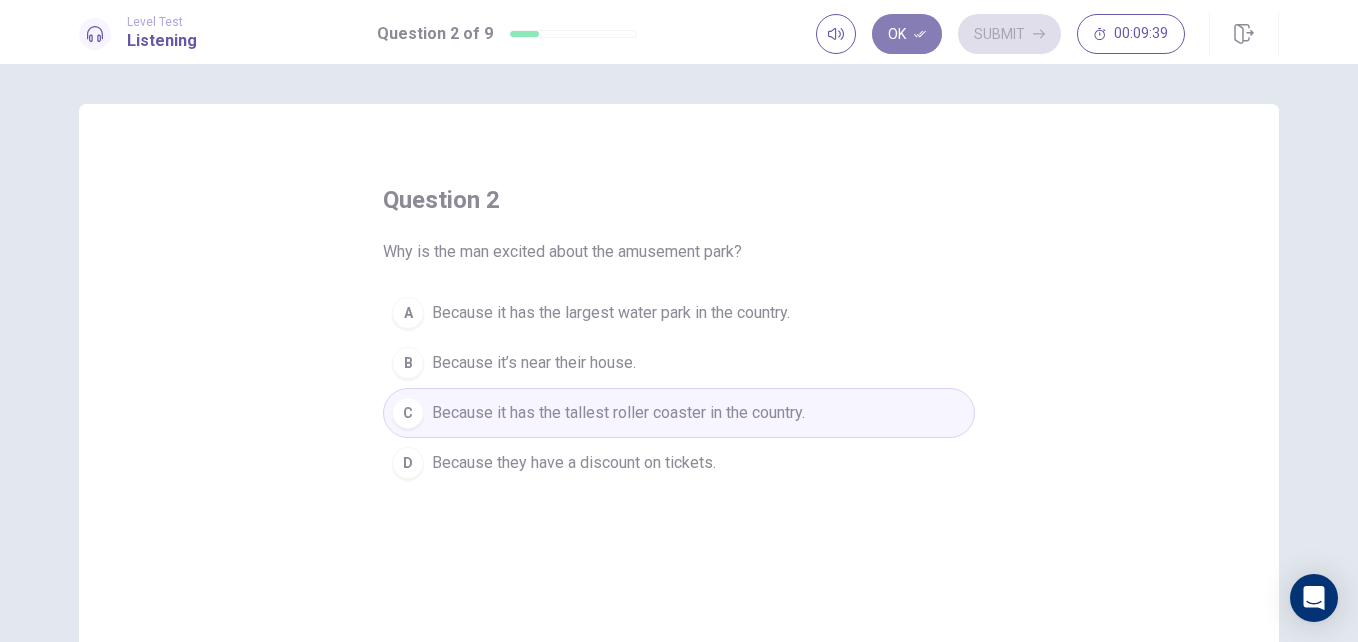 click on "Ok" at bounding box center [907, 34] 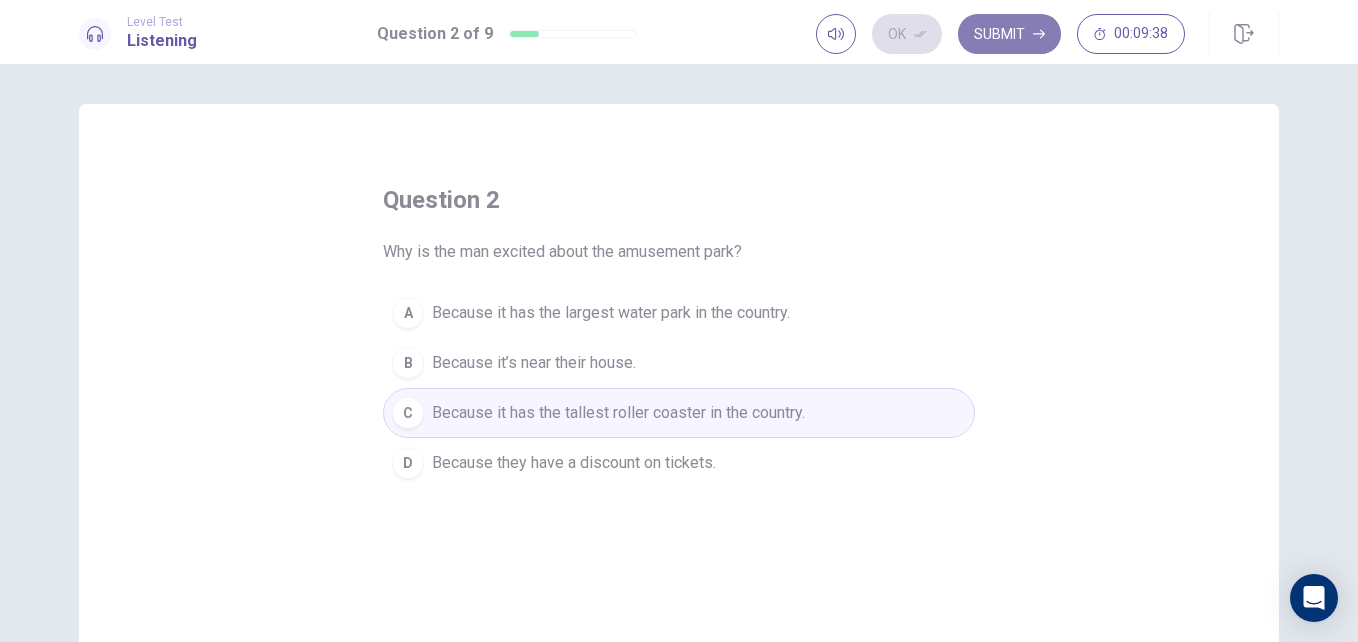 click on "Submit" at bounding box center (1009, 34) 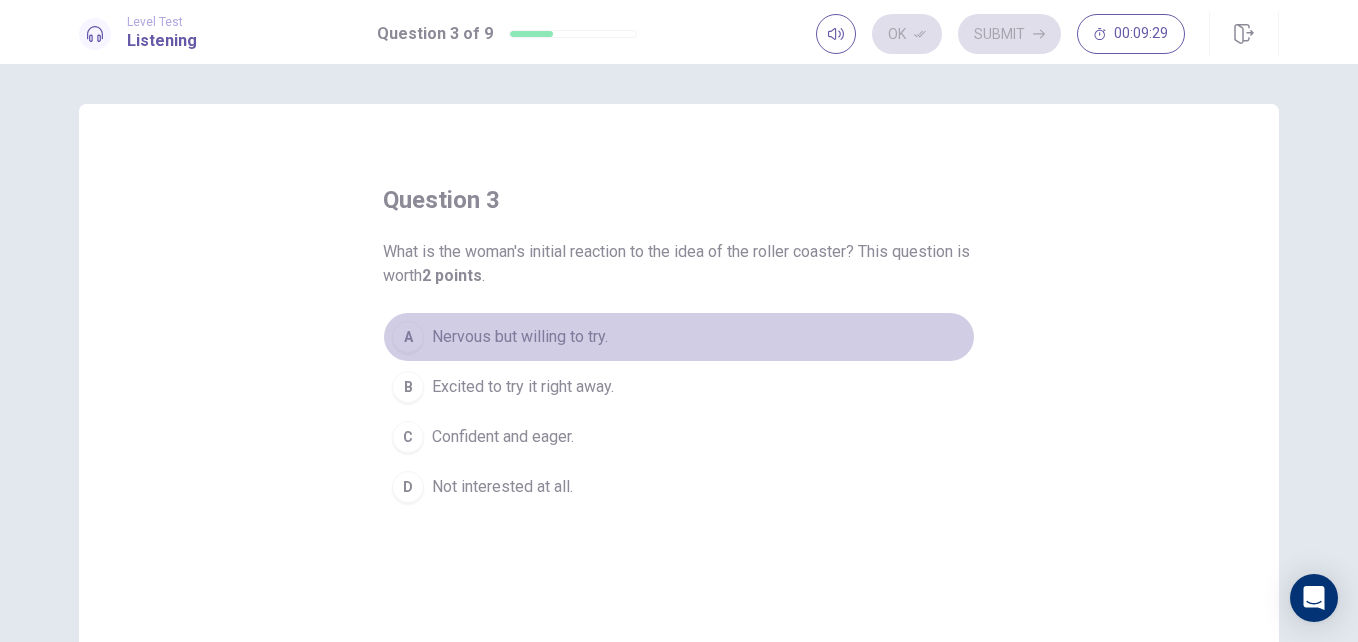 click on "Nervous but willing to try." at bounding box center (520, 337) 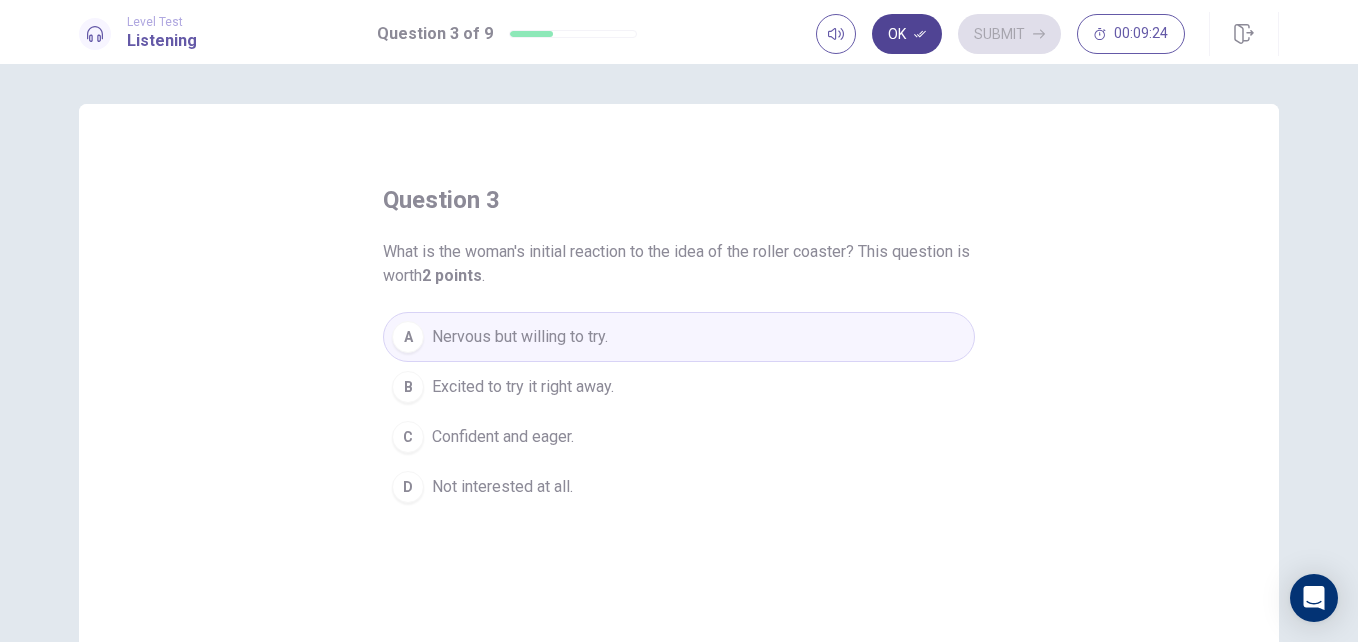 click 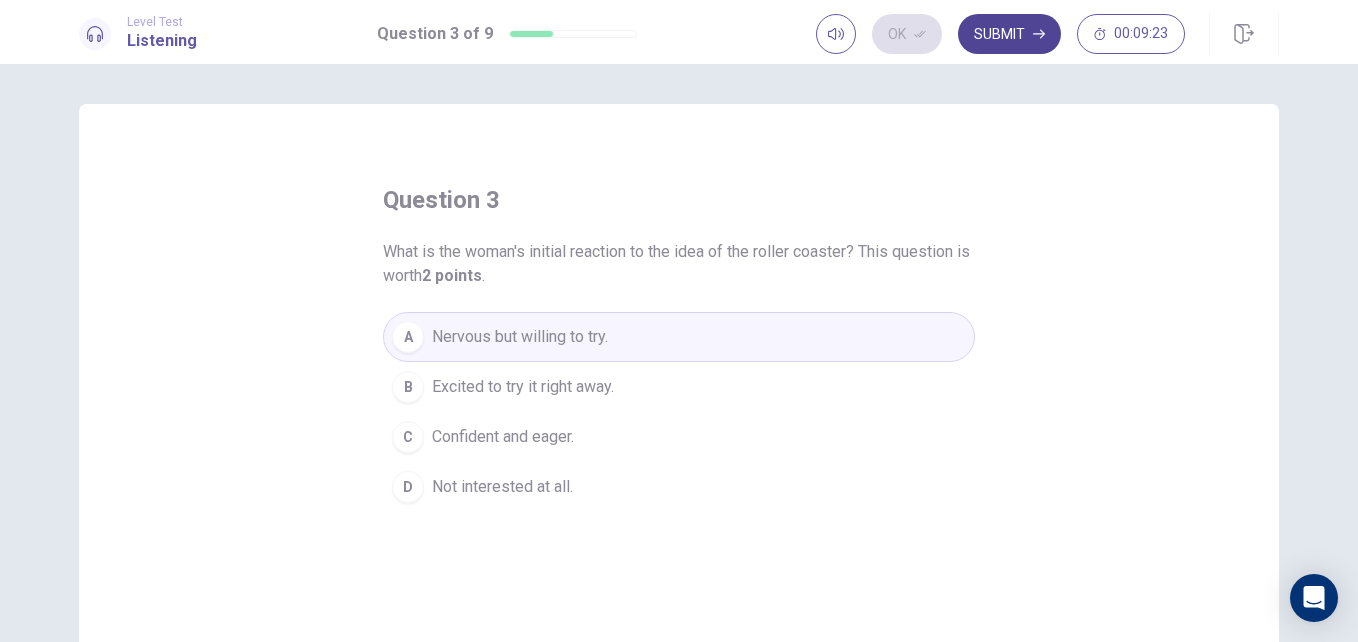 click on "Submit" at bounding box center (1009, 34) 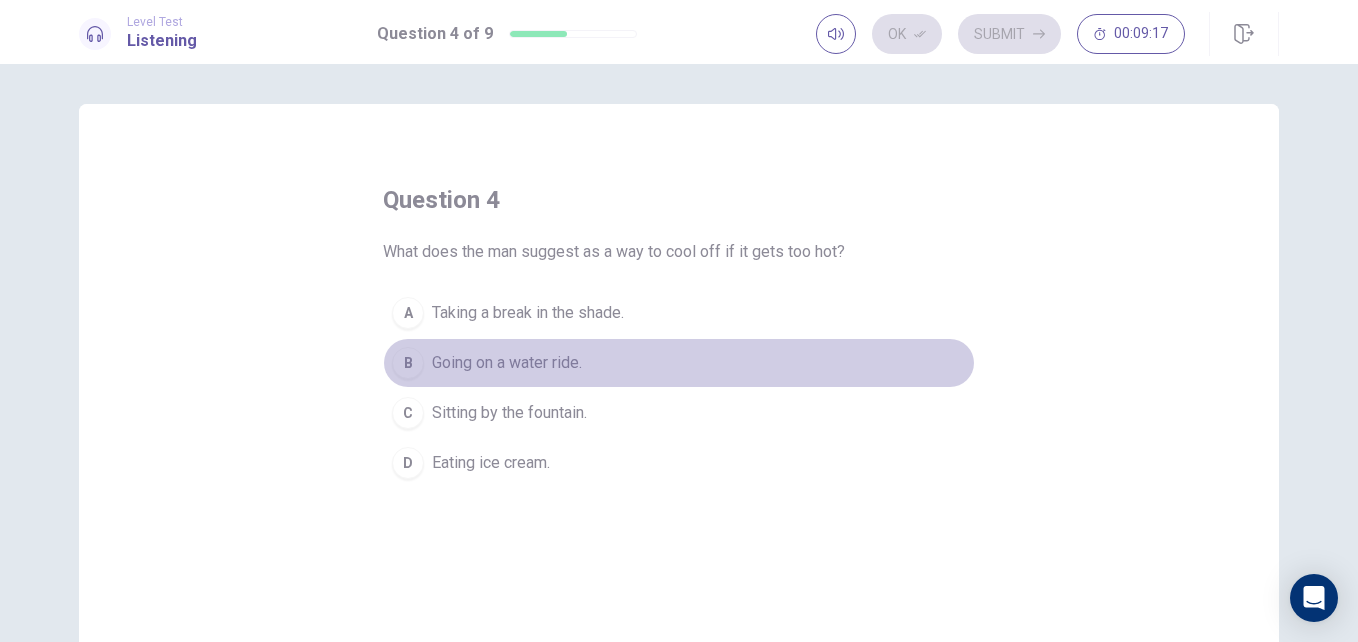 click on "Going on a water ride." at bounding box center [507, 363] 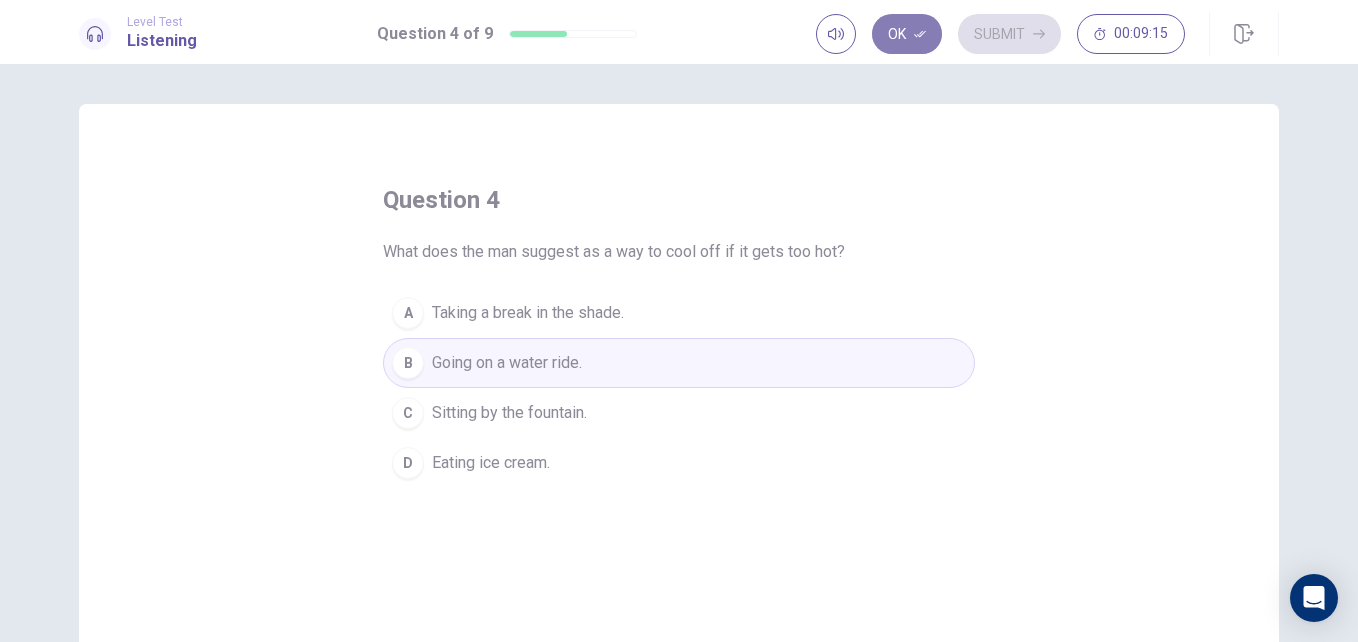 click on "Ok" at bounding box center [907, 34] 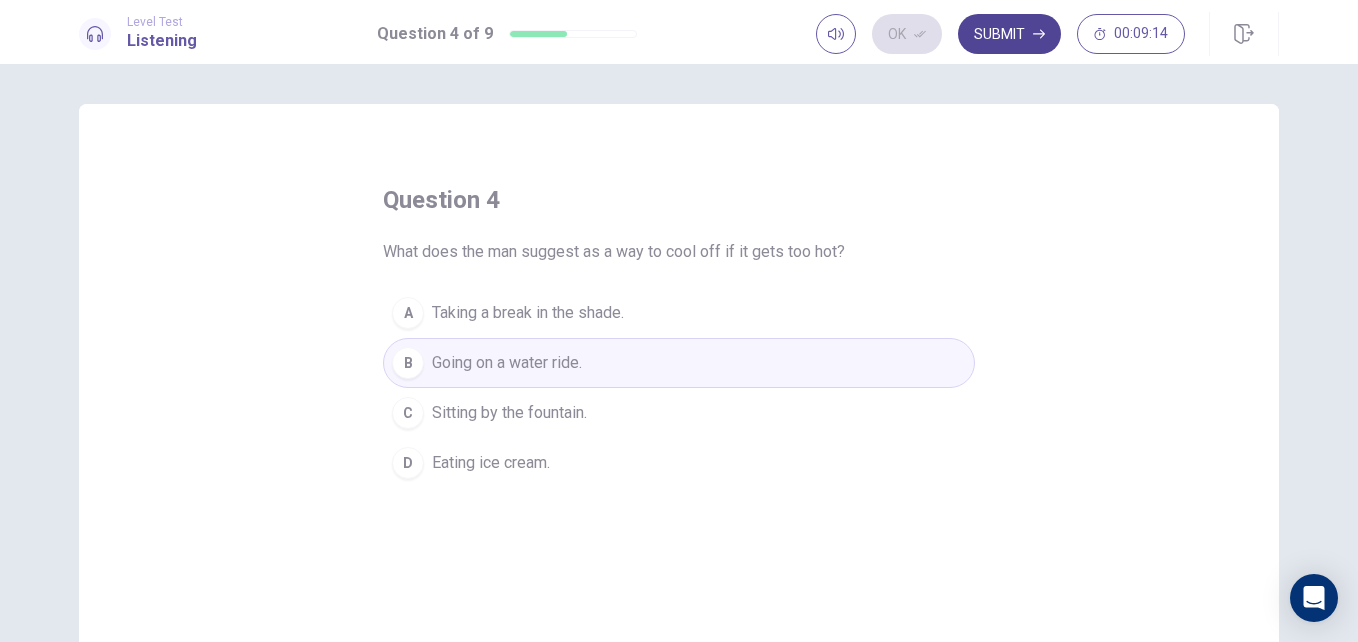 click on "Submit" at bounding box center (1009, 34) 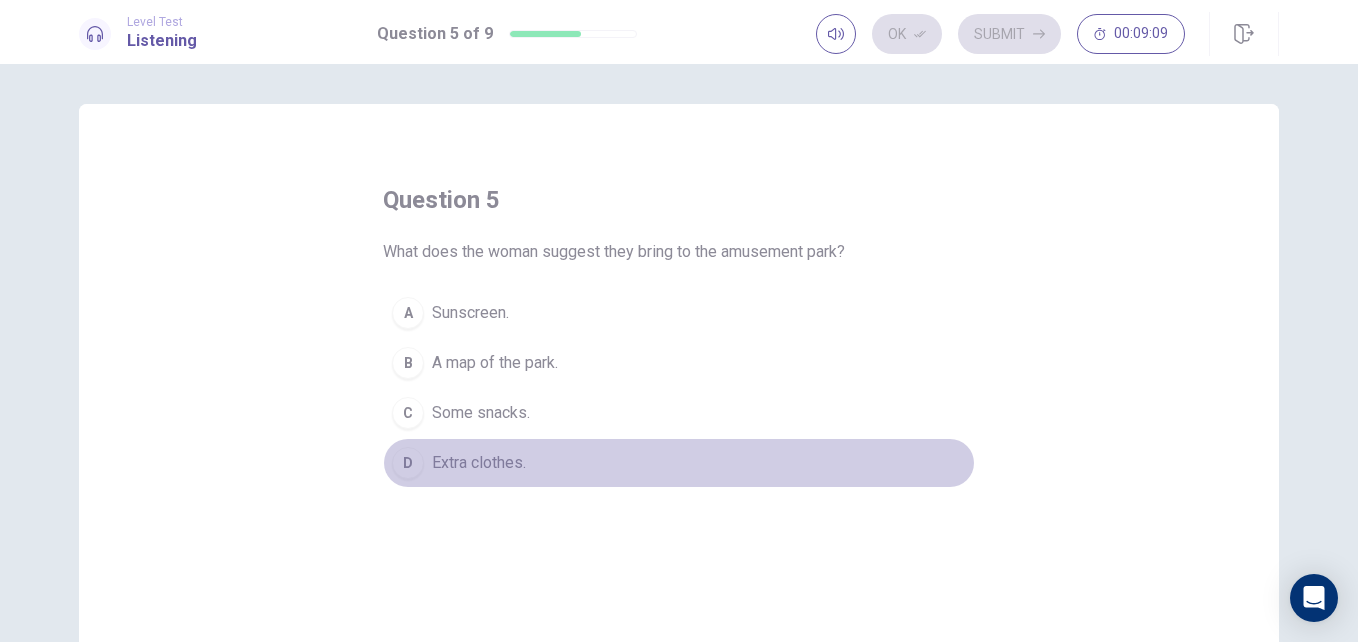 click on "Extra clothes." at bounding box center (479, 463) 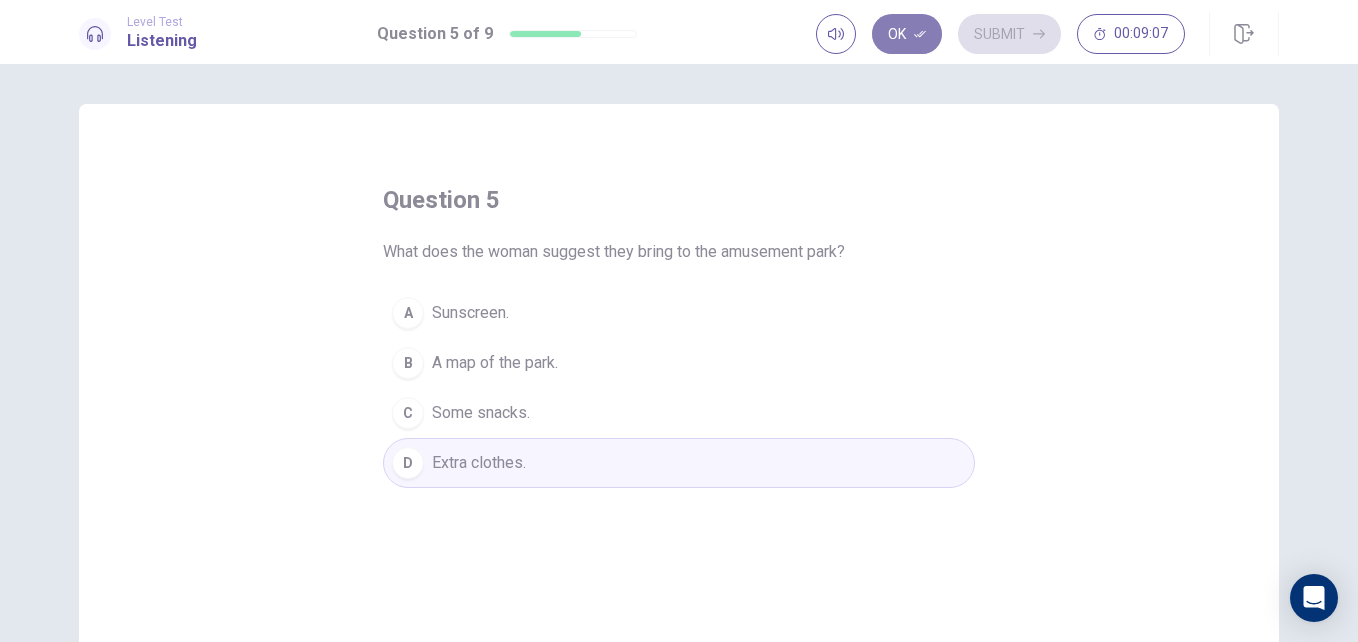 click on "Ok" at bounding box center (907, 34) 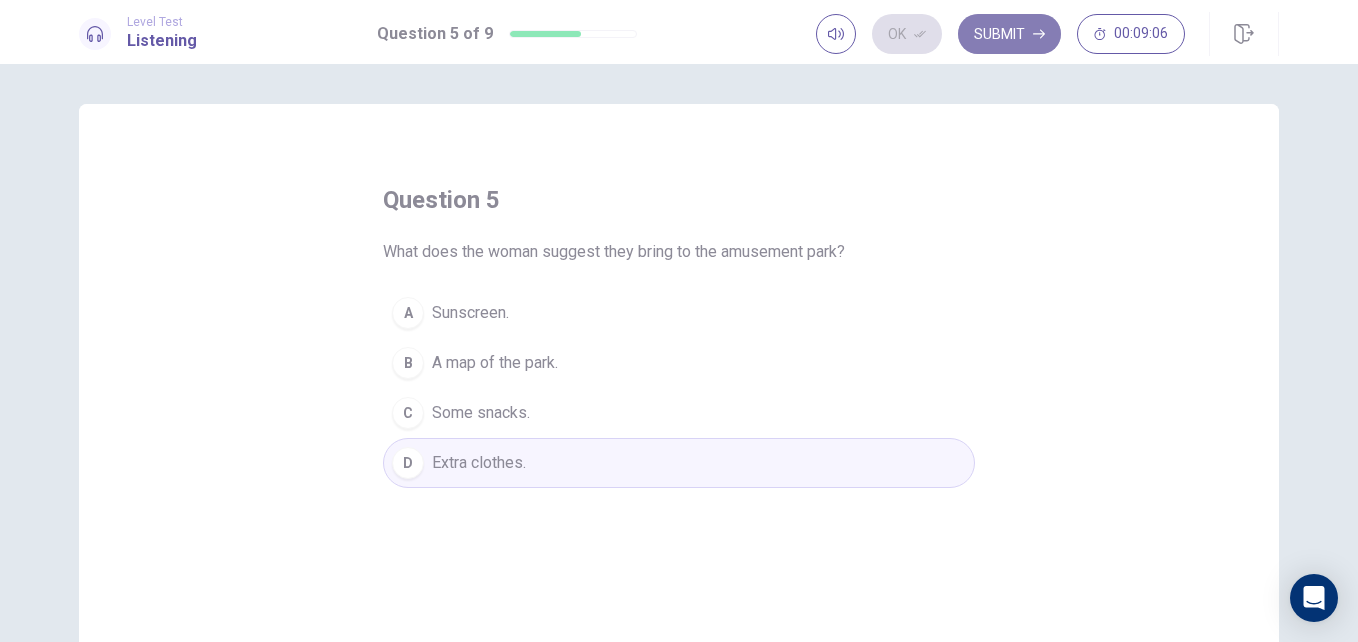 click on "Submit" at bounding box center (1009, 34) 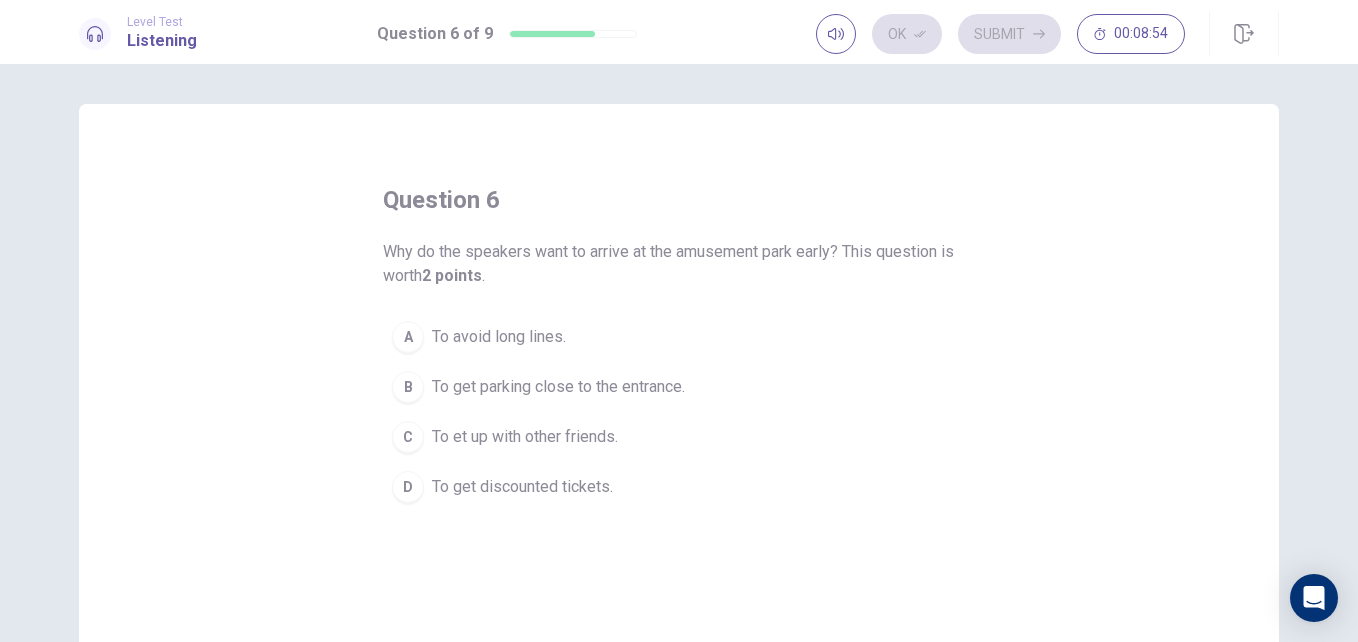 click on "To avoid long lines." at bounding box center [499, 337] 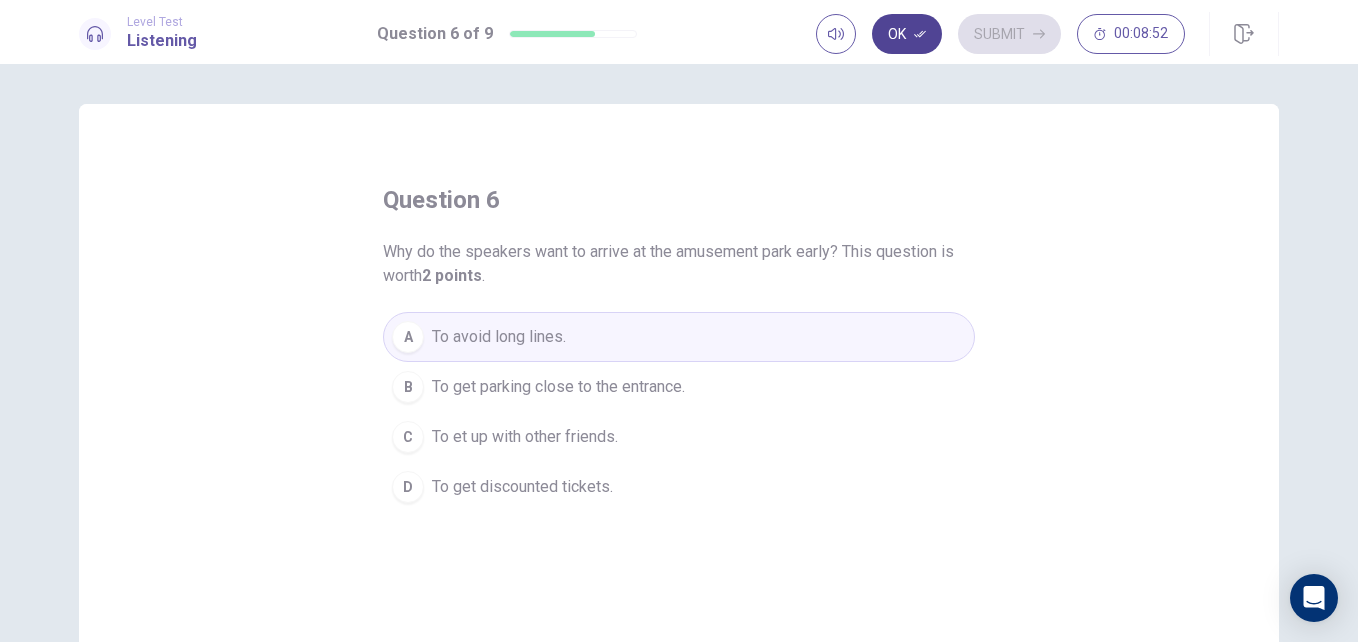 click on "Ok" at bounding box center (907, 34) 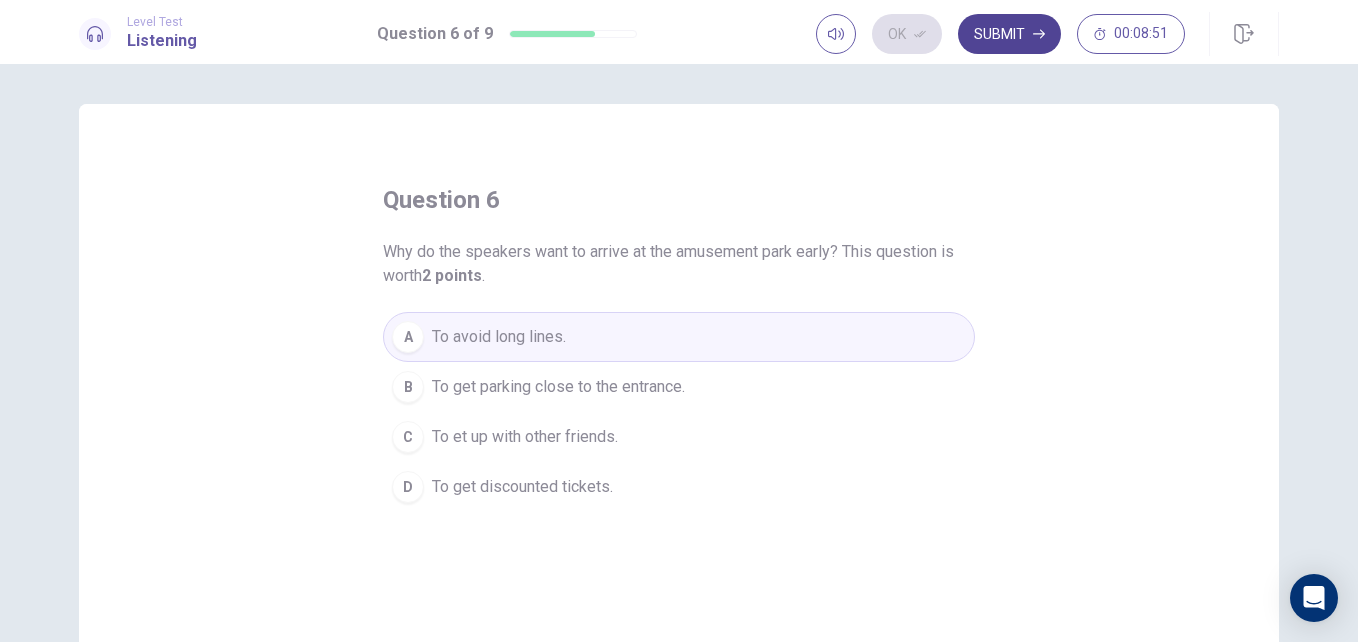 click on "Submit" at bounding box center (1009, 34) 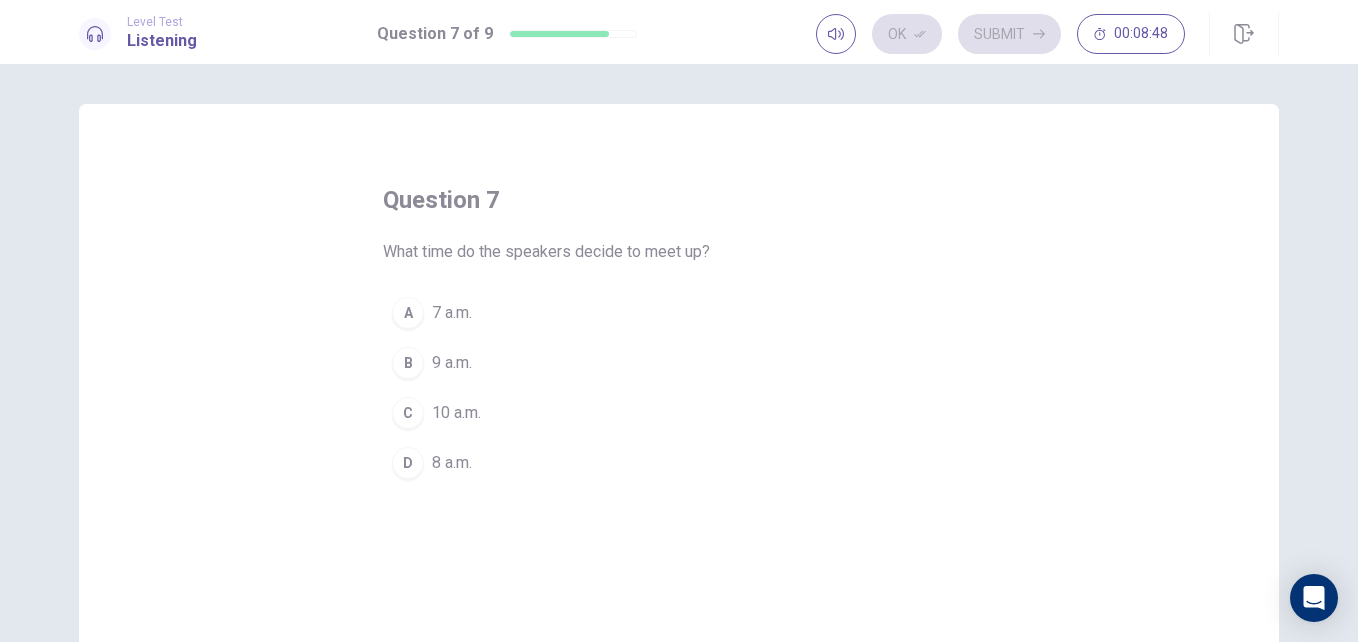 click on "9 a.m." at bounding box center [452, 363] 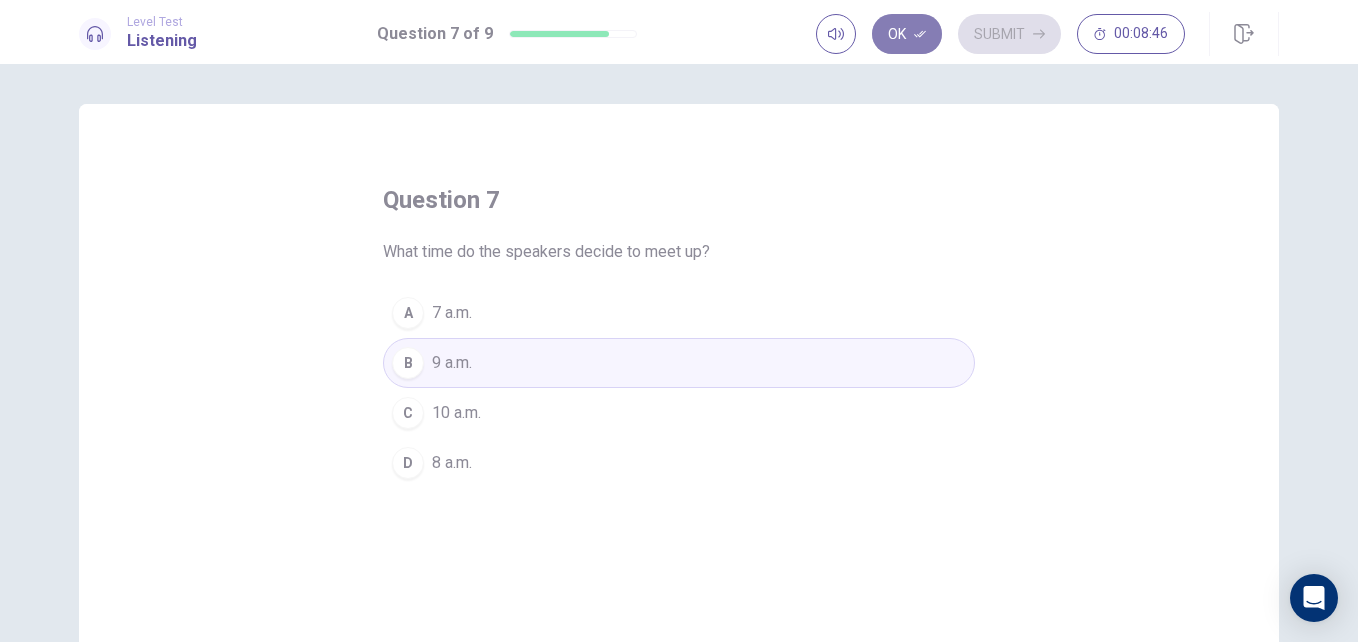 click on "Ok" at bounding box center (907, 34) 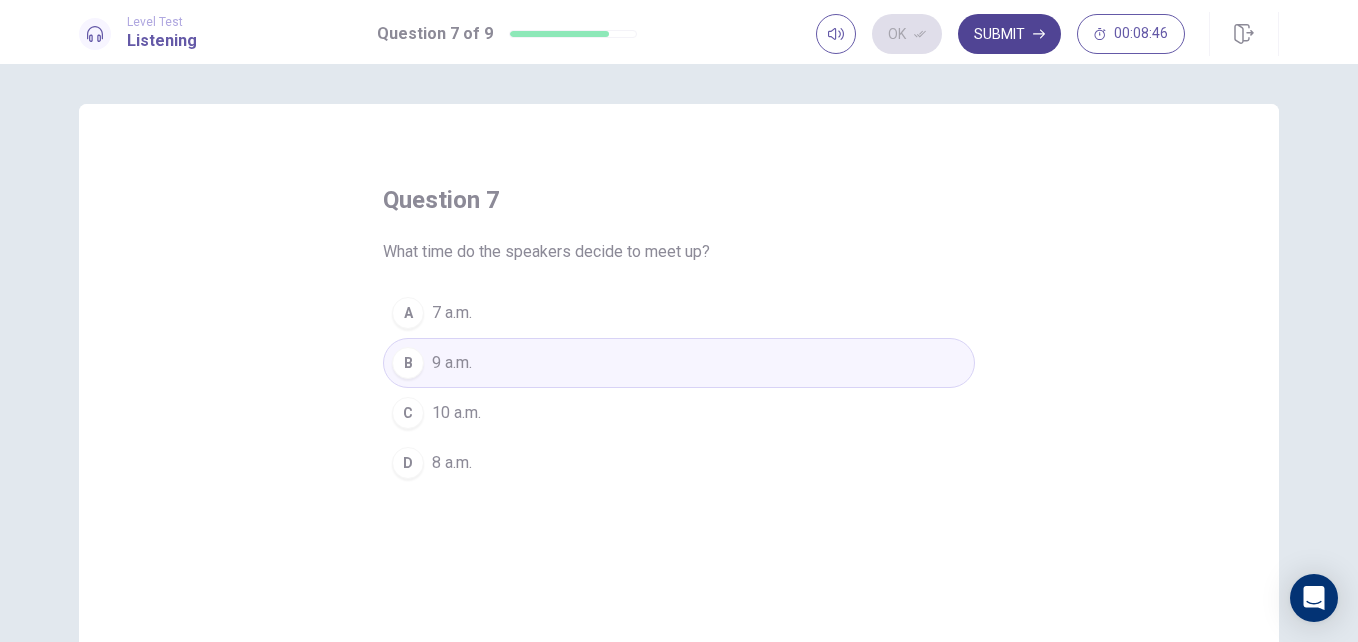 click on "Submit" at bounding box center [1009, 34] 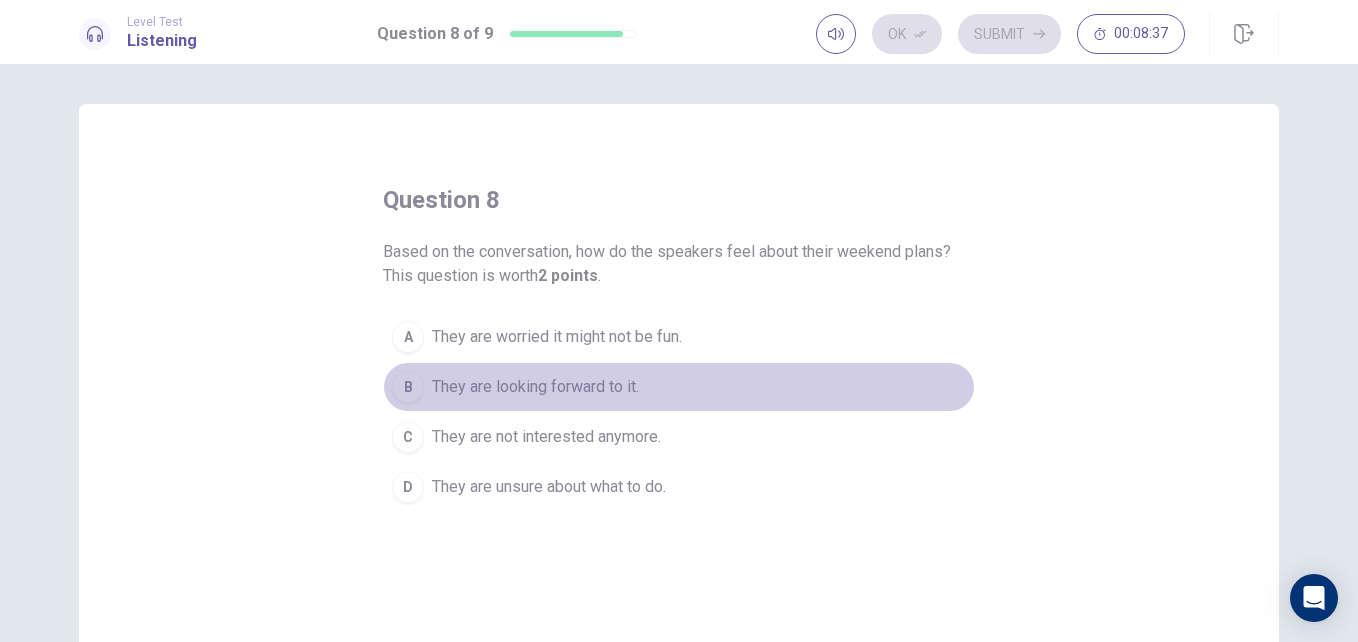 click on "They are looking forward to it." at bounding box center [535, 387] 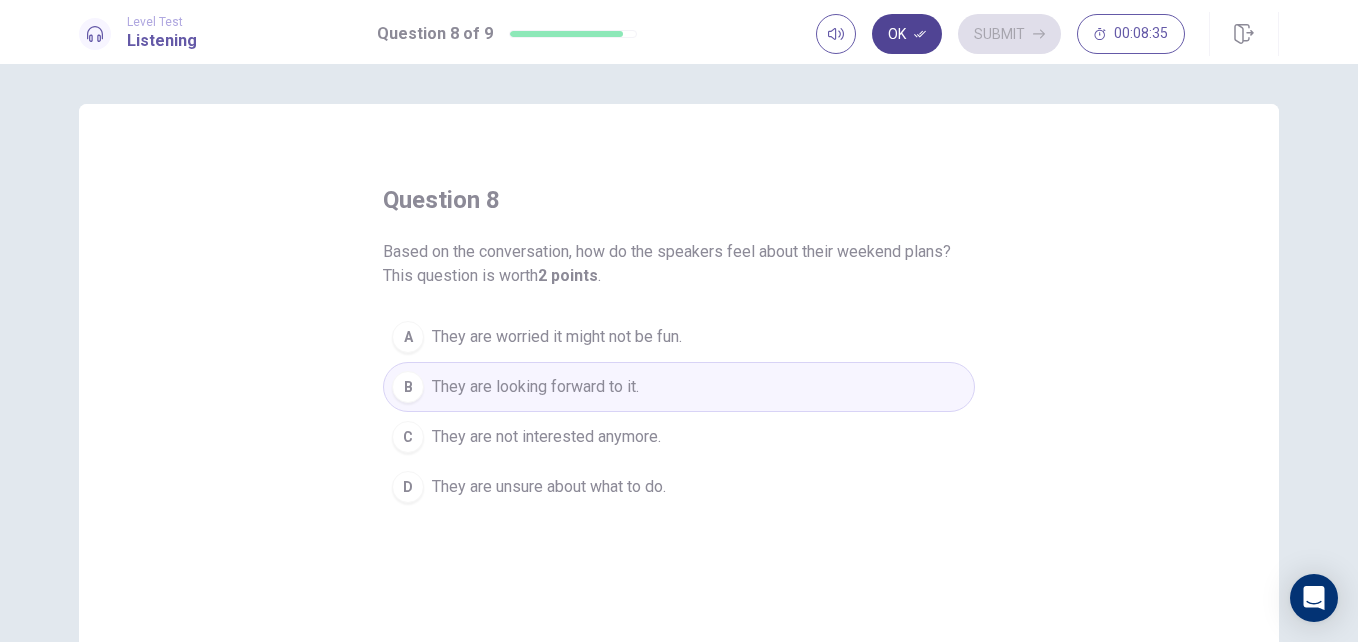 click on "Ok" at bounding box center (907, 34) 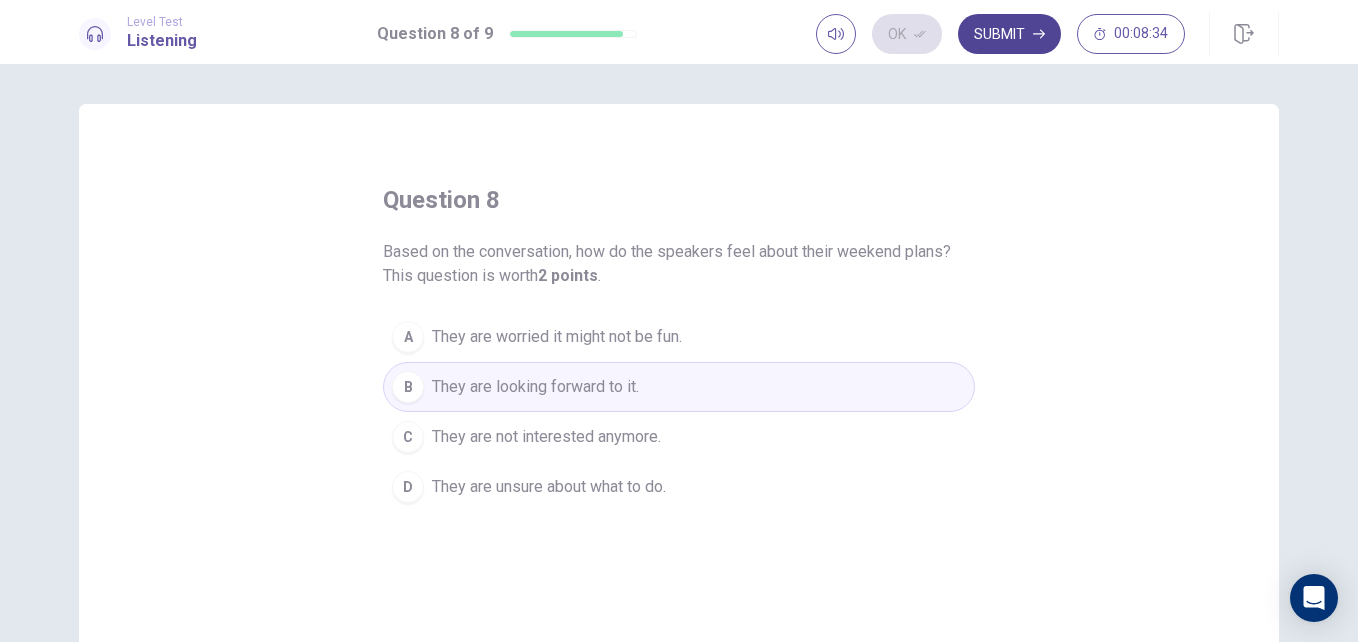 click on "Submit" at bounding box center [1009, 34] 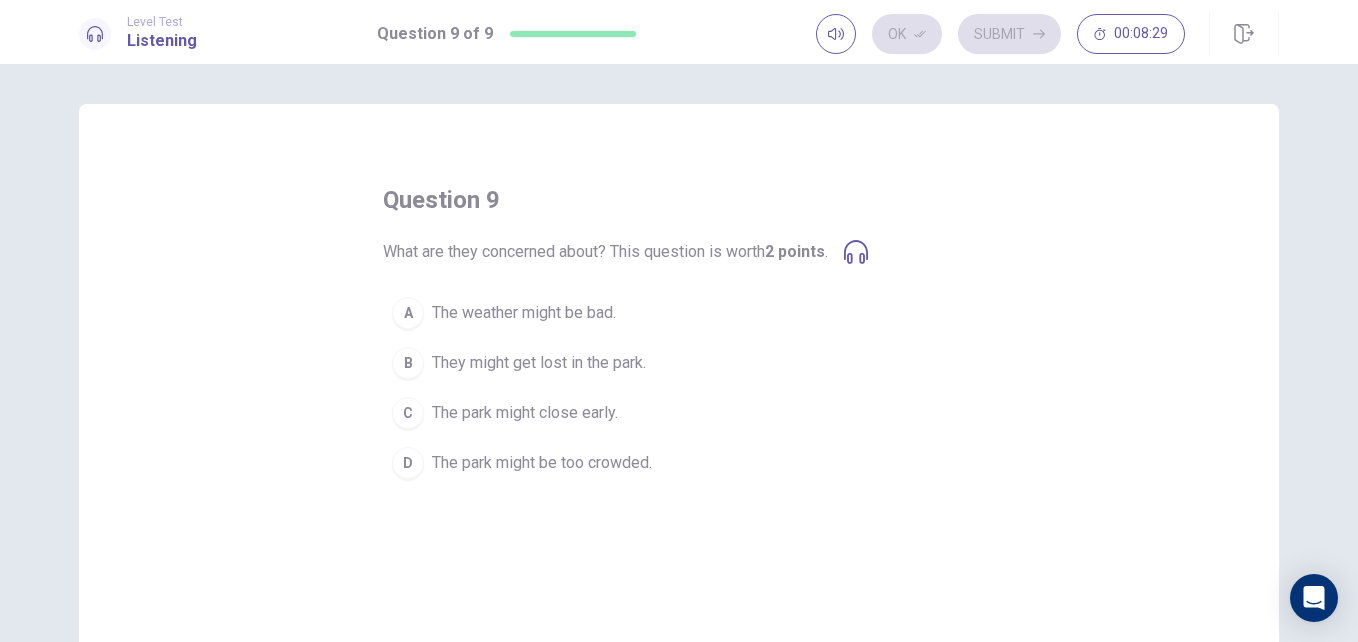 click on "The park might be too crowded." at bounding box center (542, 463) 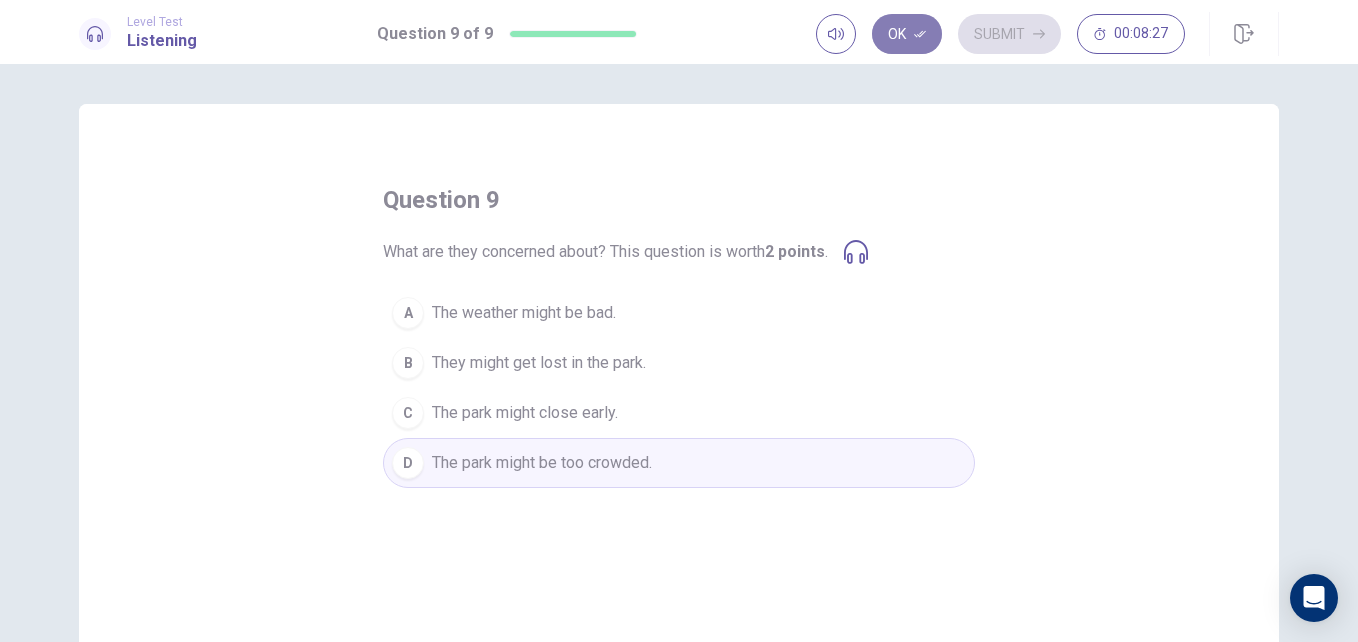 click on "Ok" at bounding box center [907, 34] 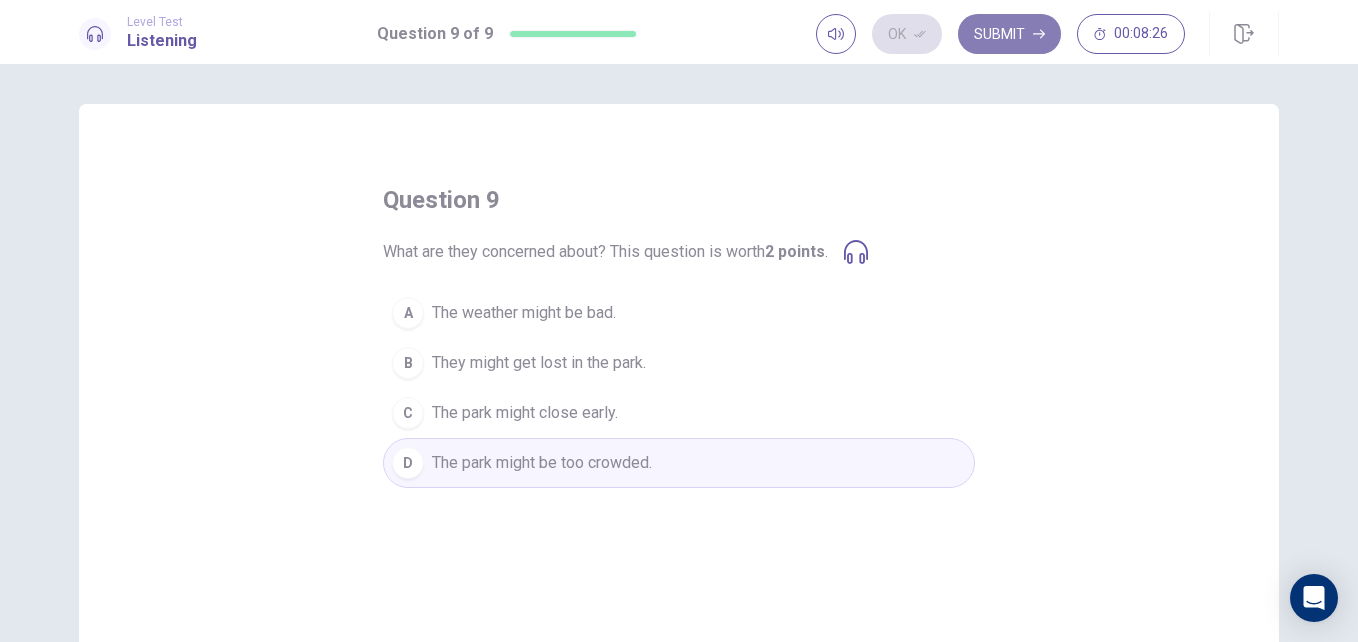 click on "Submit" at bounding box center (1009, 34) 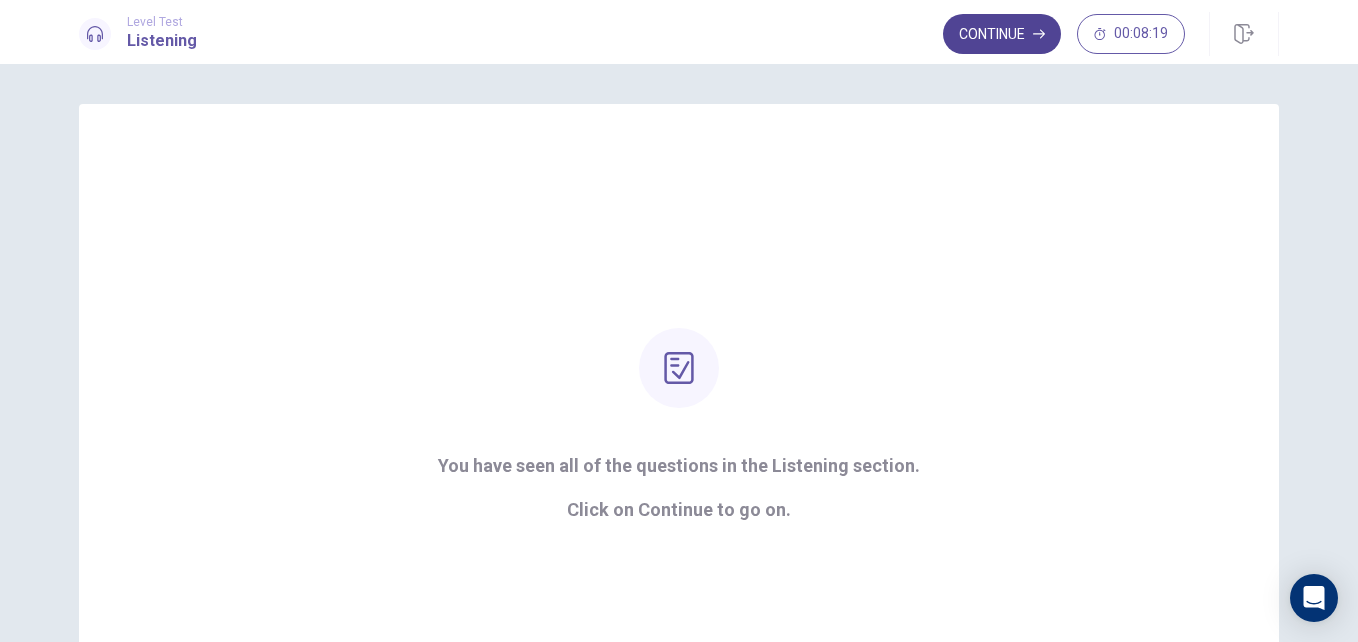 click on "Continue" at bounding box center [1002, 34] 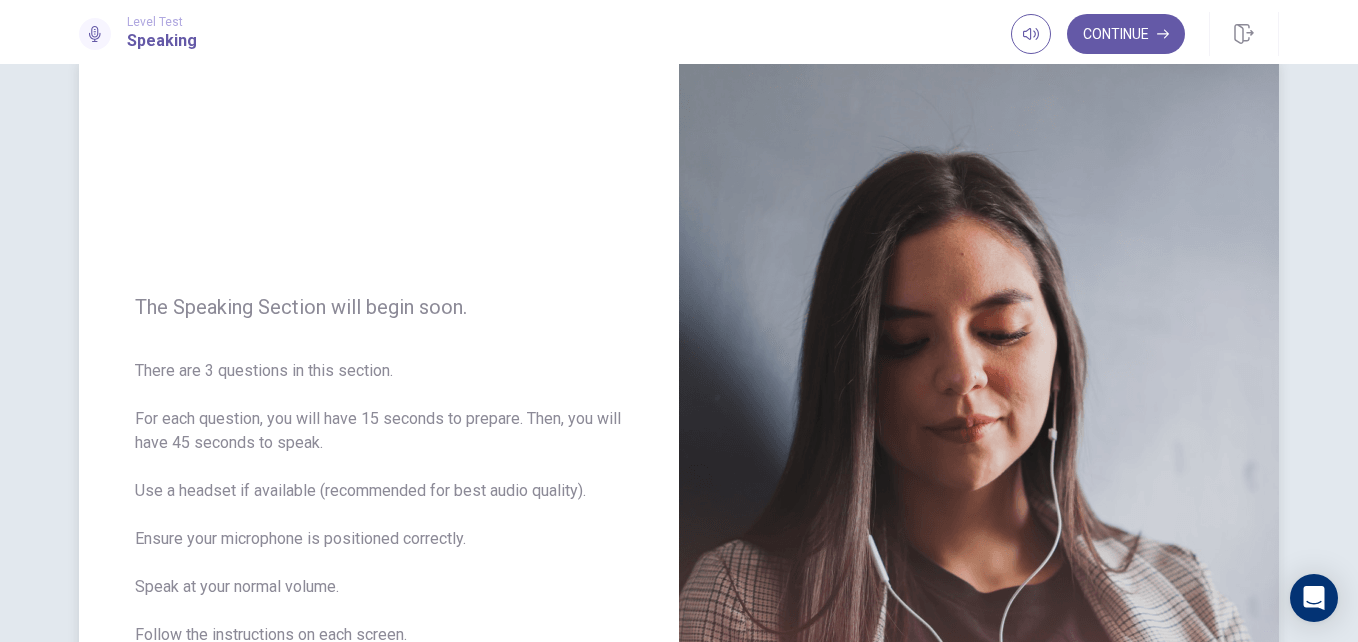 scroll, scrollTop: 0, scrollLeft: 0, axis: both 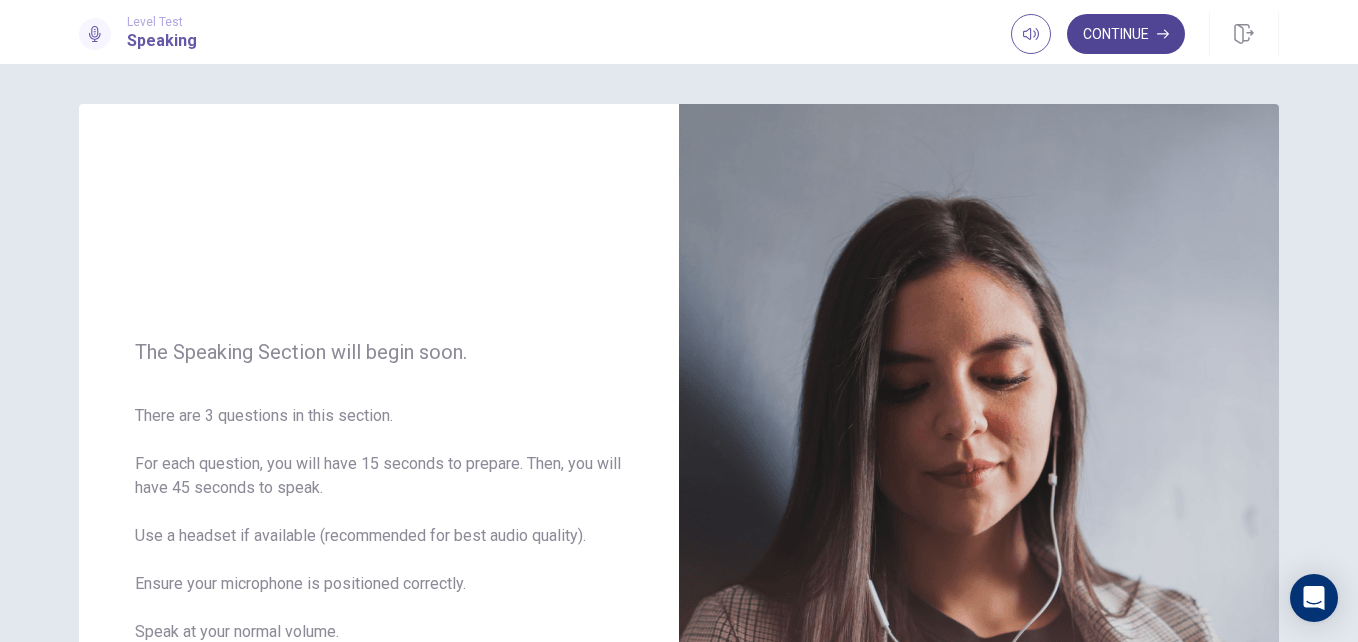 click on "Continue" at bounding box center [1126, 34] 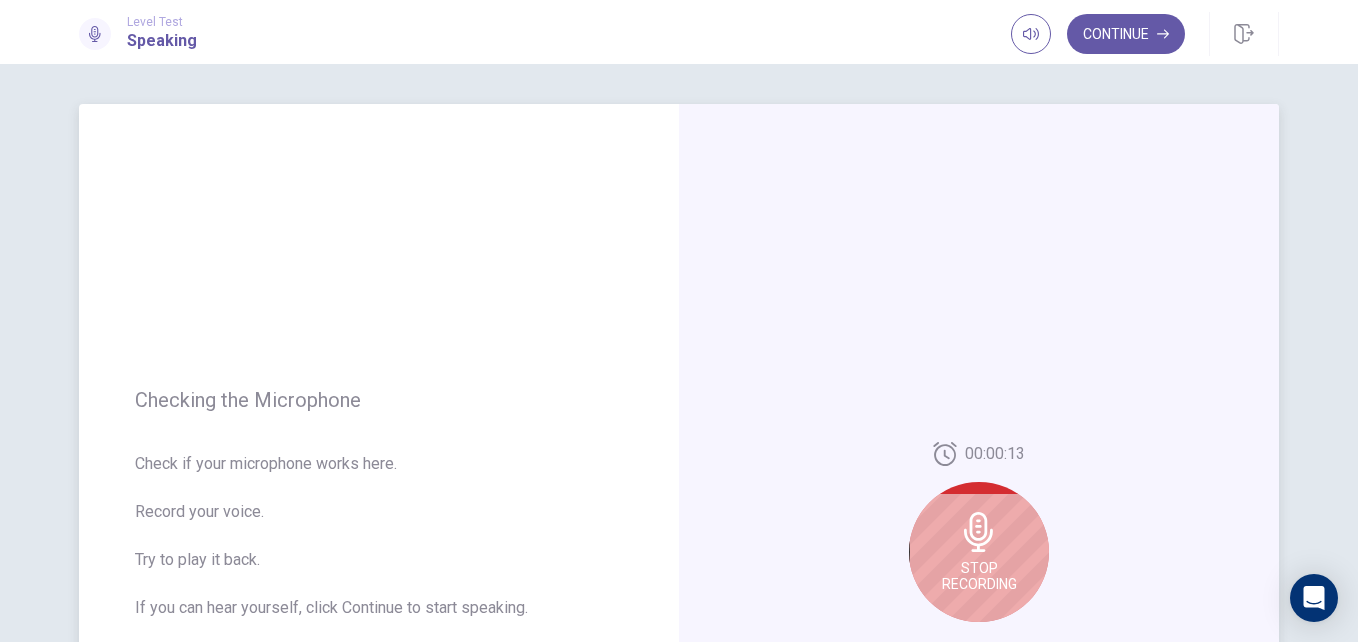 click on "Stop   Recording" at bounding box center (979, 552) 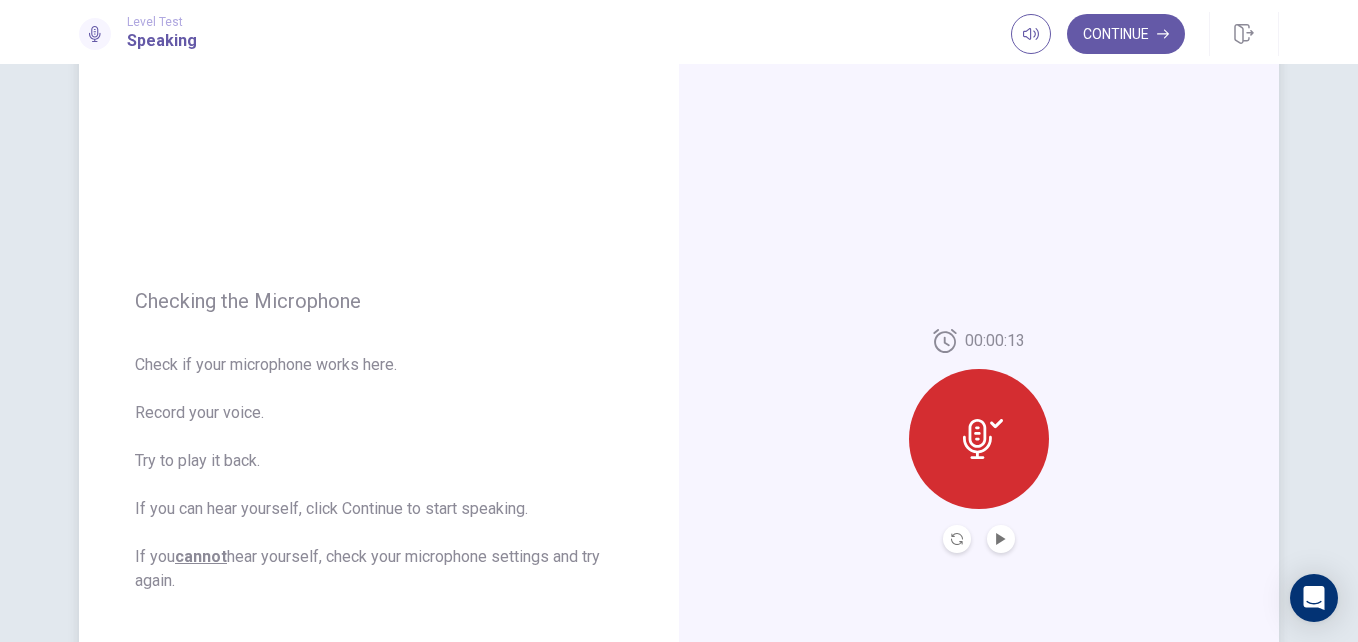 scroll, scrollTop: 100, scrollLeft: 0, axis: vertical 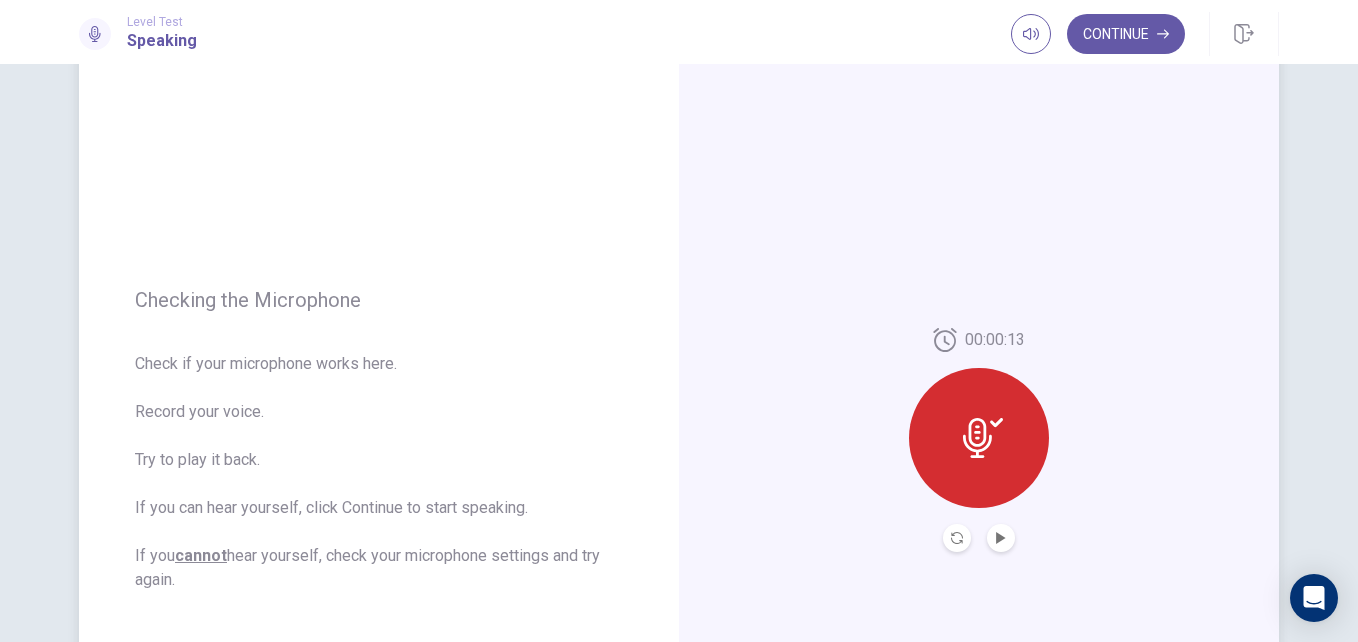 click at bounding box center (979, 438) 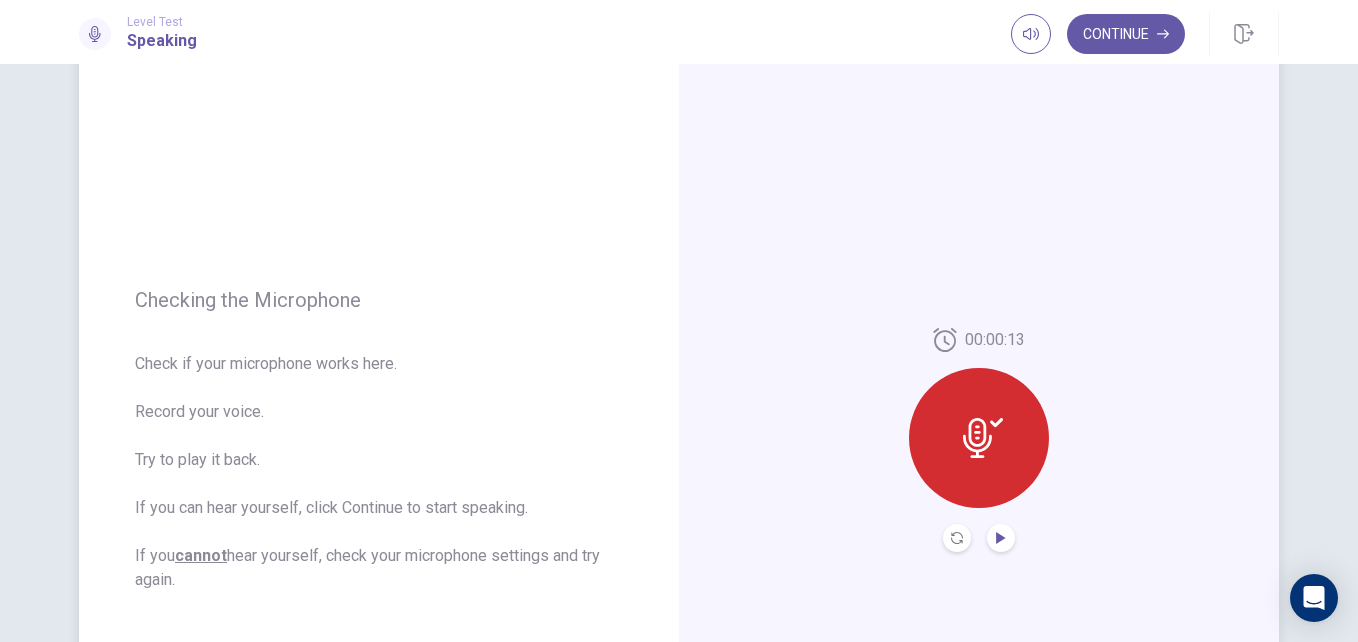 click 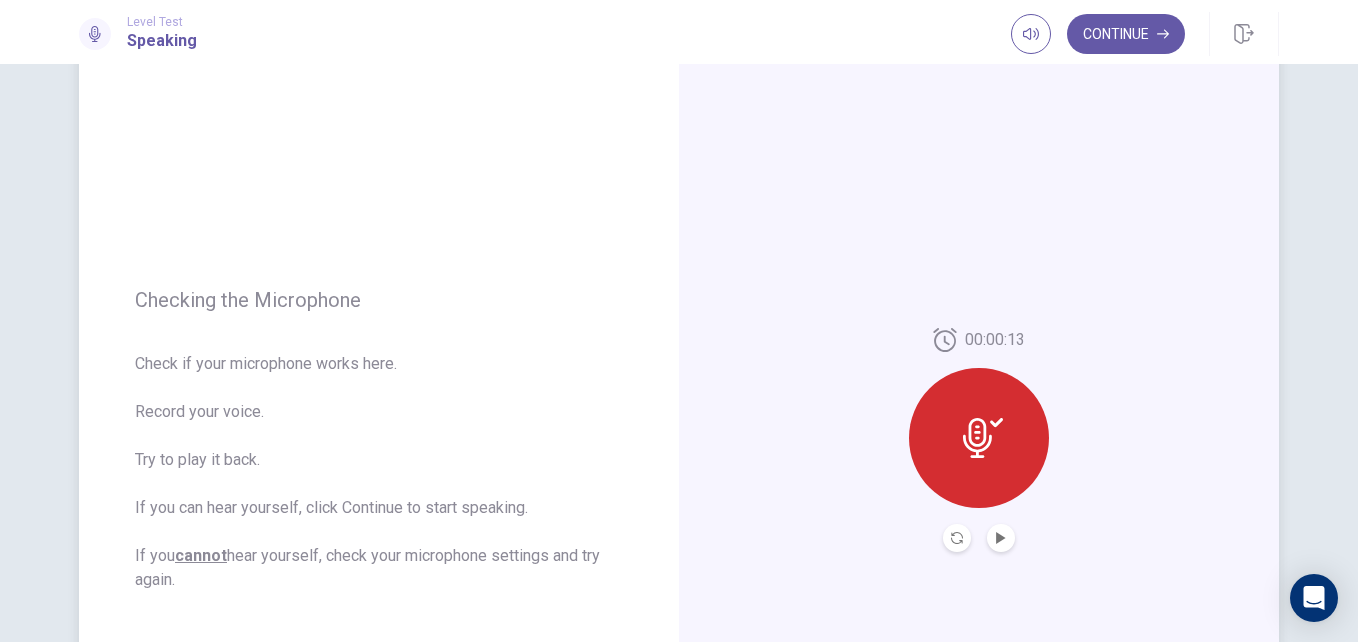 click 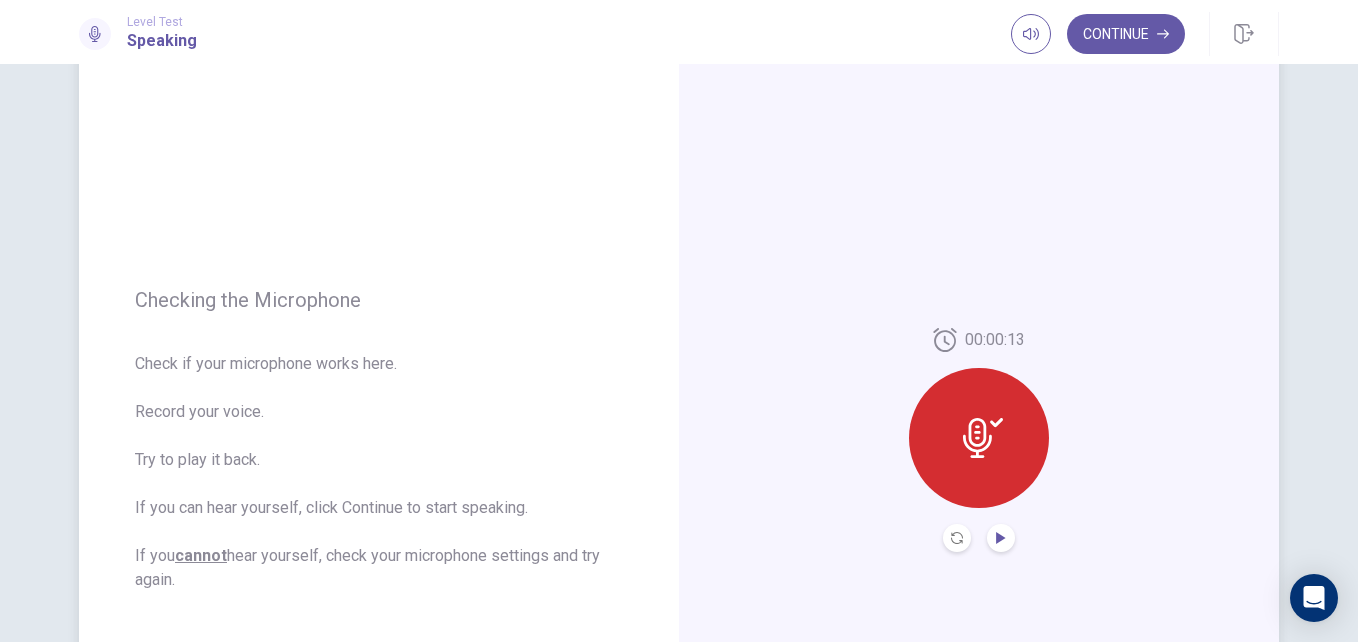 click 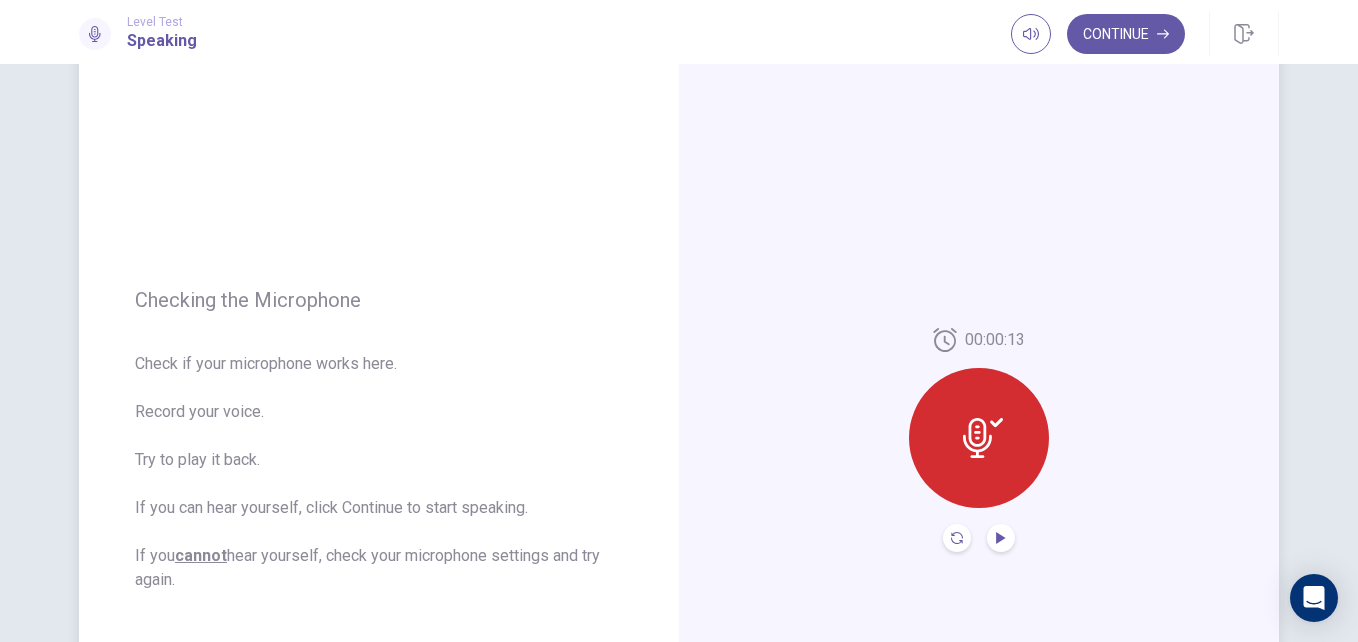 click 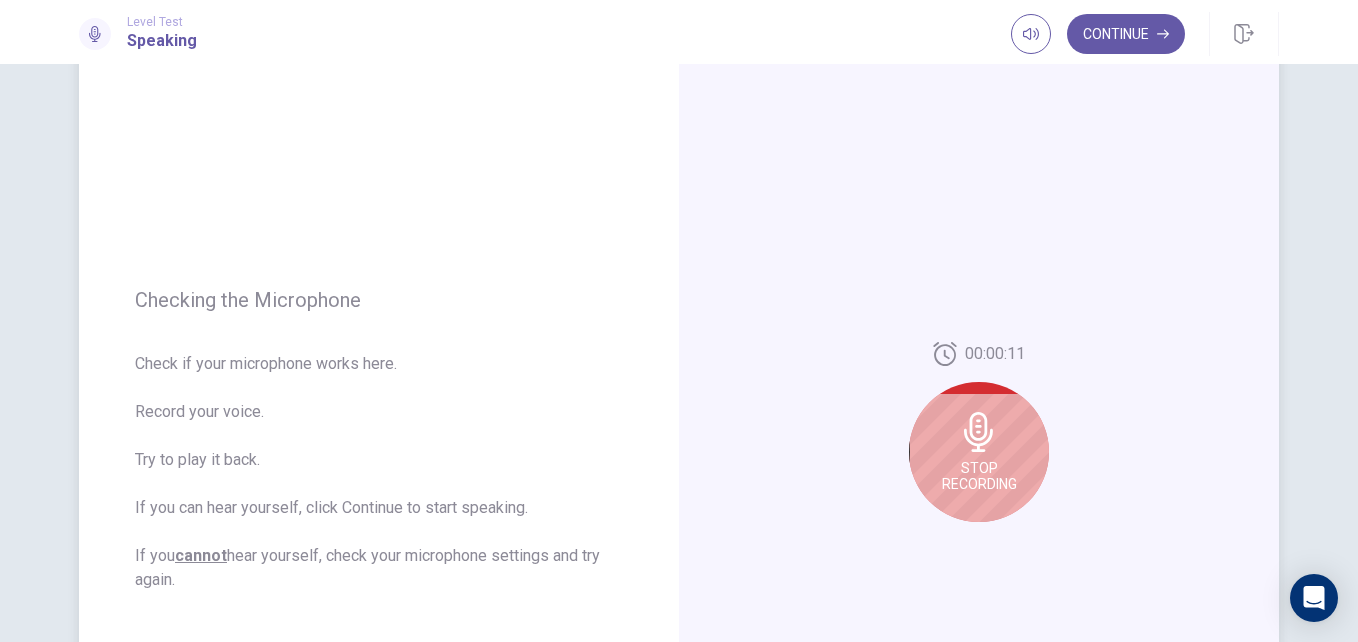 click 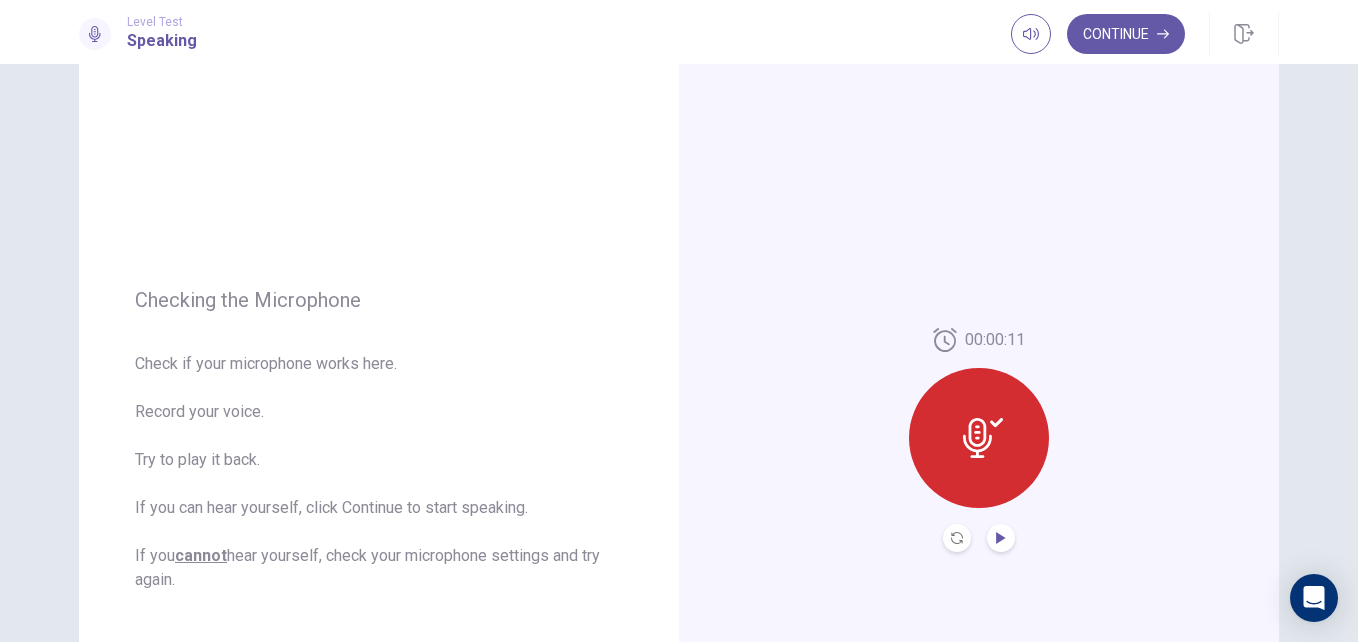 click 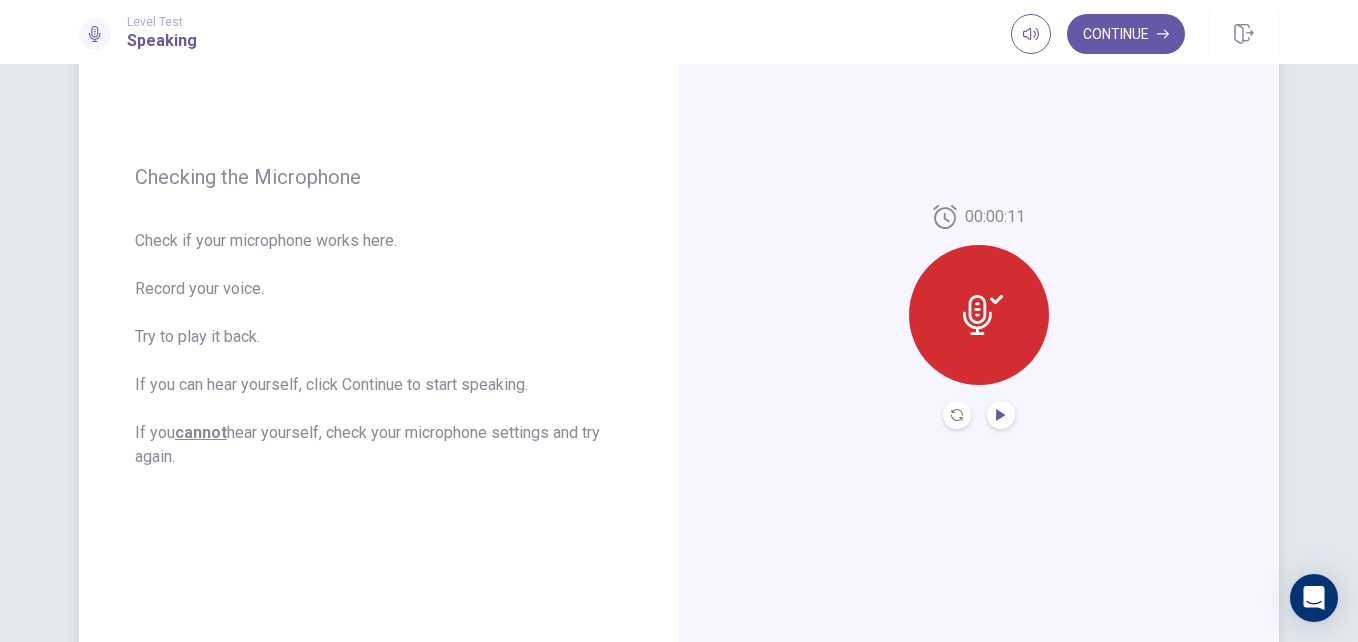scroll, scrollTop: 138, scrollLeft: 0, axis: vertical 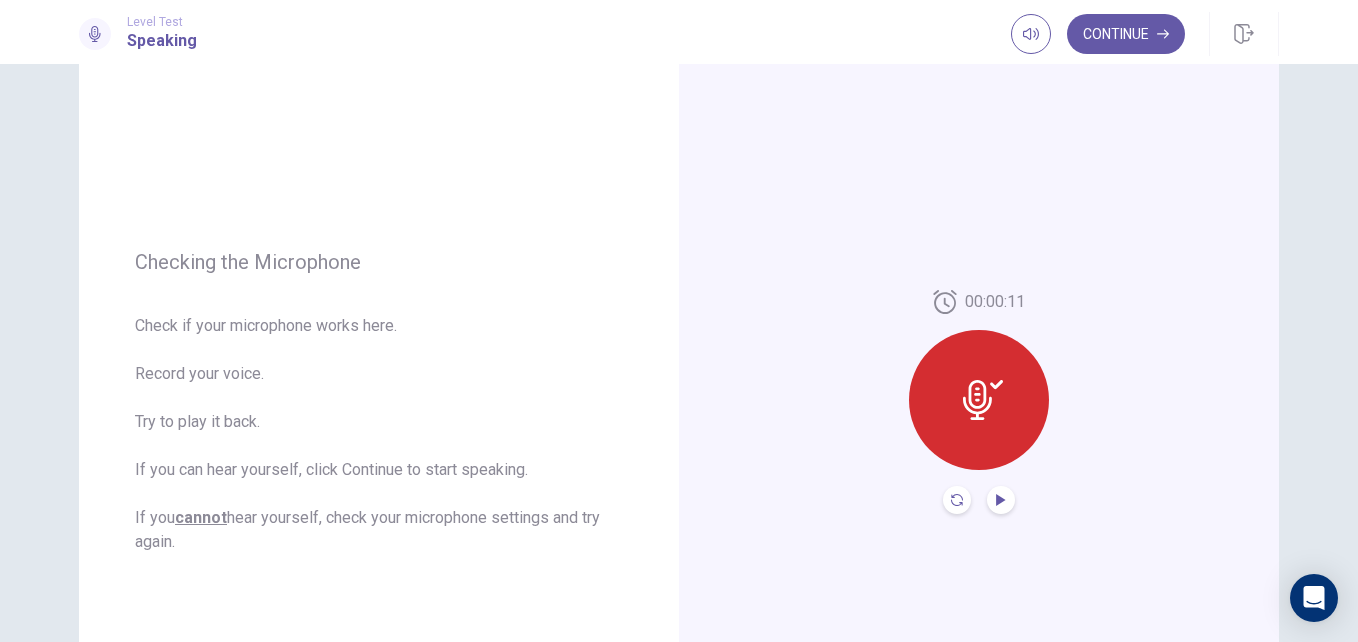 click 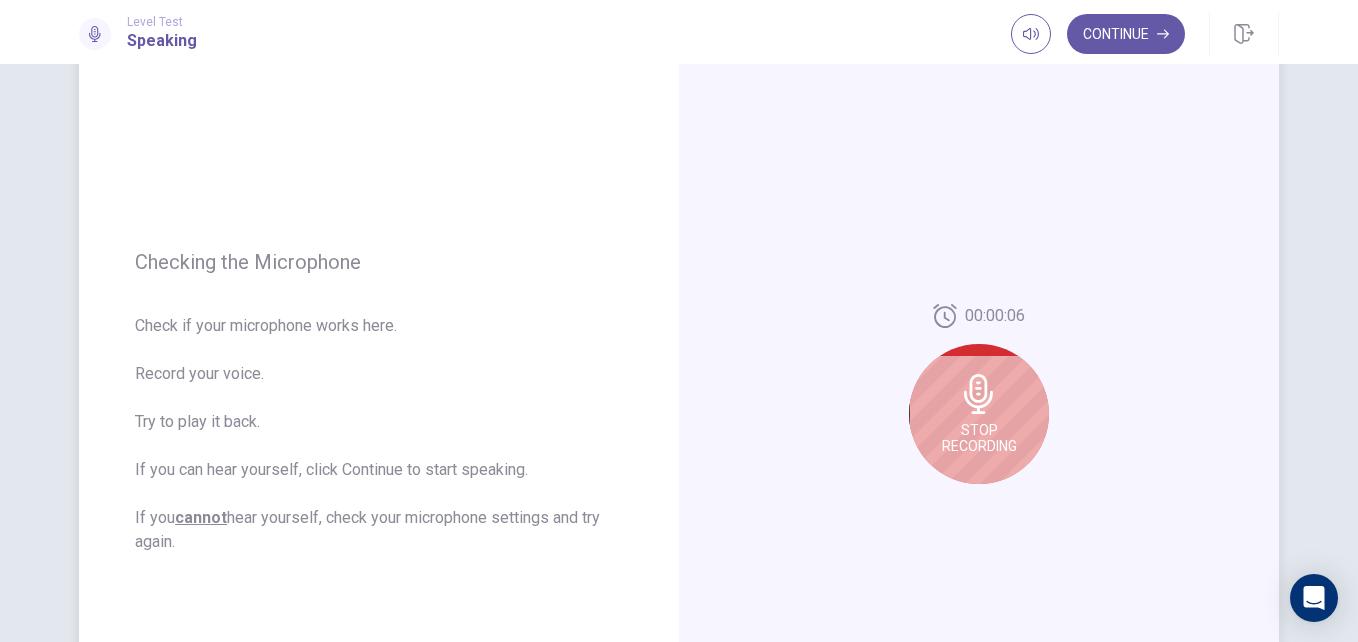 click 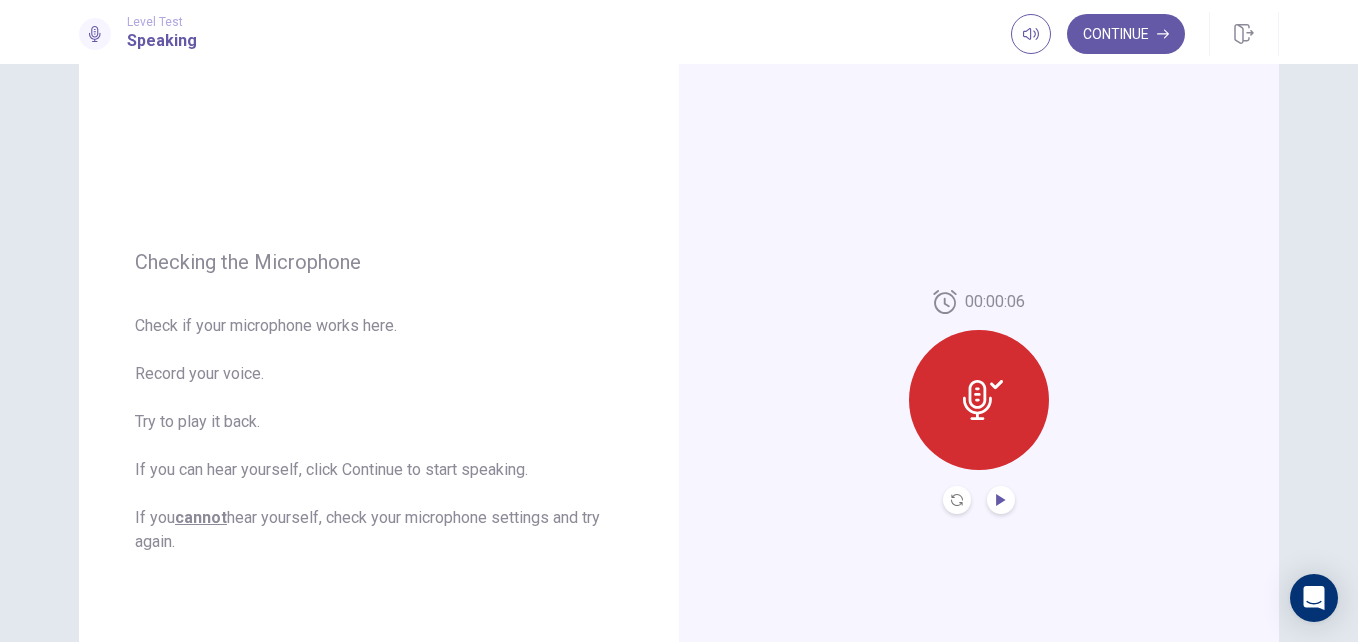 click 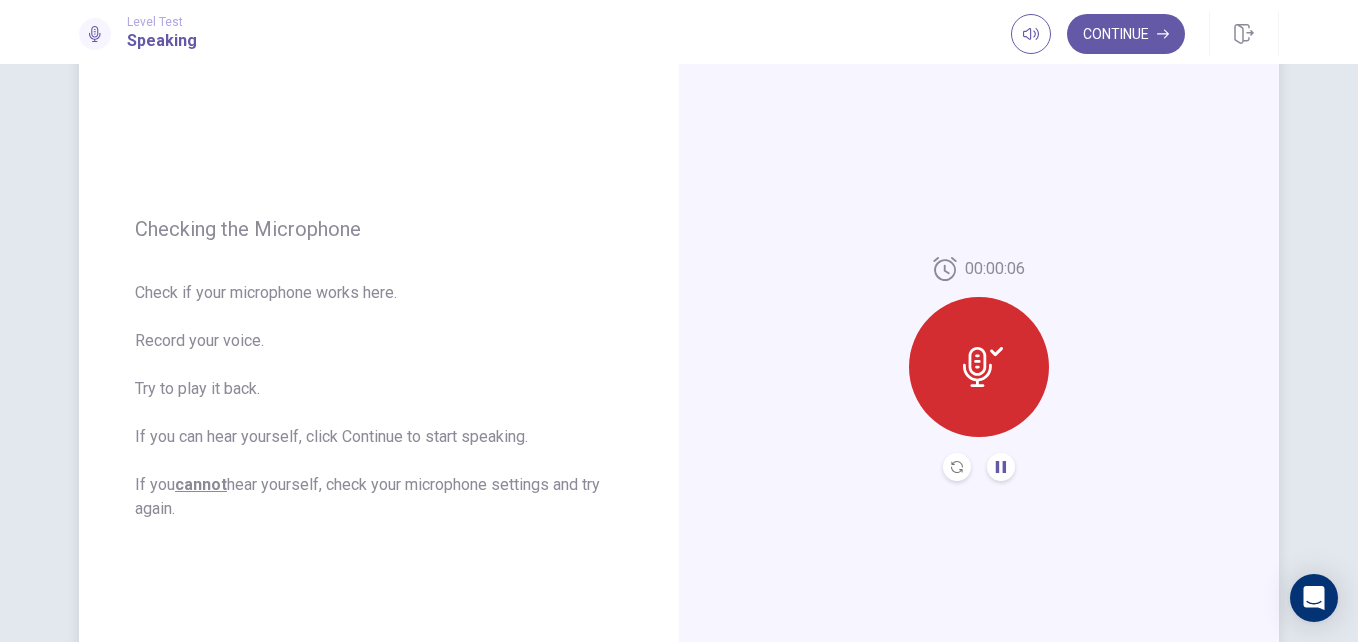 scroll, scrollTop: 200, scrollLeft: 0, axis: vertical 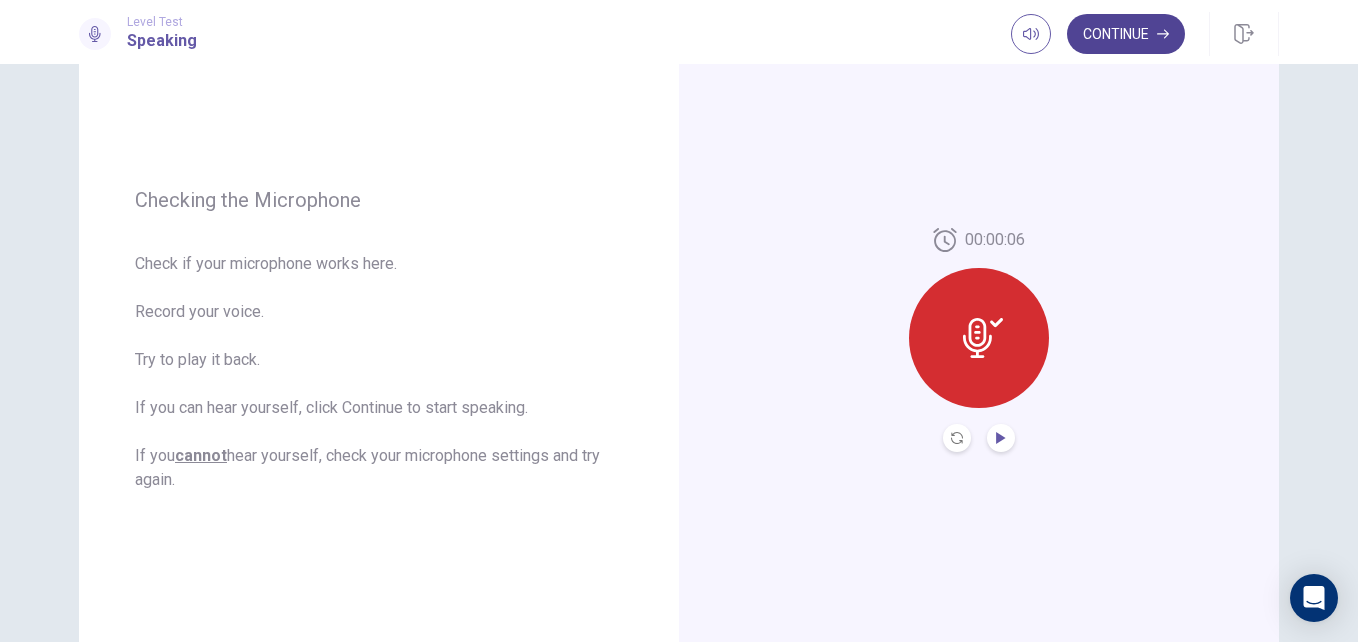 click on "Continue" at bounding box center [1126, 34] 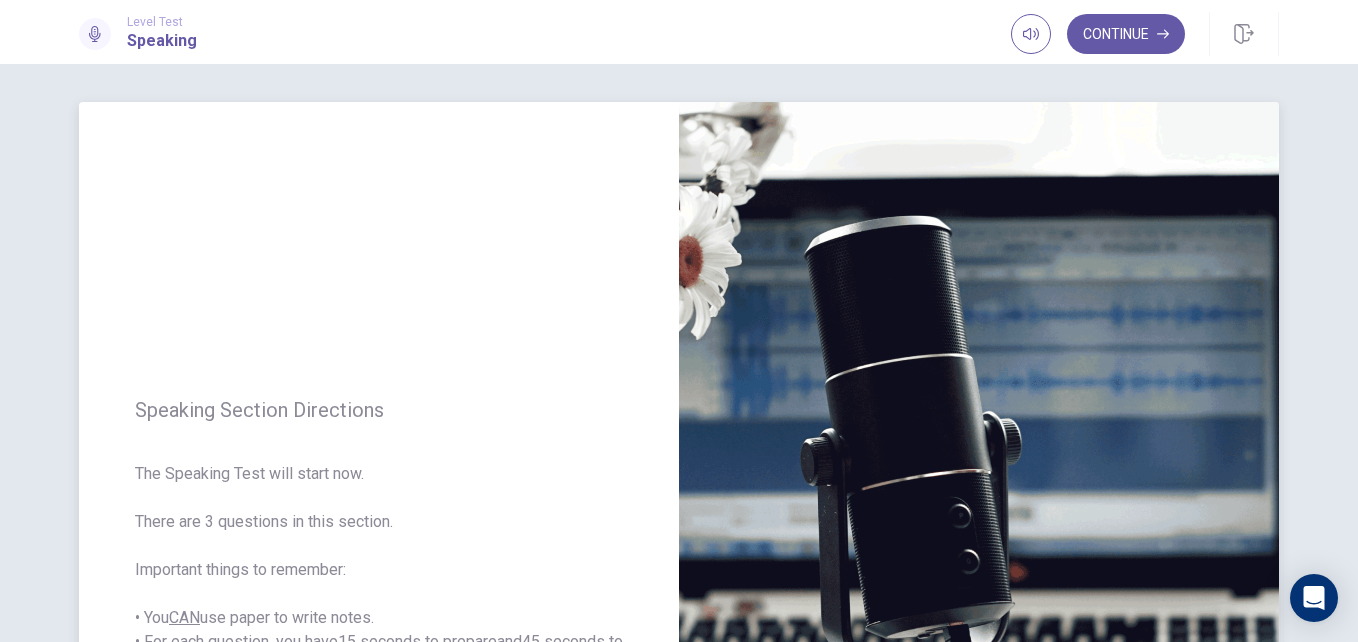 scroll, scrollTop: 0, scrollLeft: 0, axis: both 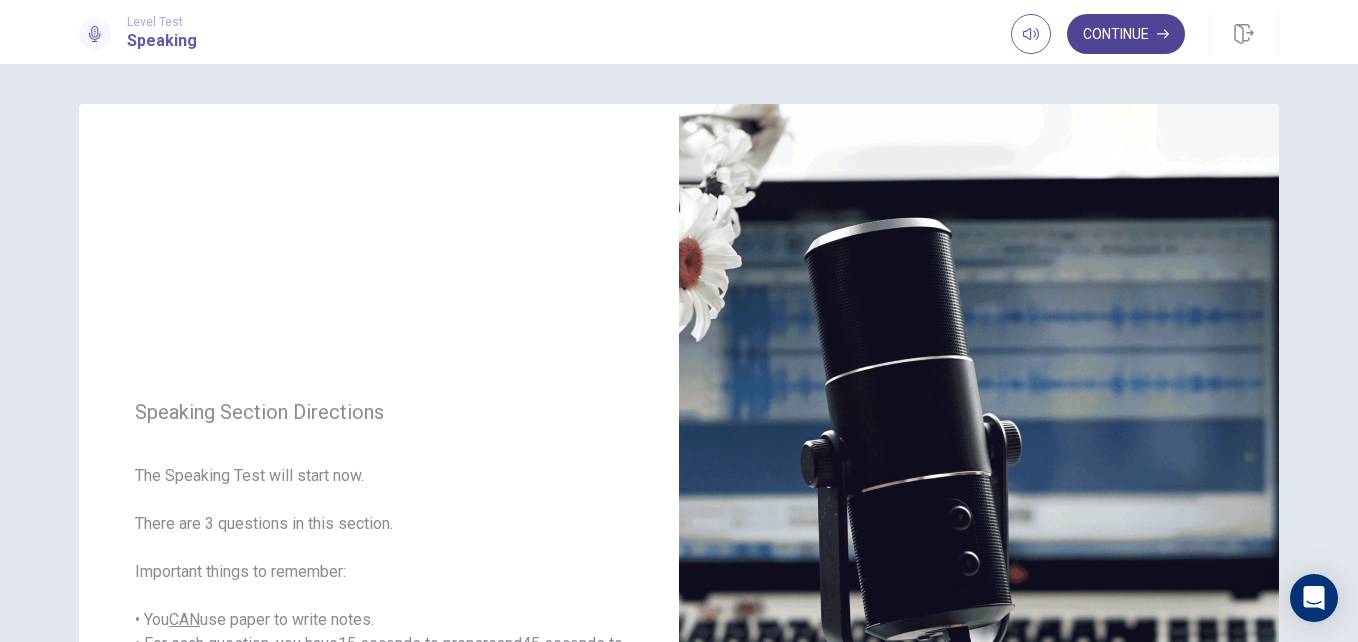 click on "Continue" at bounding box center (1126, 34) 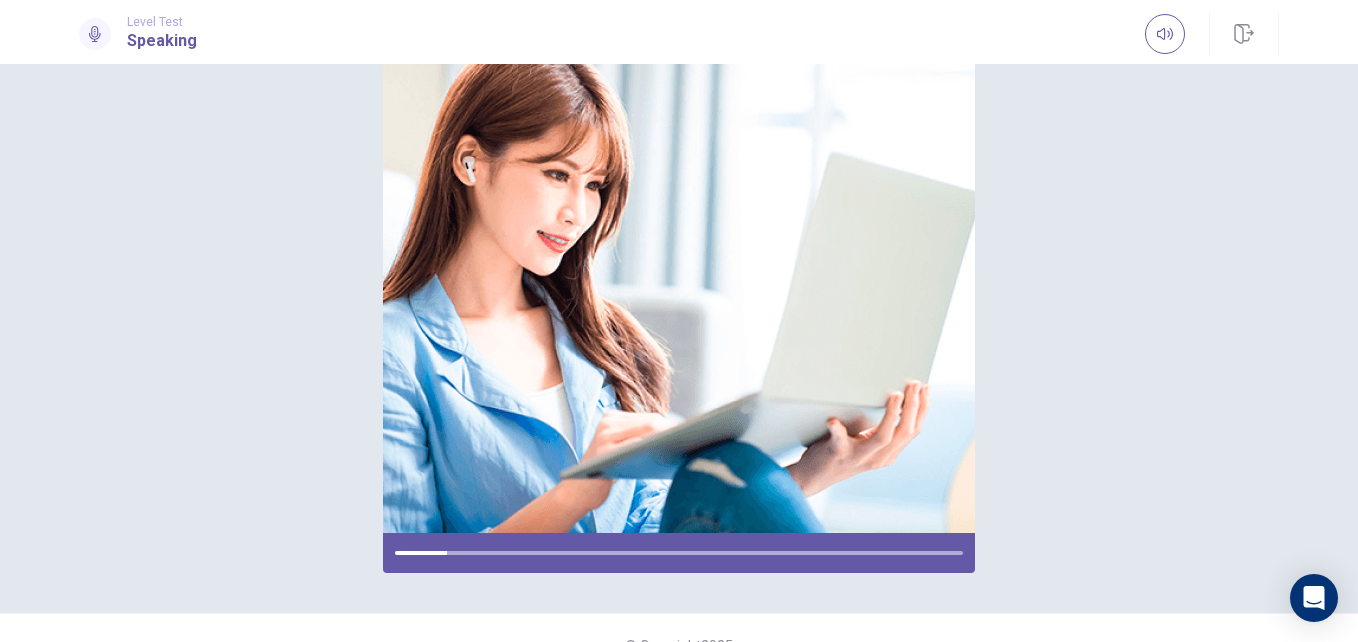 scroll, scrollTop: 100, scrollLeft: 0, axis: vertical 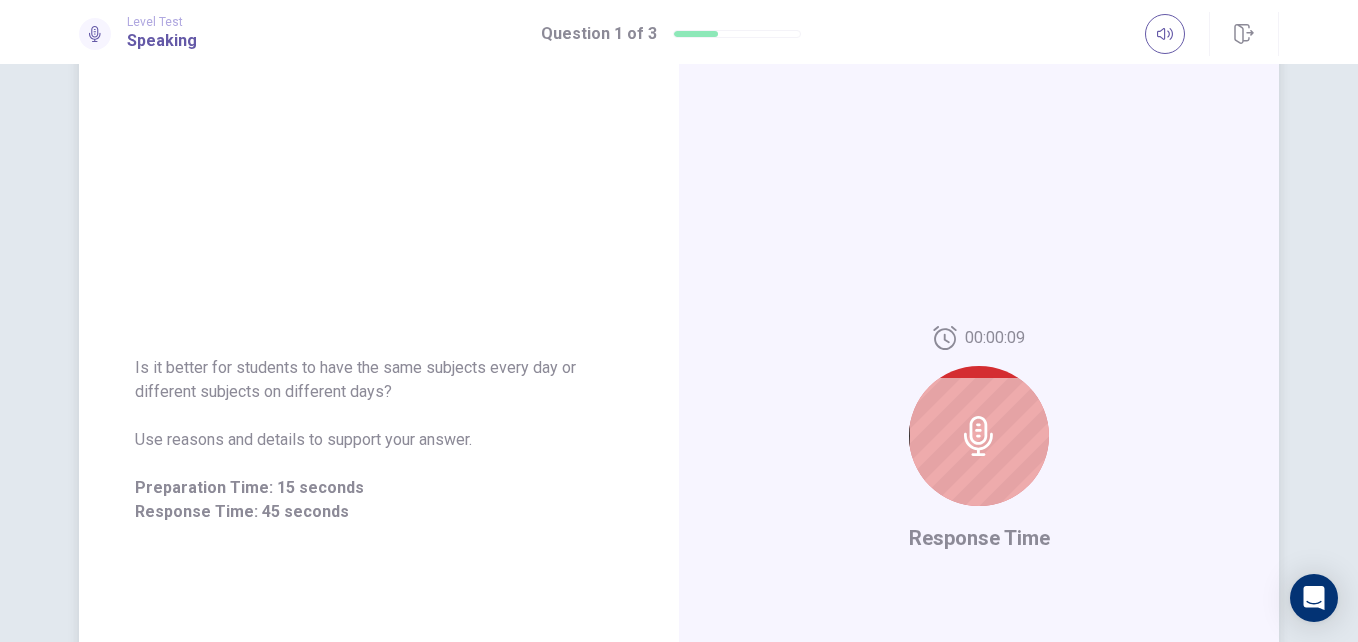click at bounding box center (979, 436) 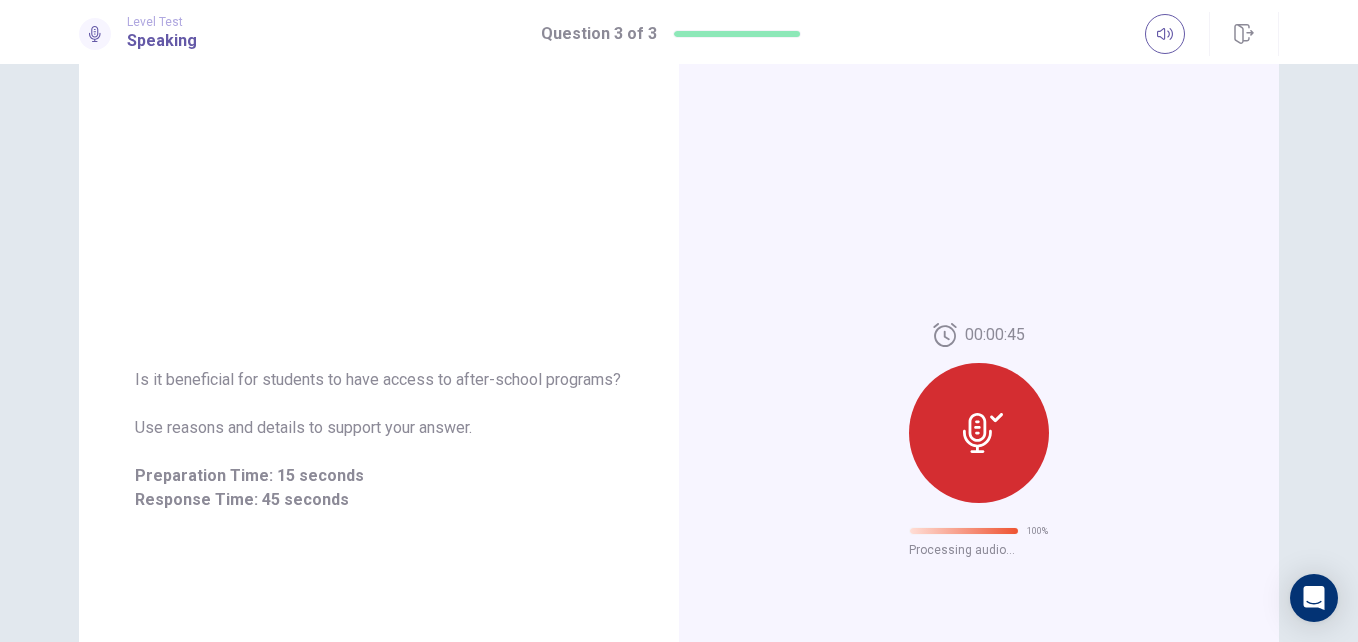 scroll, scrollTop: 86, scrollLeft: 0, axis: vertical 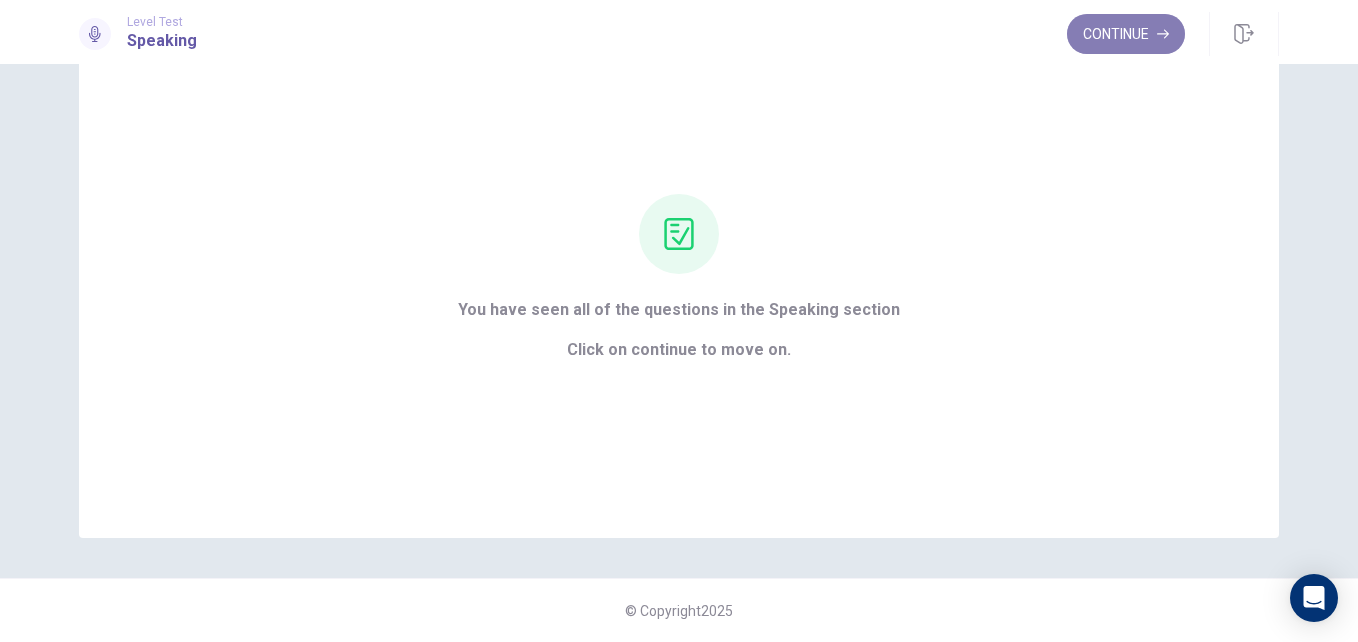 click on "Continue" at bounding box center [1126, 34] 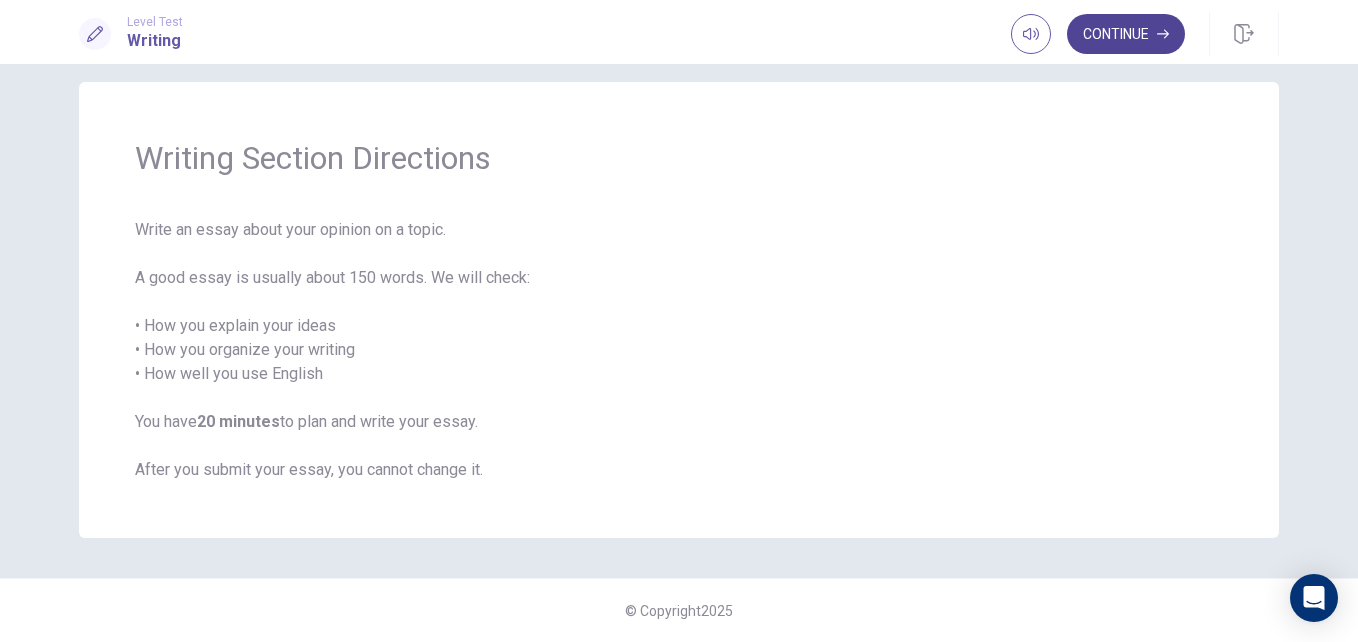 click on "Continue" at bounding box center (1126, 34) 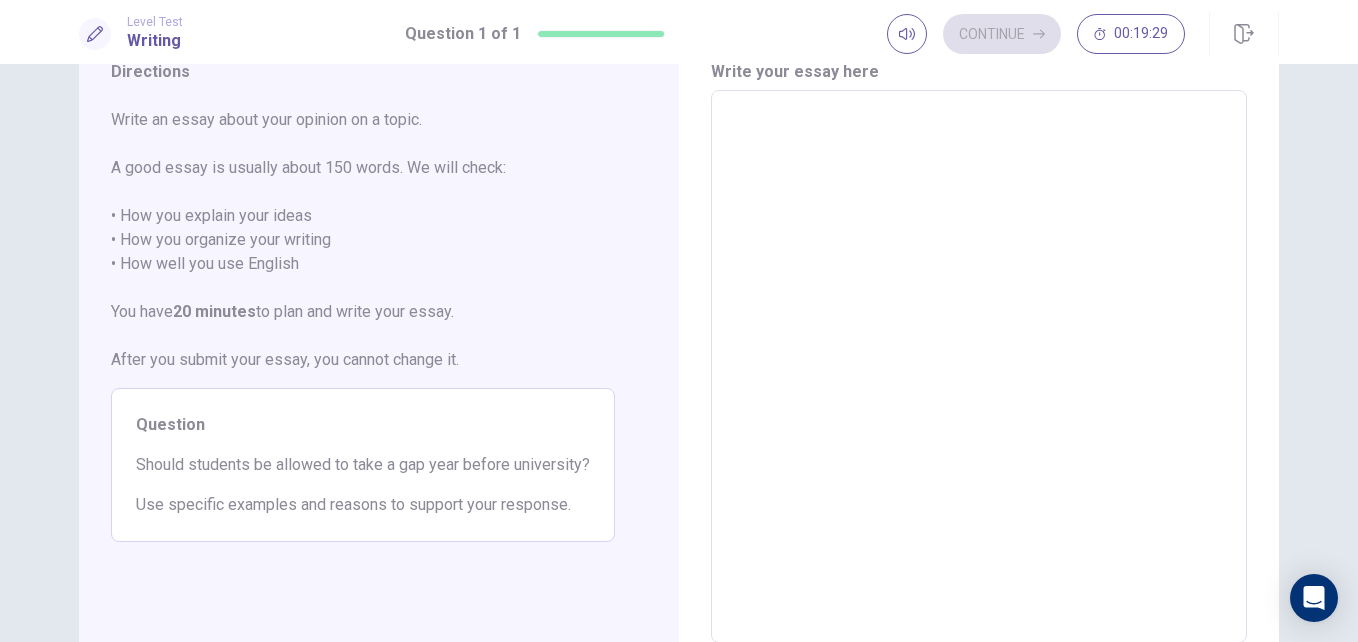 scroll, scrollTop: 61, scrollLeft: 0, axis: vertical 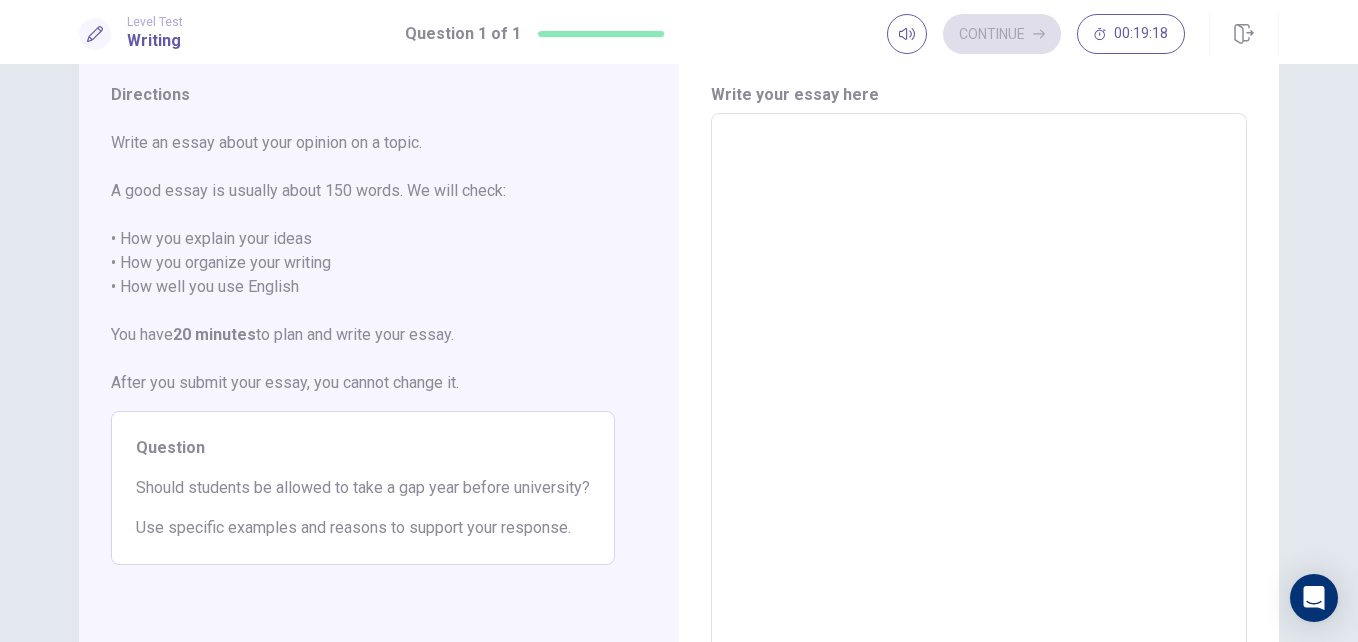 click at bounding box center [979, 390] 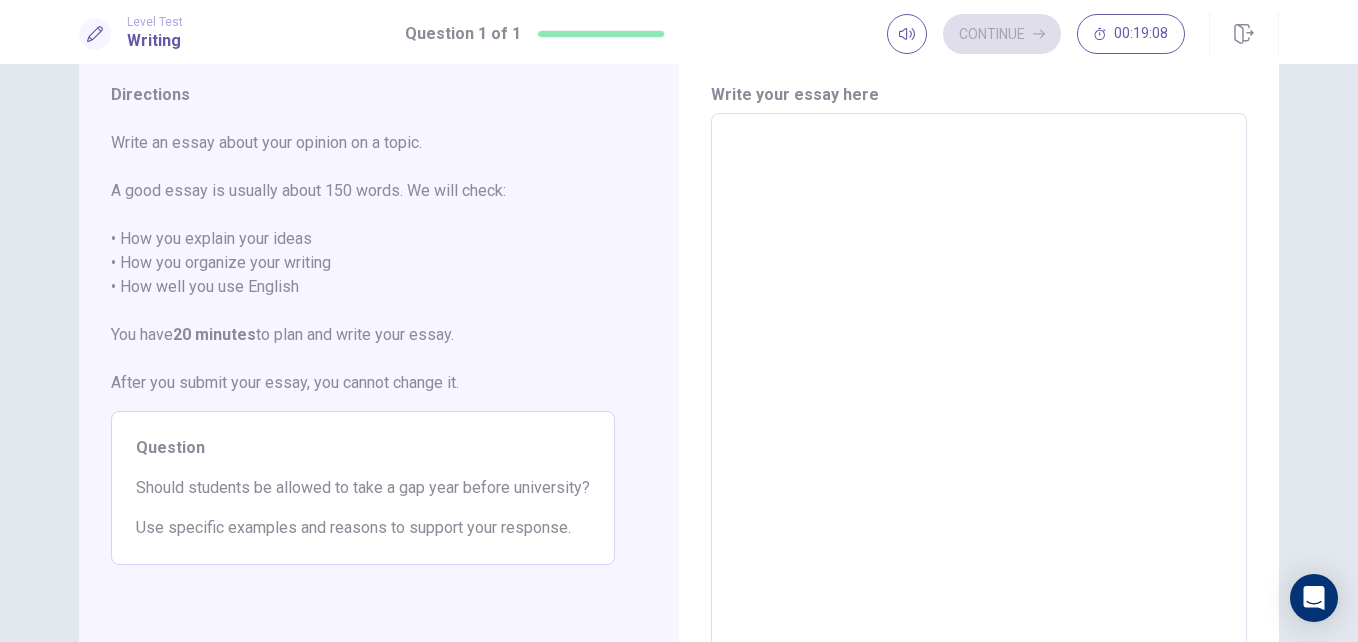 type on "*" 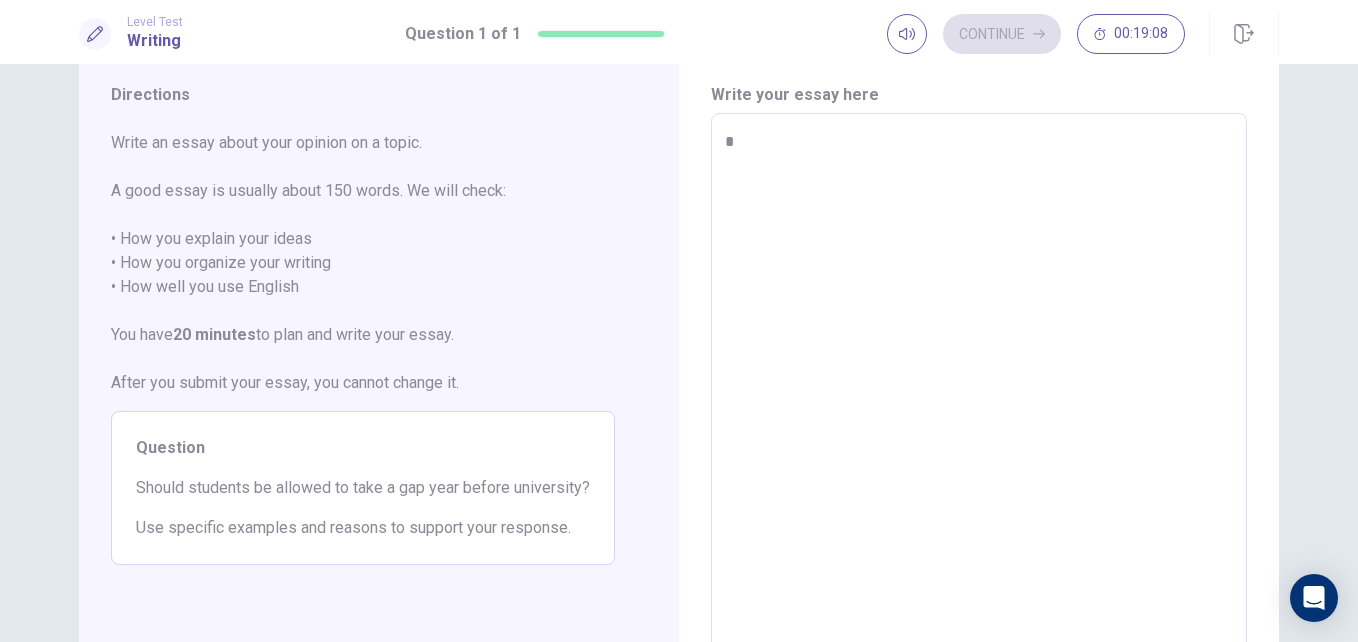 type on "*" 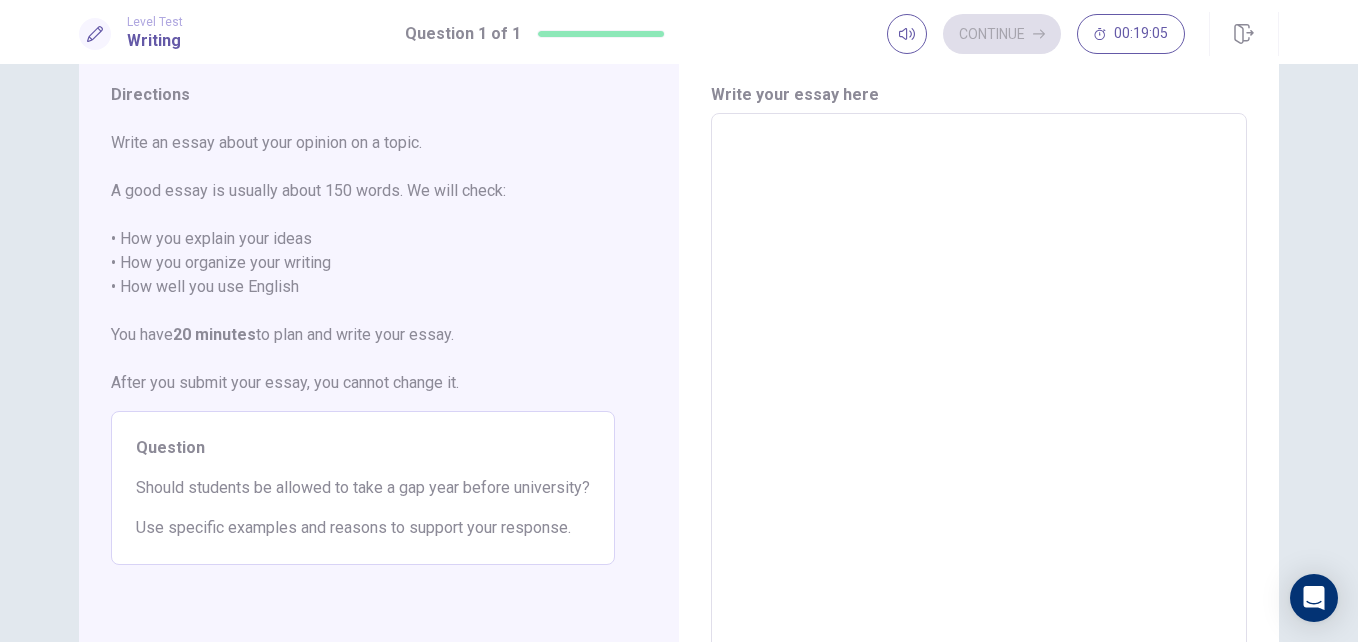 type on "*" 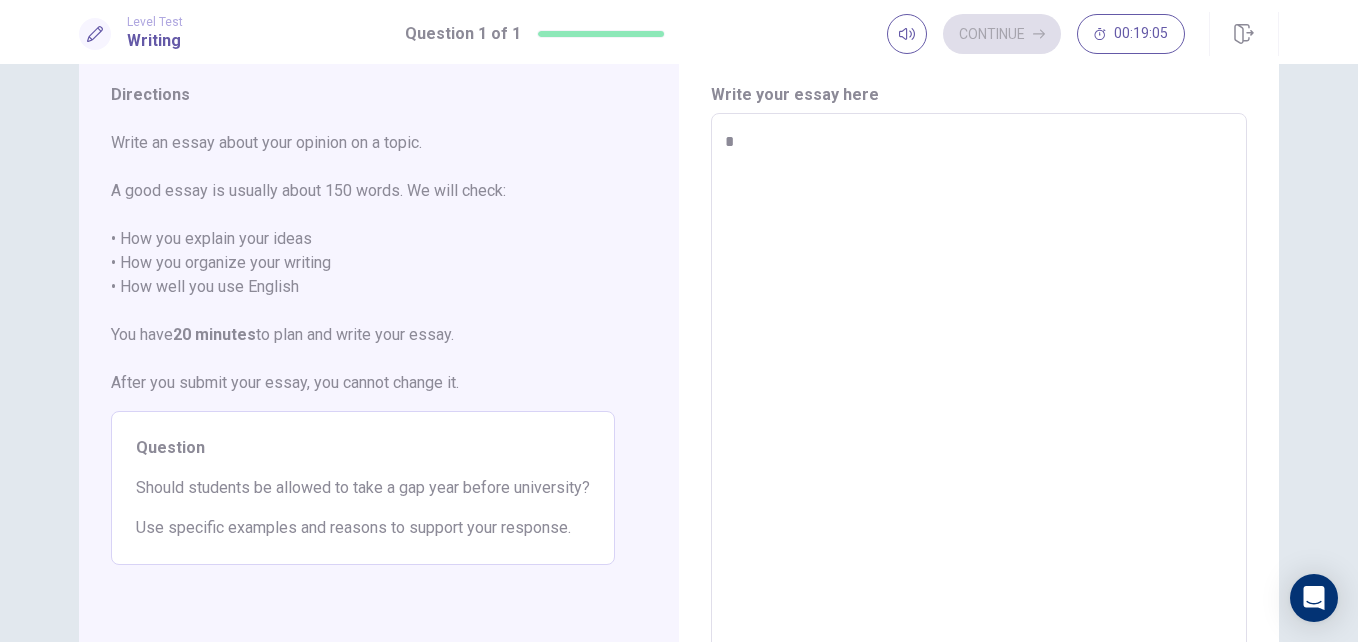 type on "*" 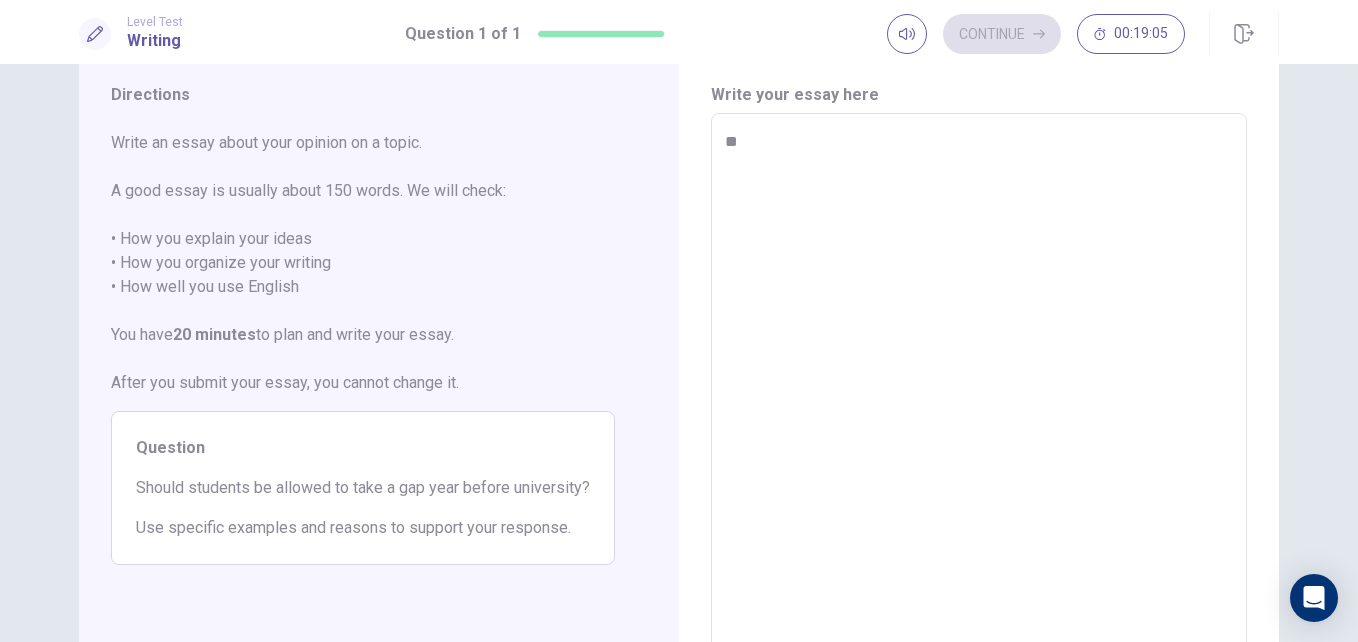 type on "*" 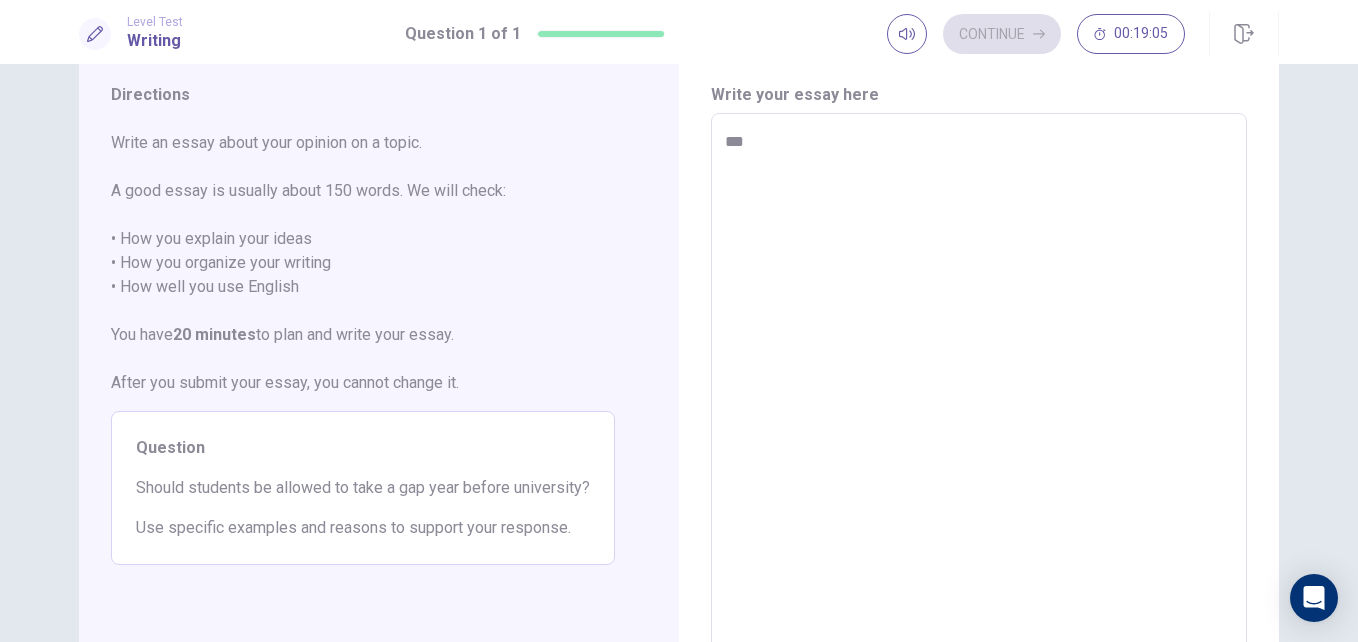 type on "*" 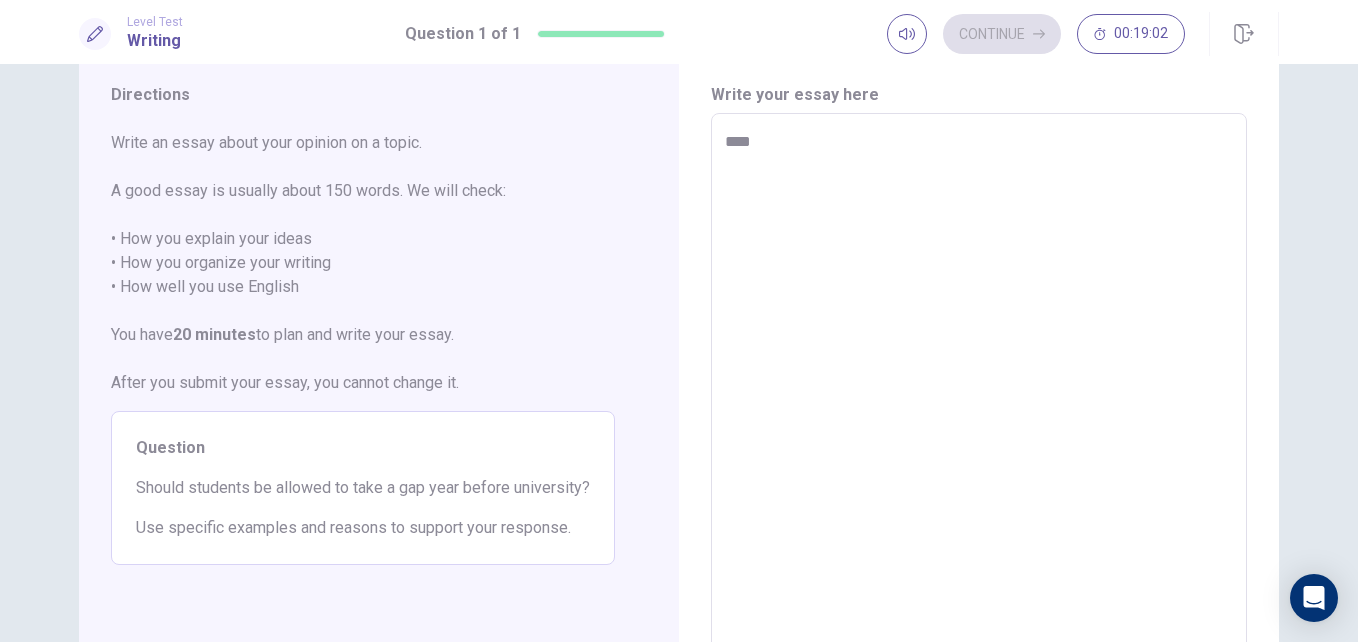 type on "*" 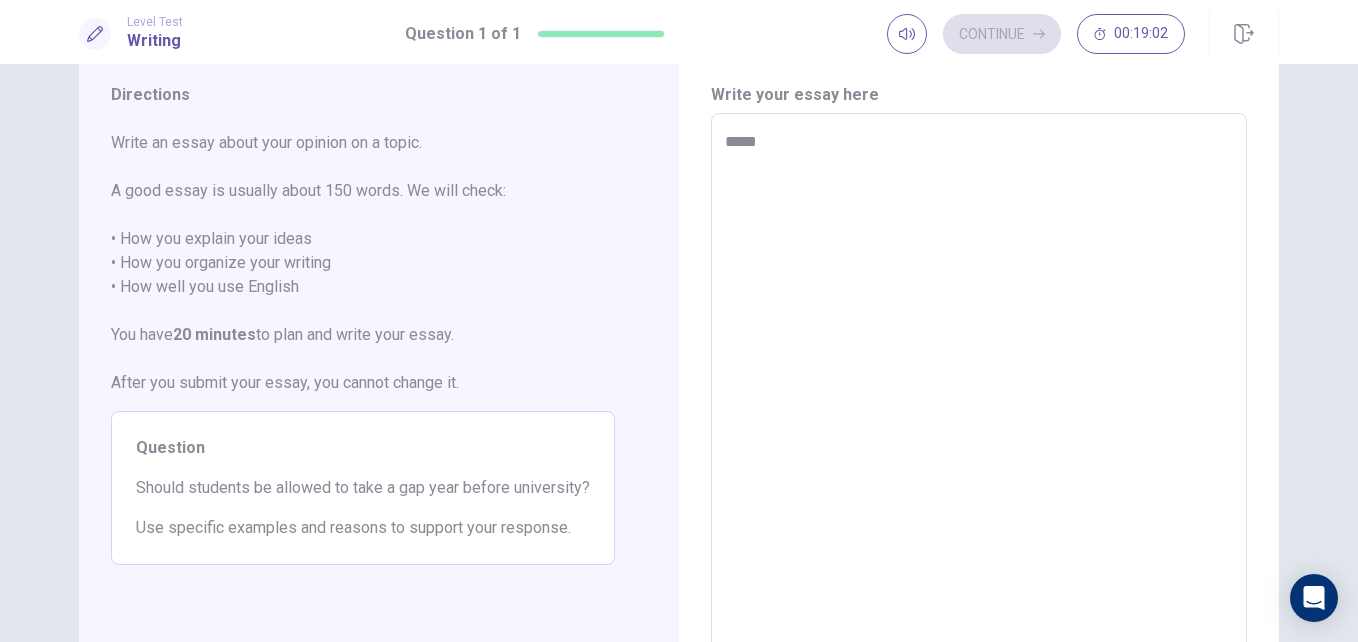 type on "*" 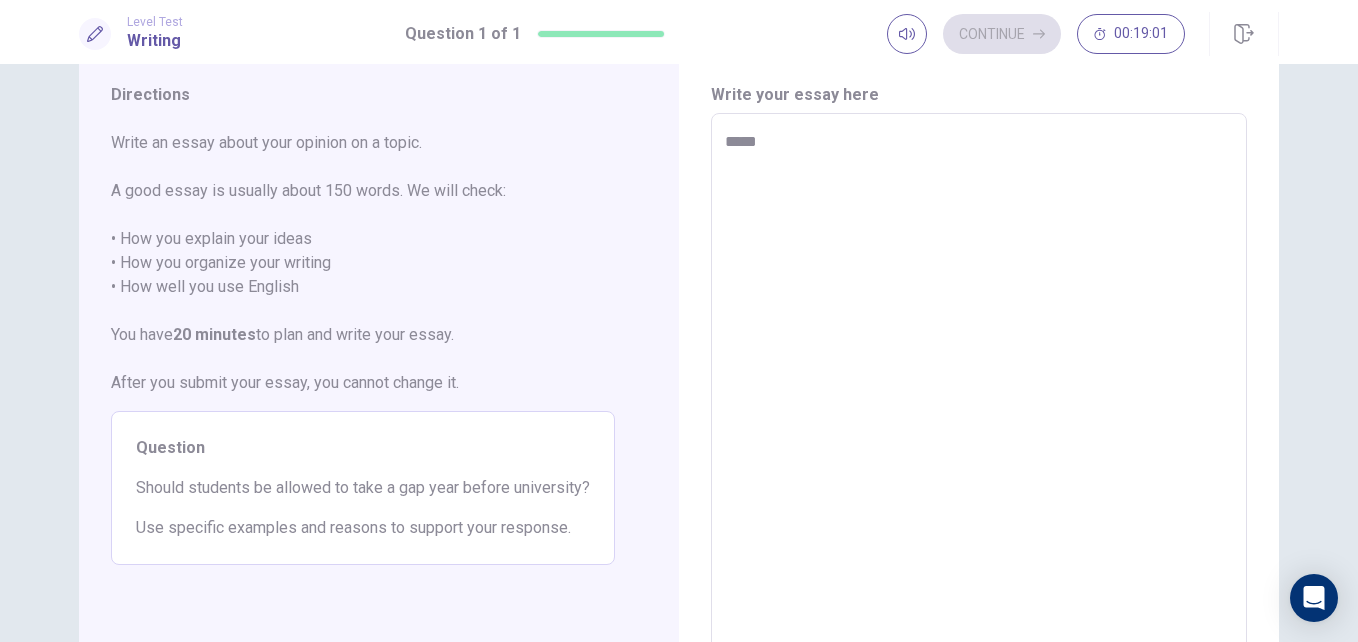 type on "*****" 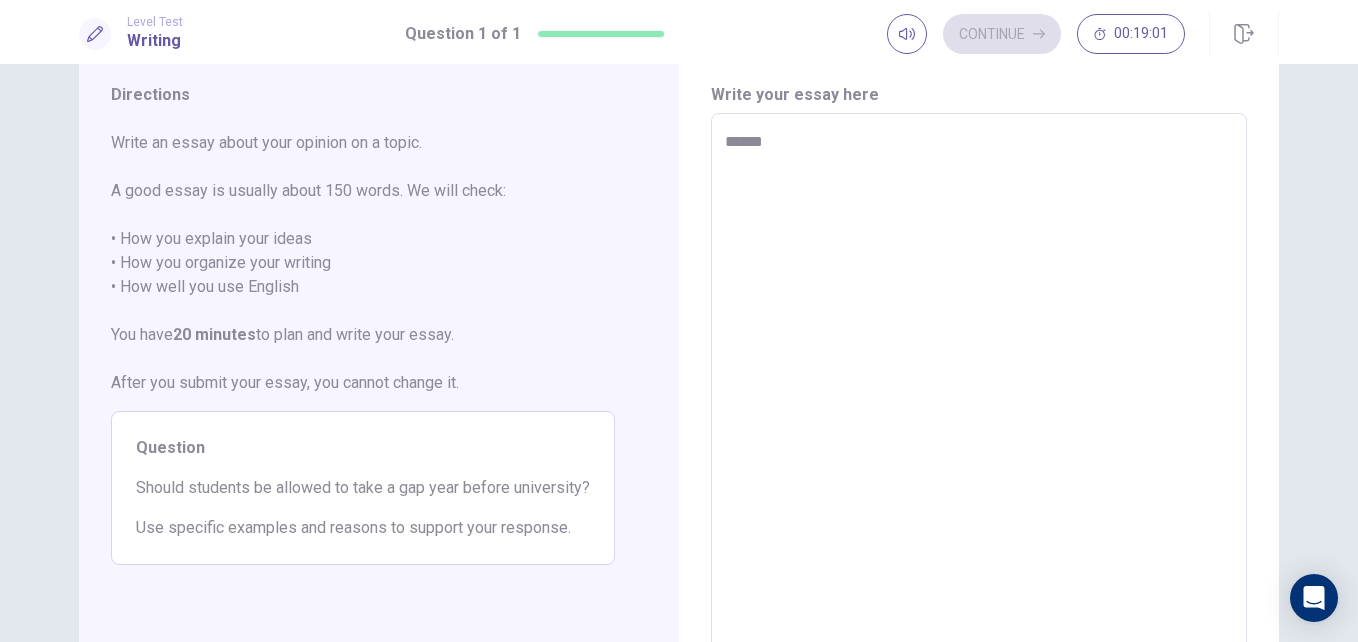 type on "*" 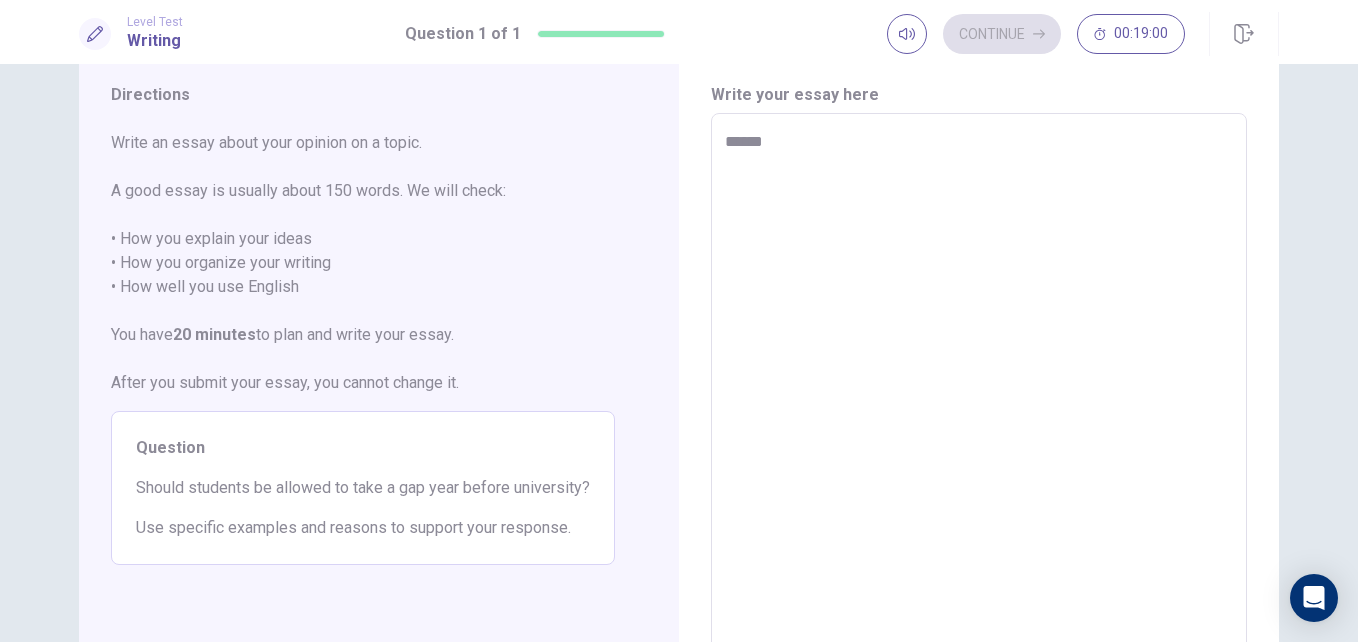 type on "*****" 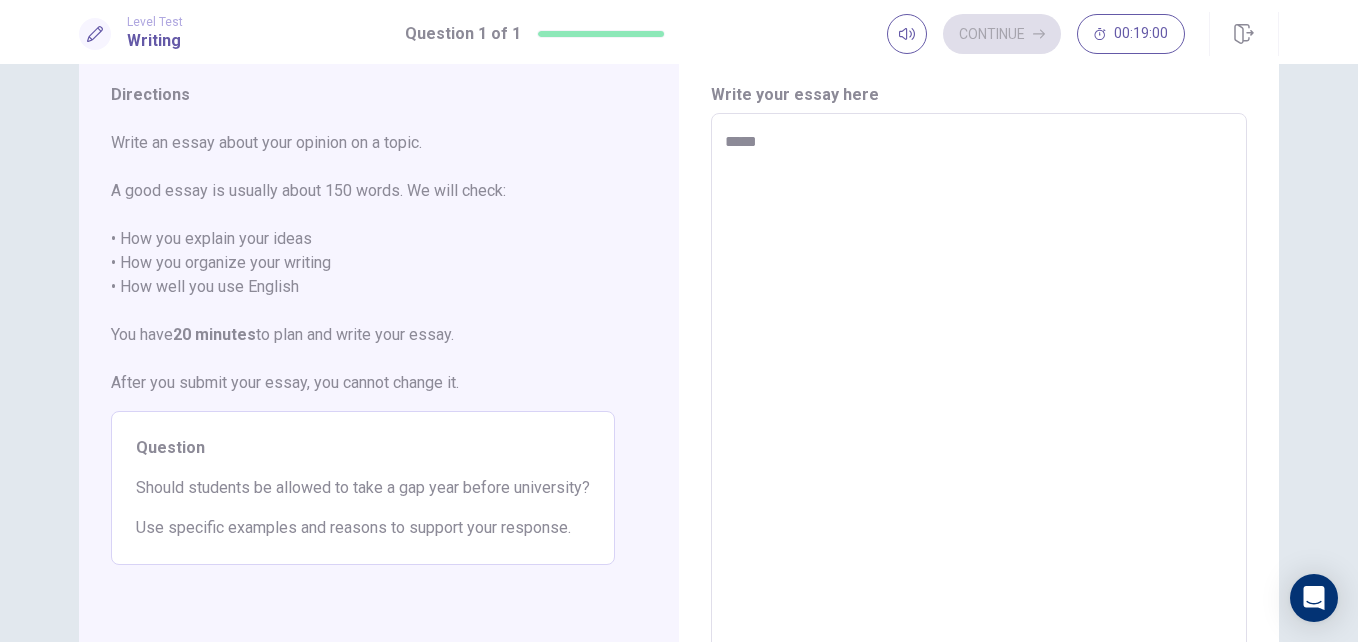type on "*" 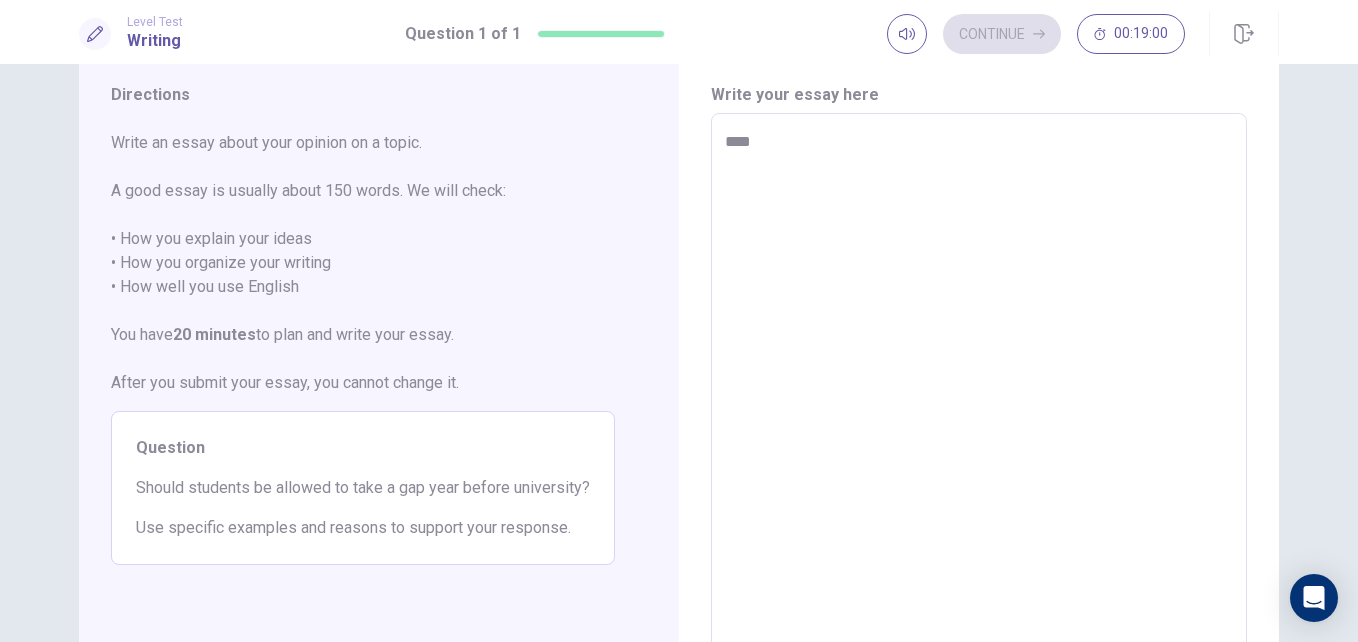 type on "*" 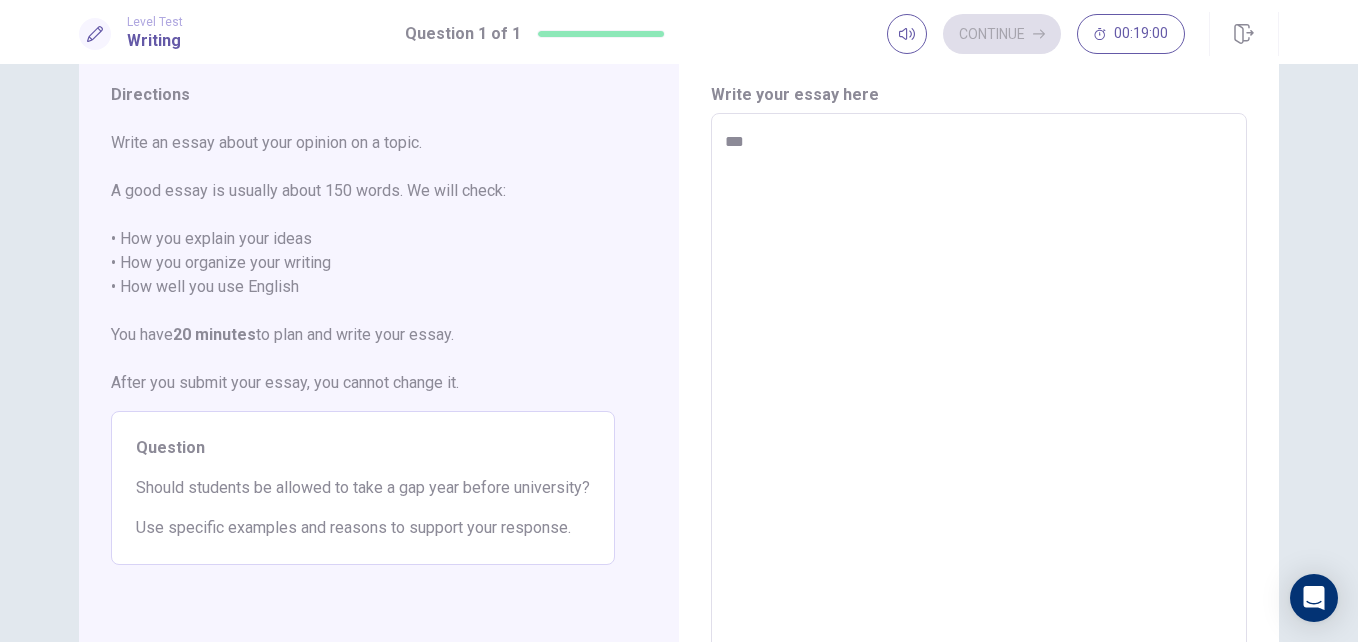 type on "*" 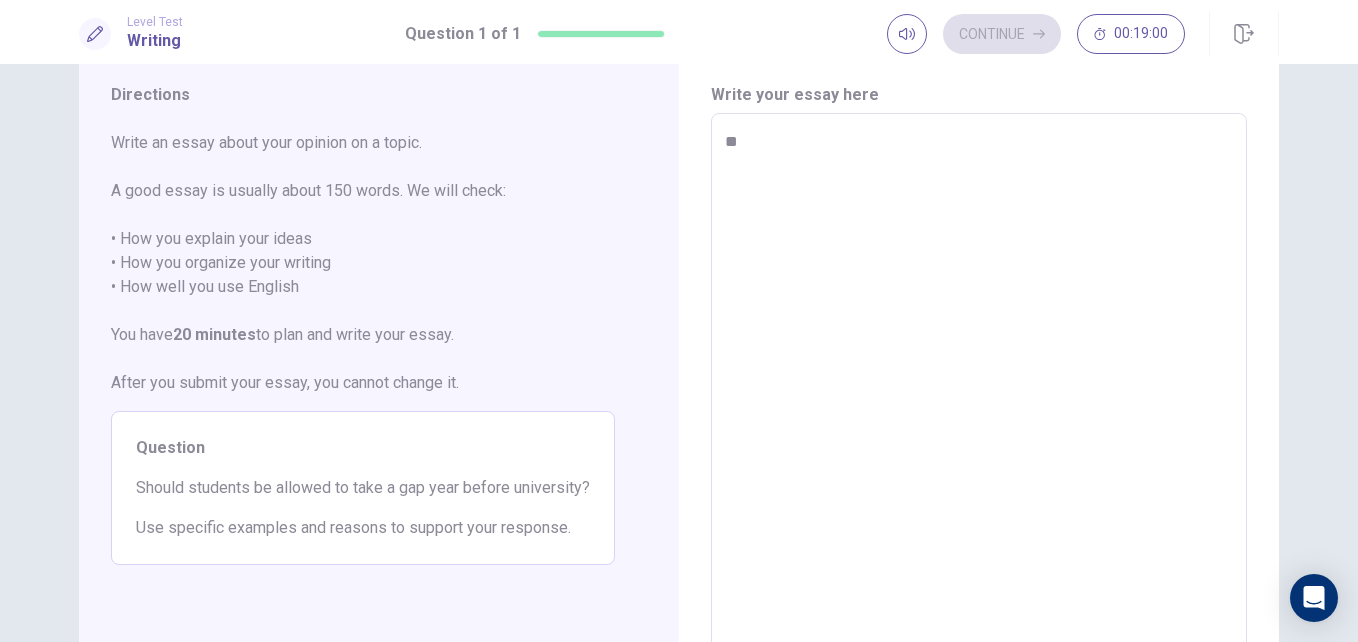 type on "*" 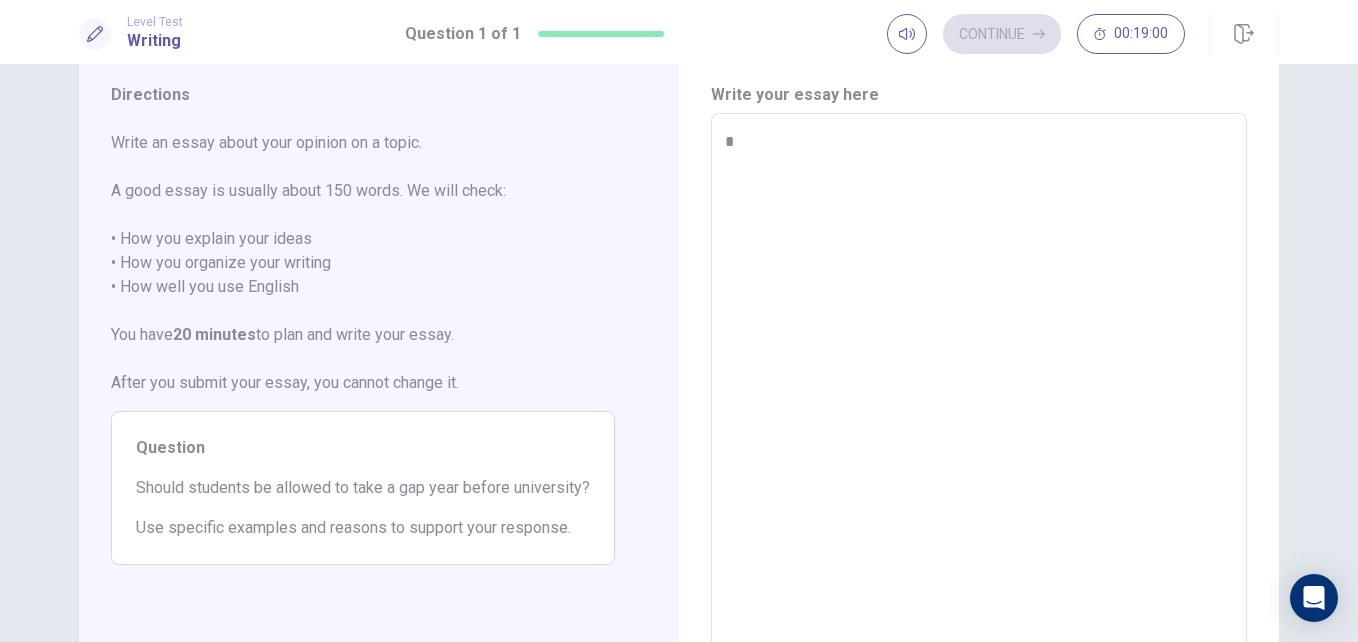 type on "*" 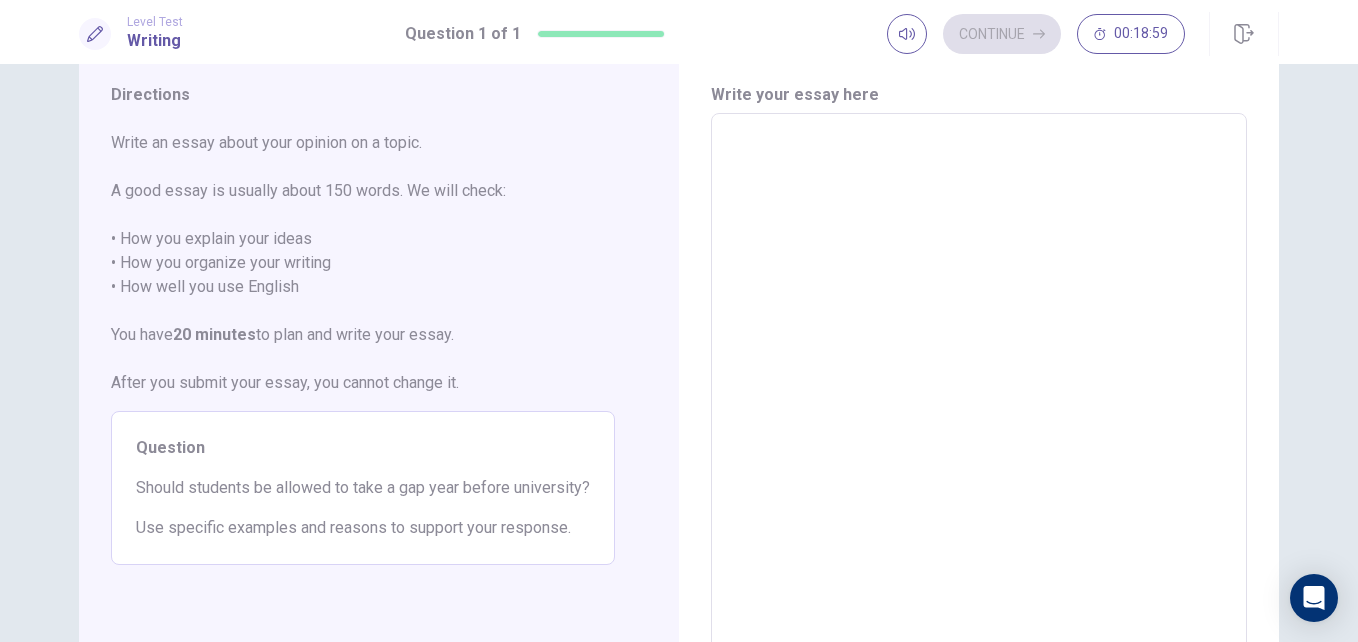 type on "*" 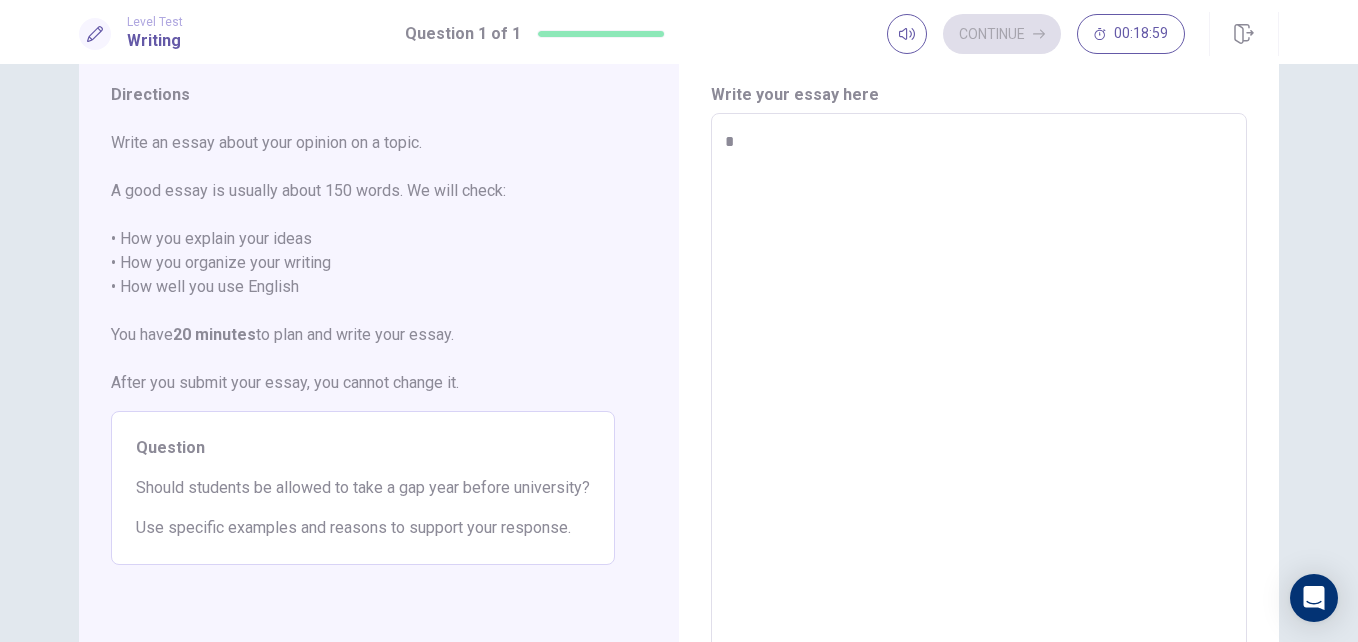 type on "*" 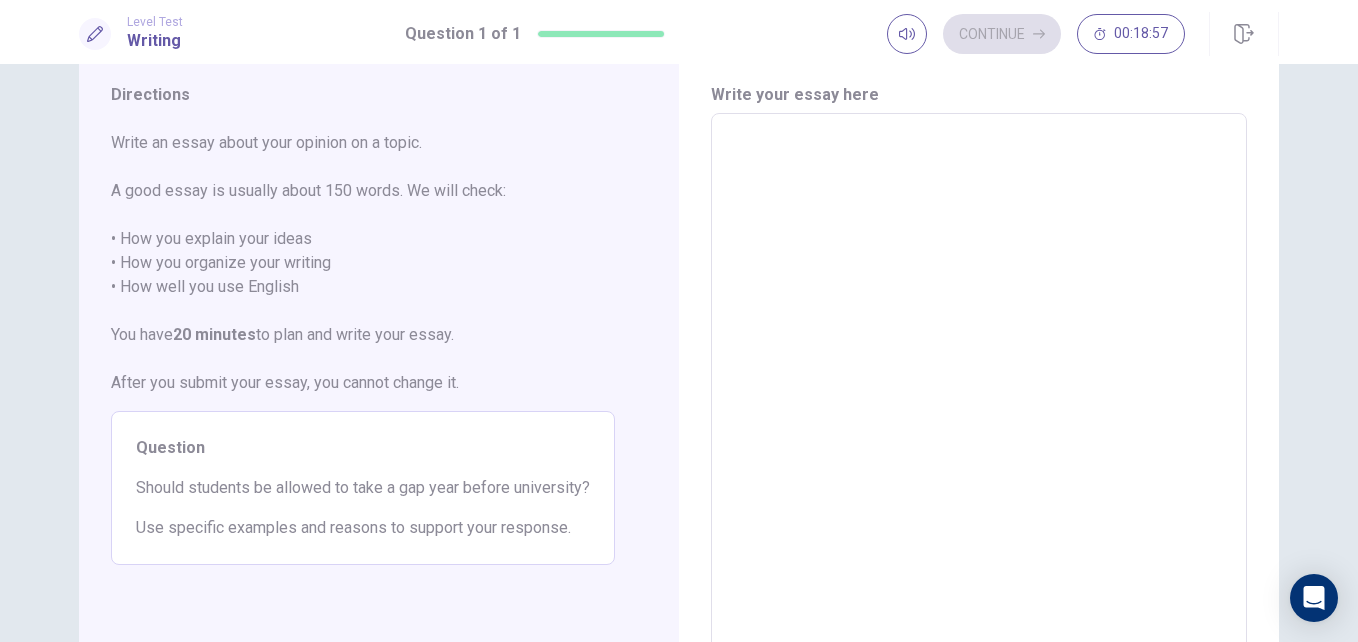 type on "*" 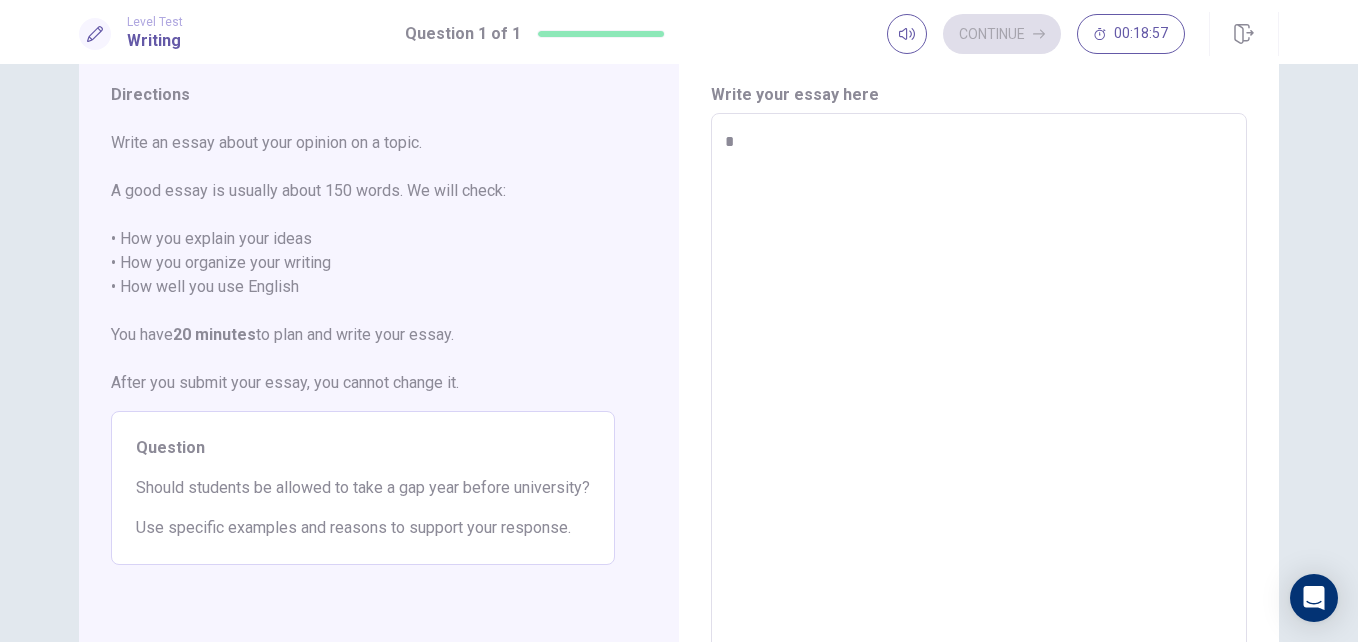 type on "*" 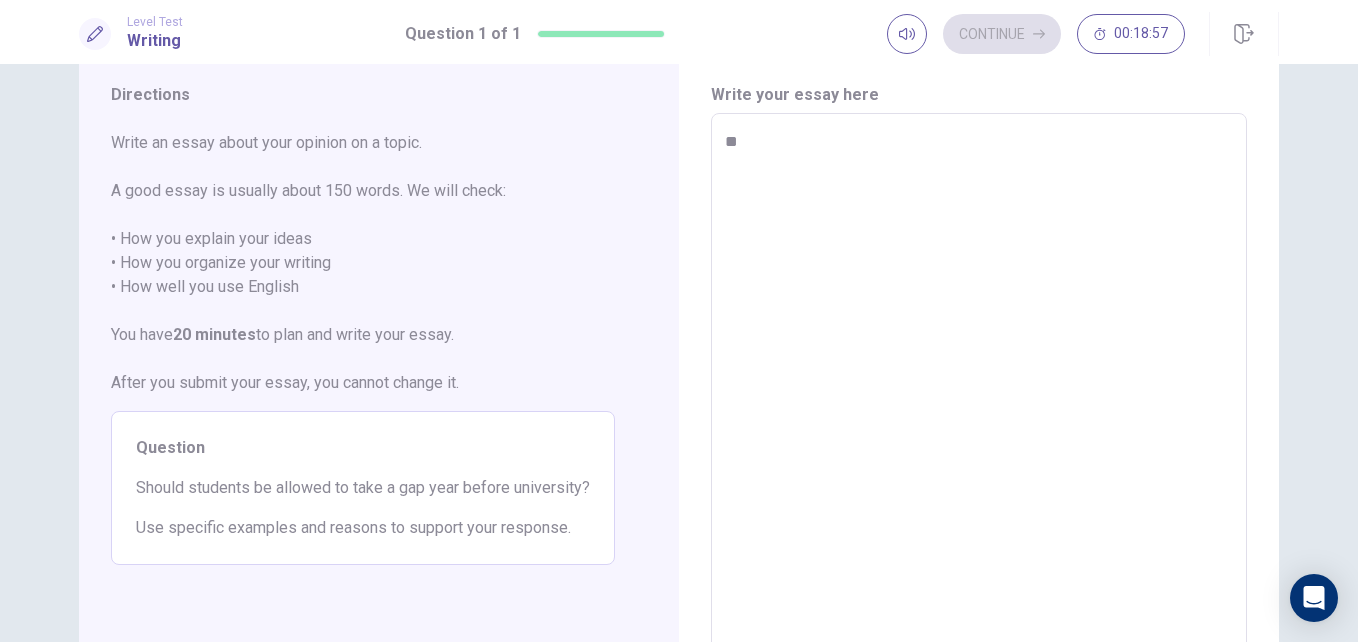type on "*" 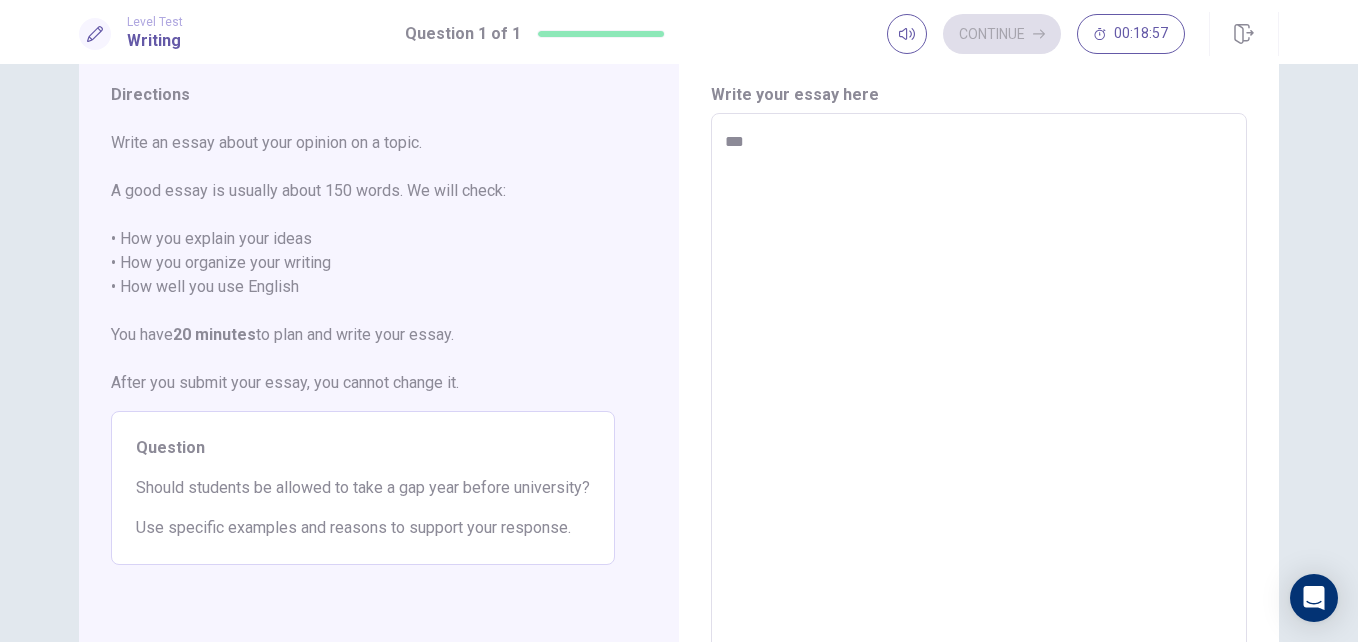 type on "*" 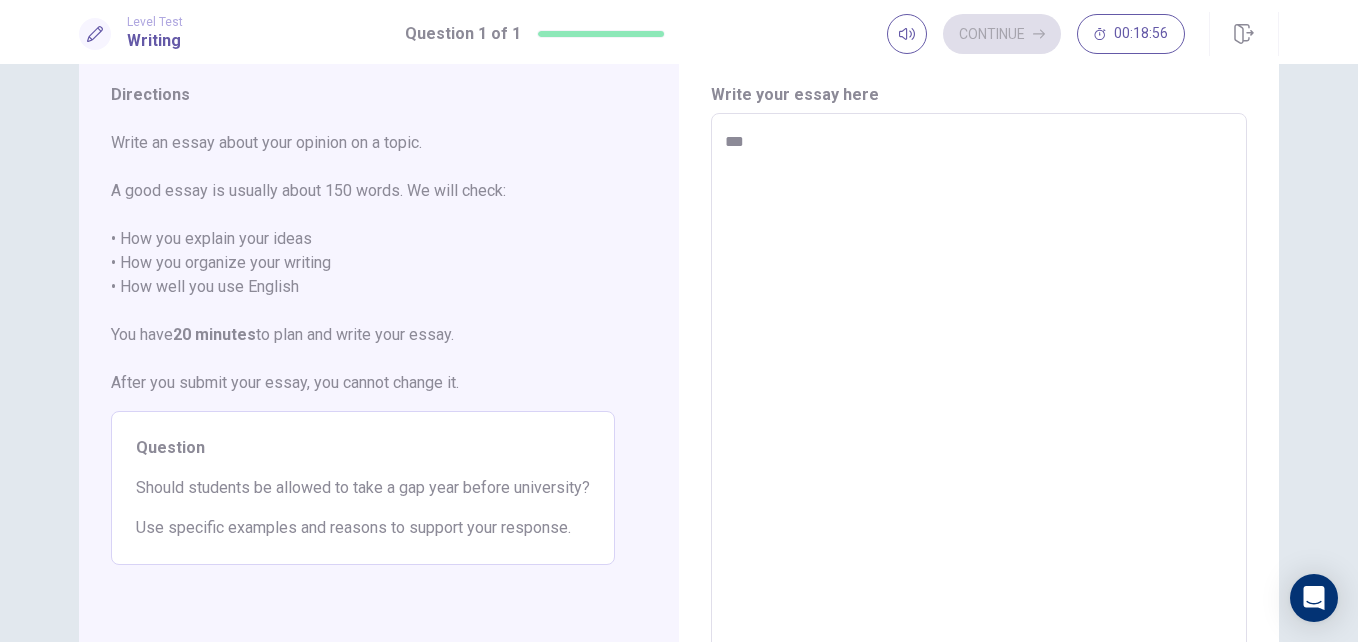 type on "**" 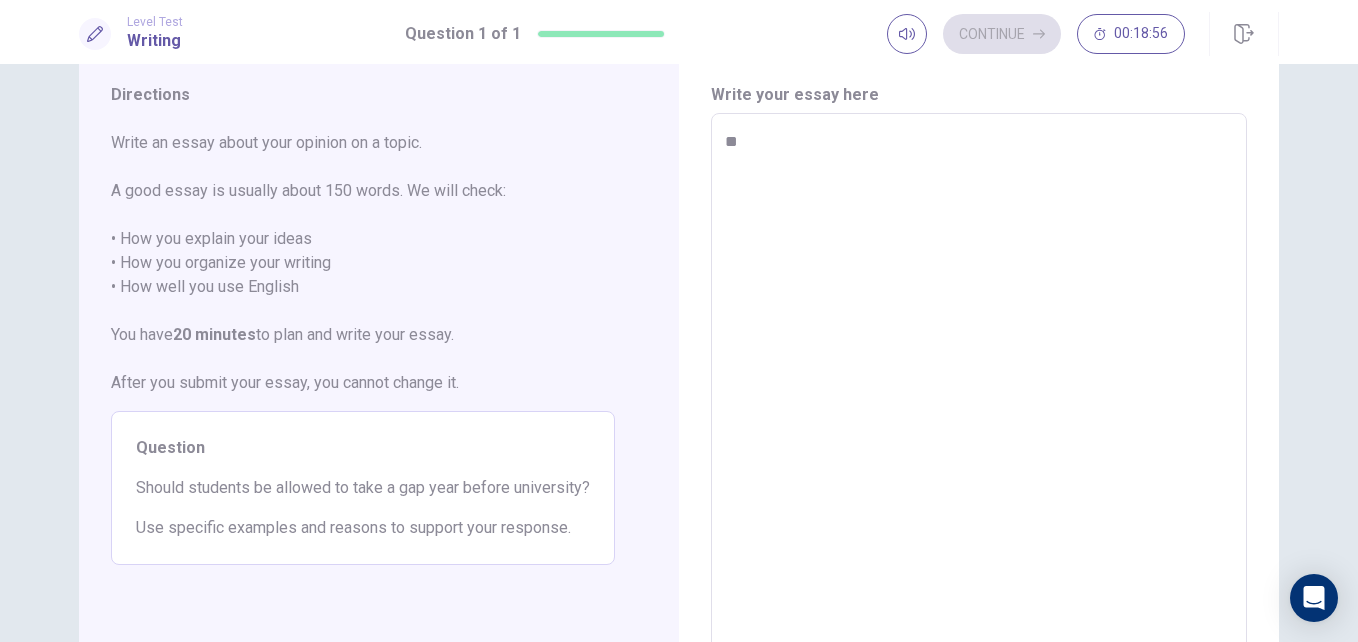 type on "*" 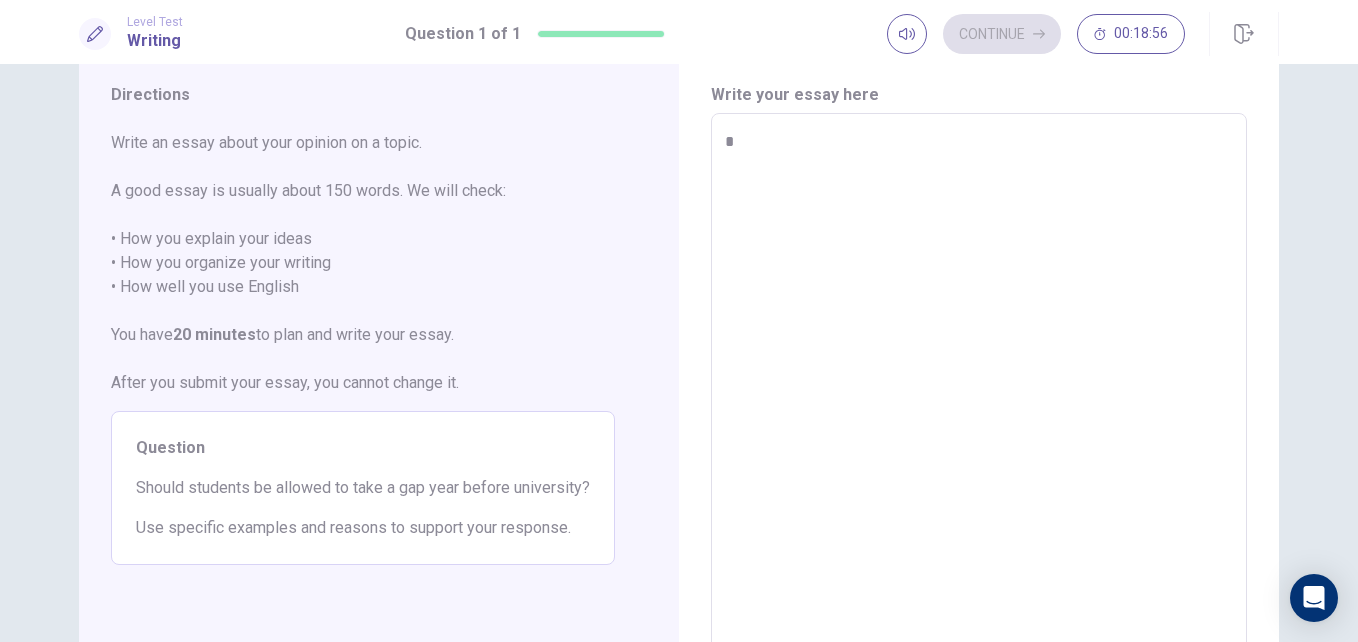 type on "*" 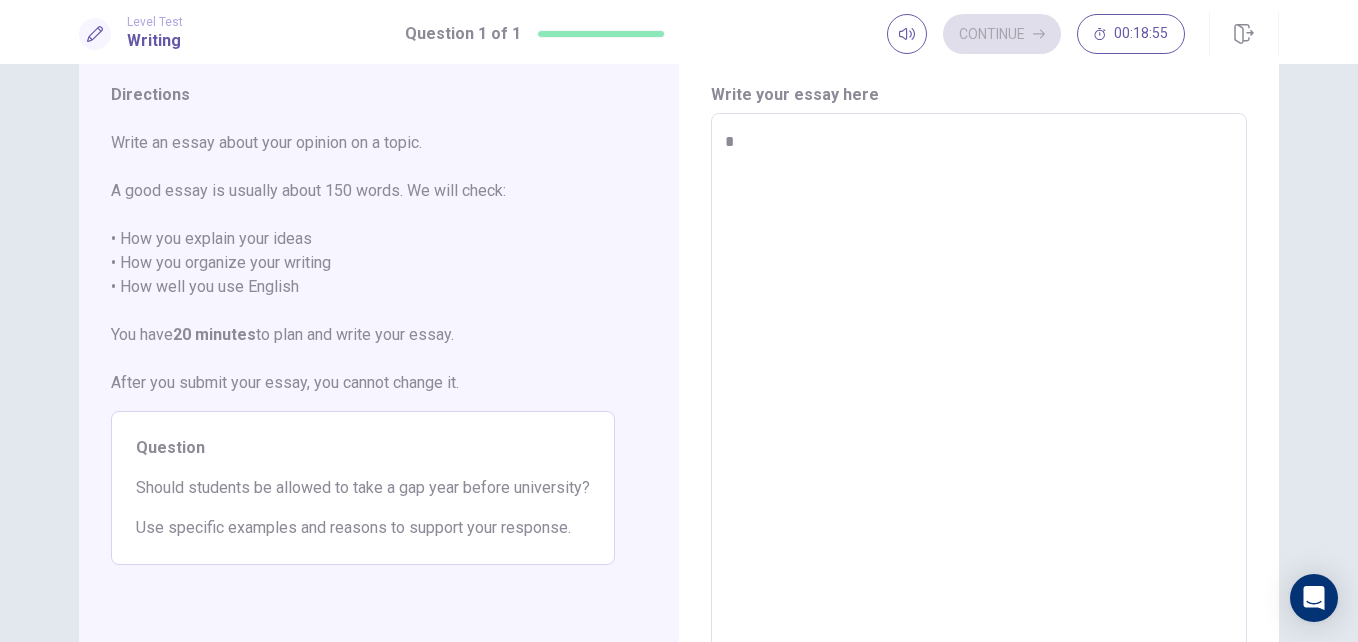 type on "**" 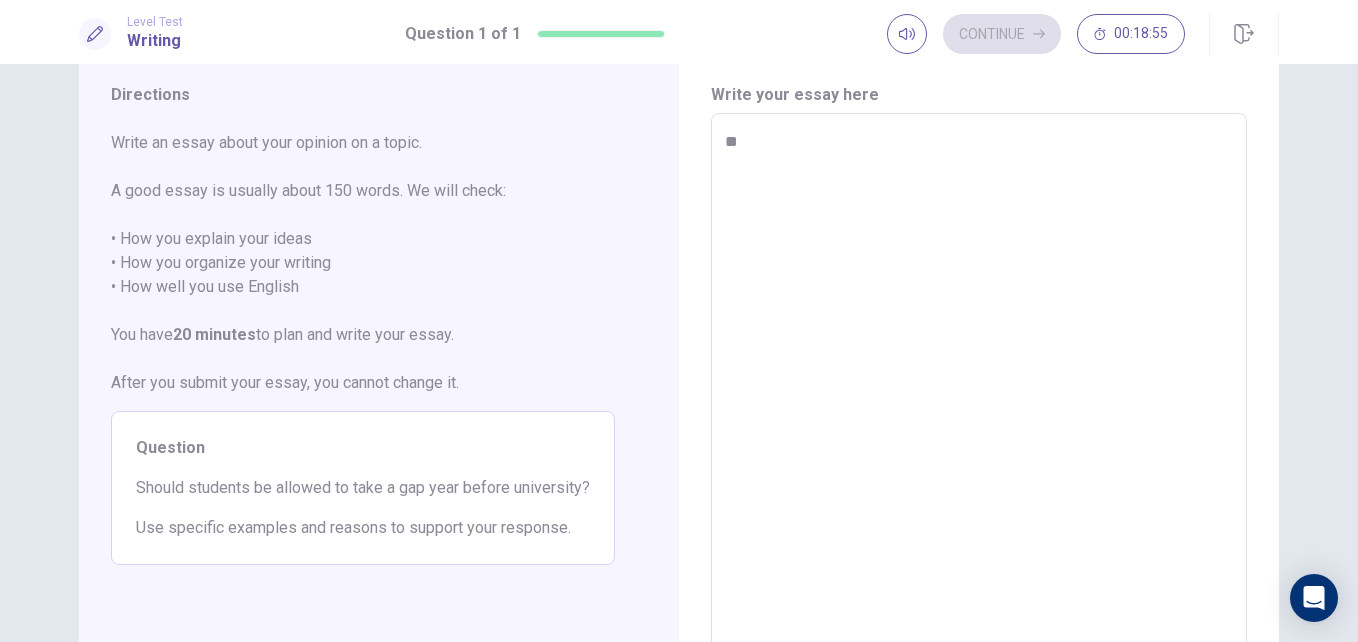 type on "*" 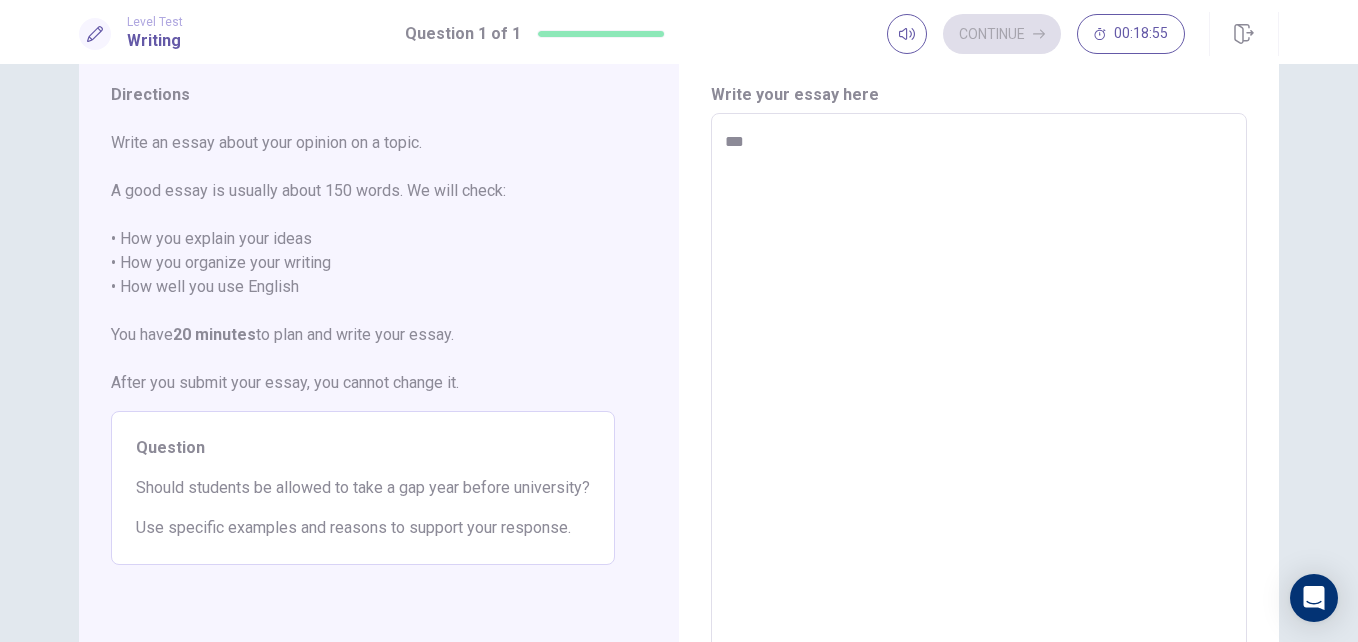 type on "*" 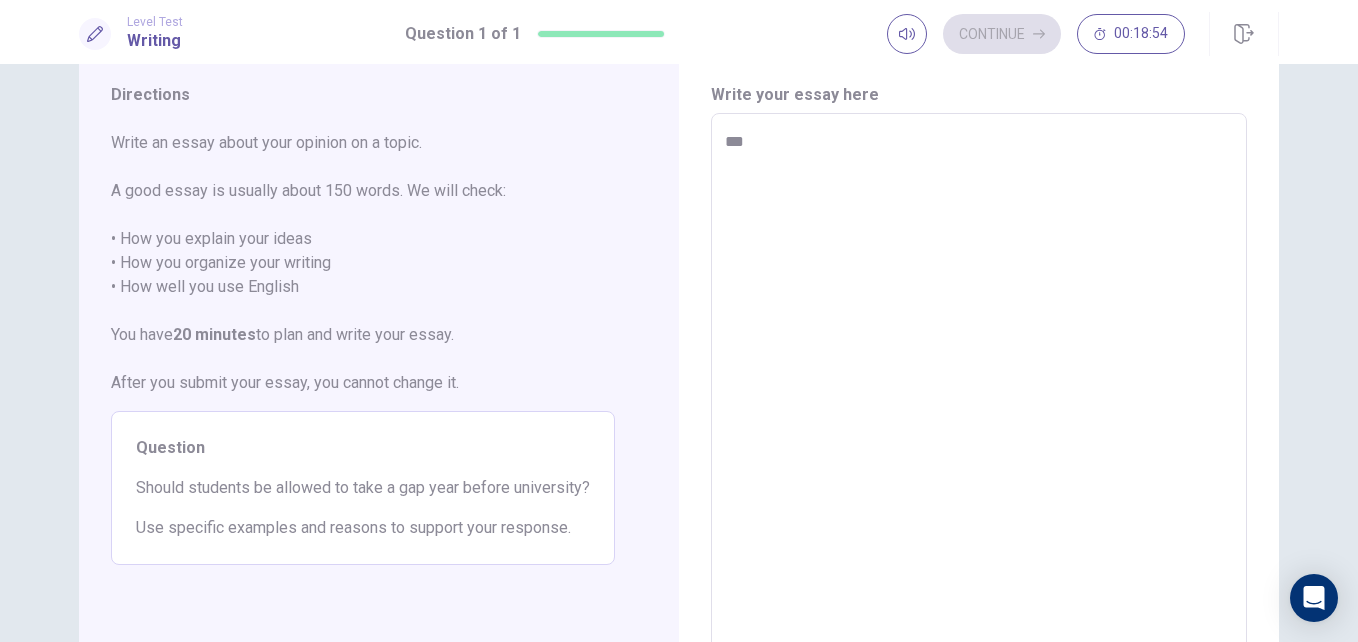 type on "****" 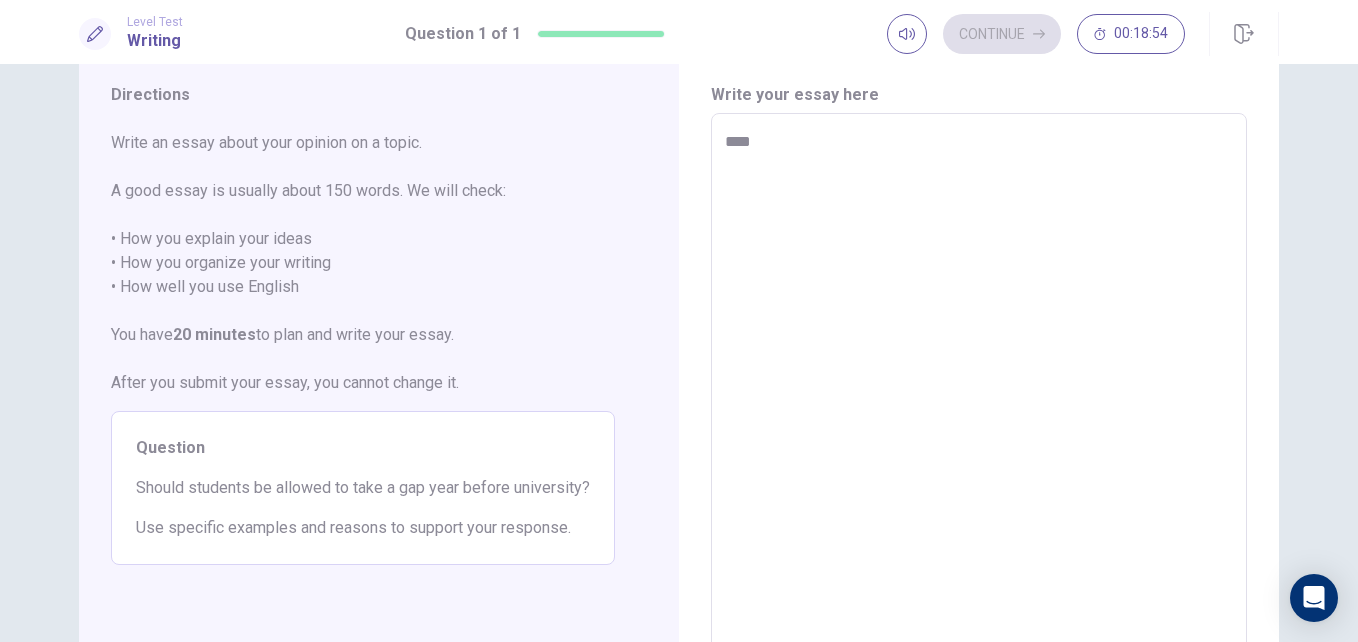 type on "*" 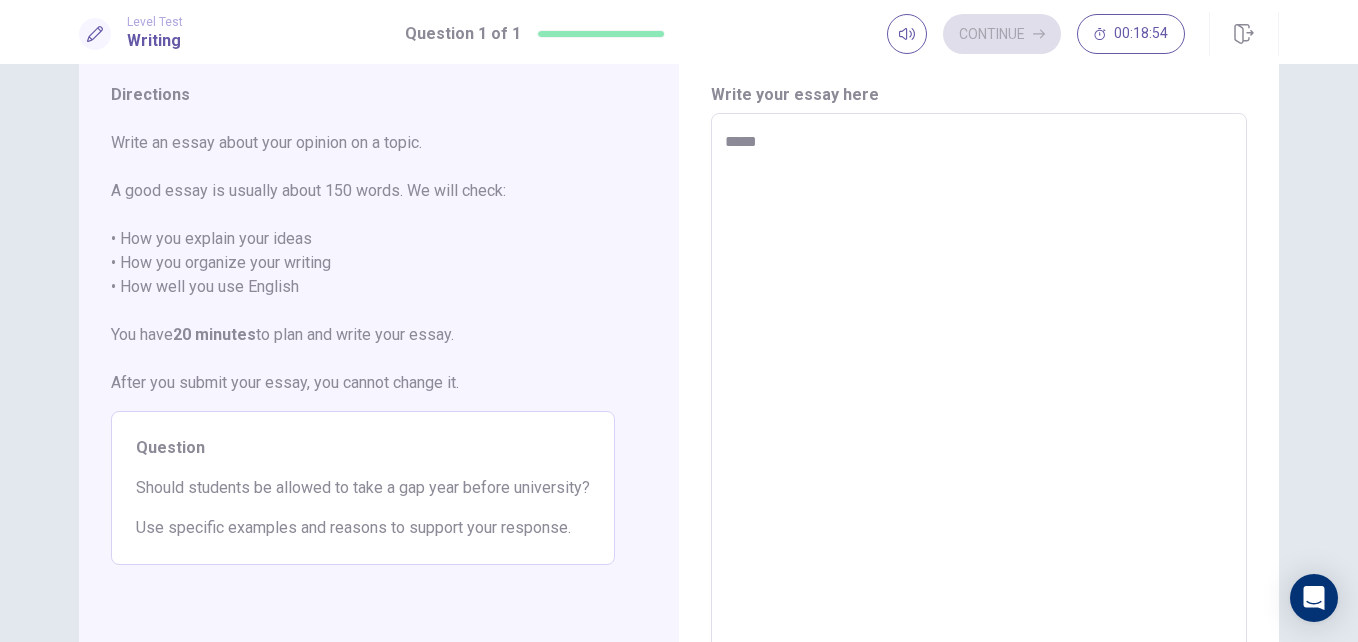 type on "*" 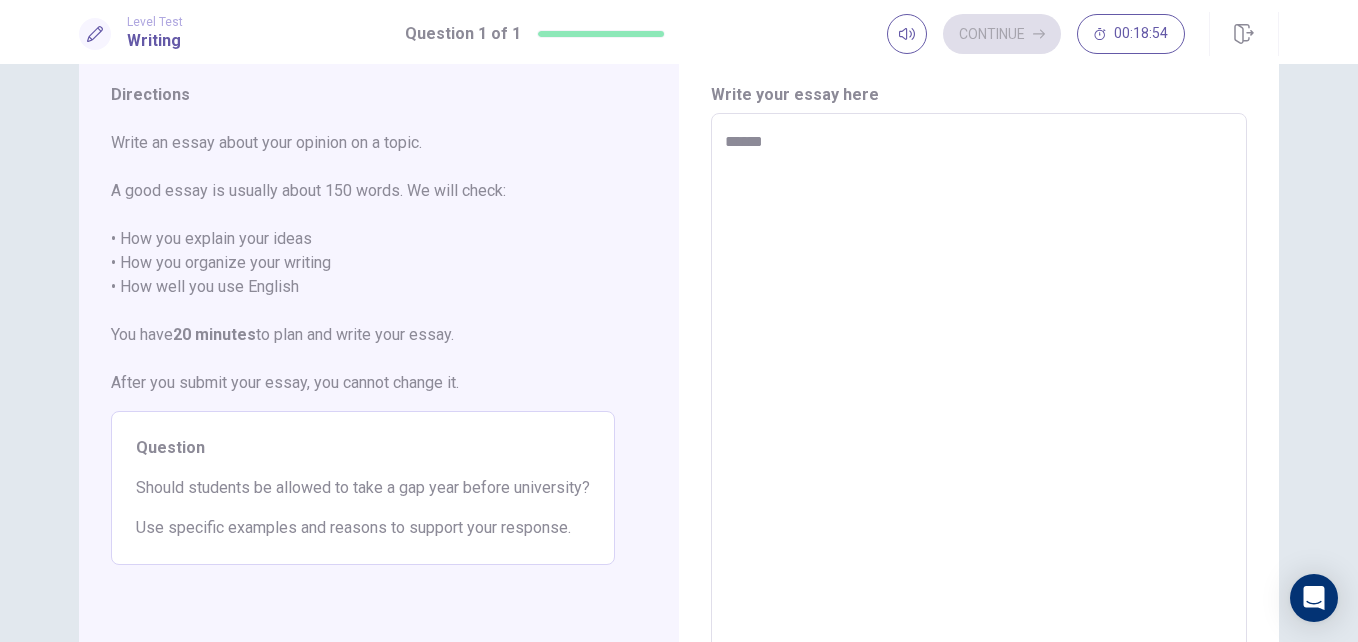 type on "*" 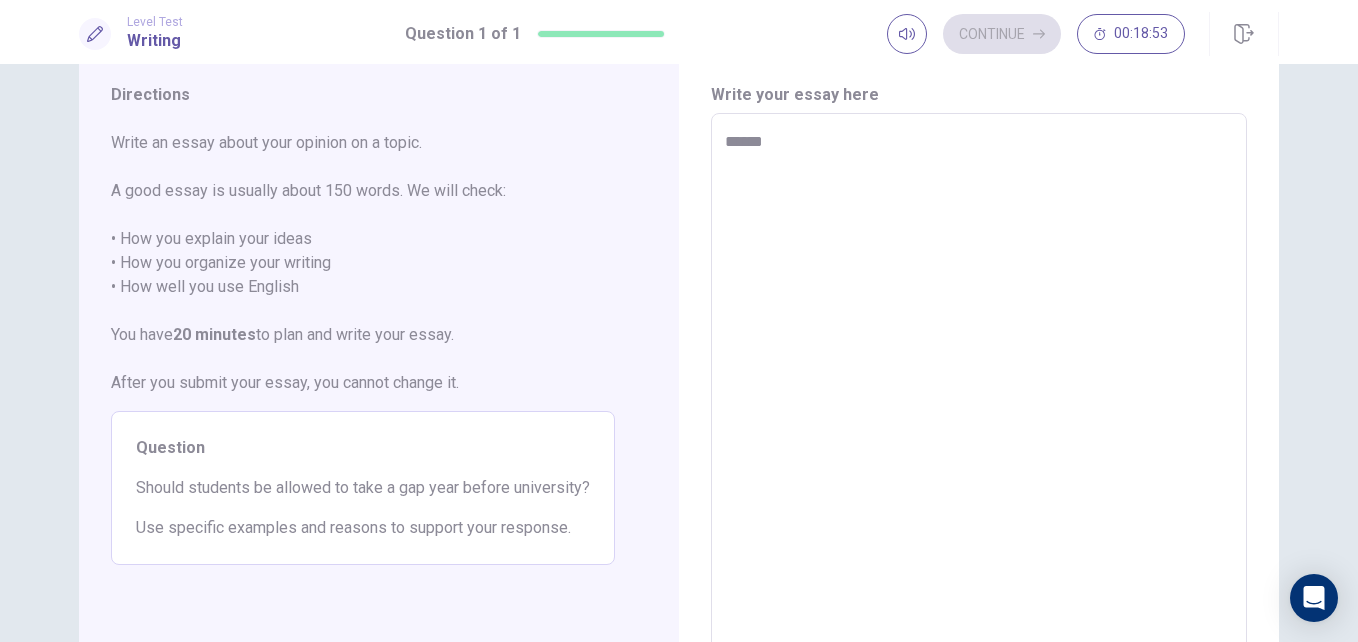 type on "*******" 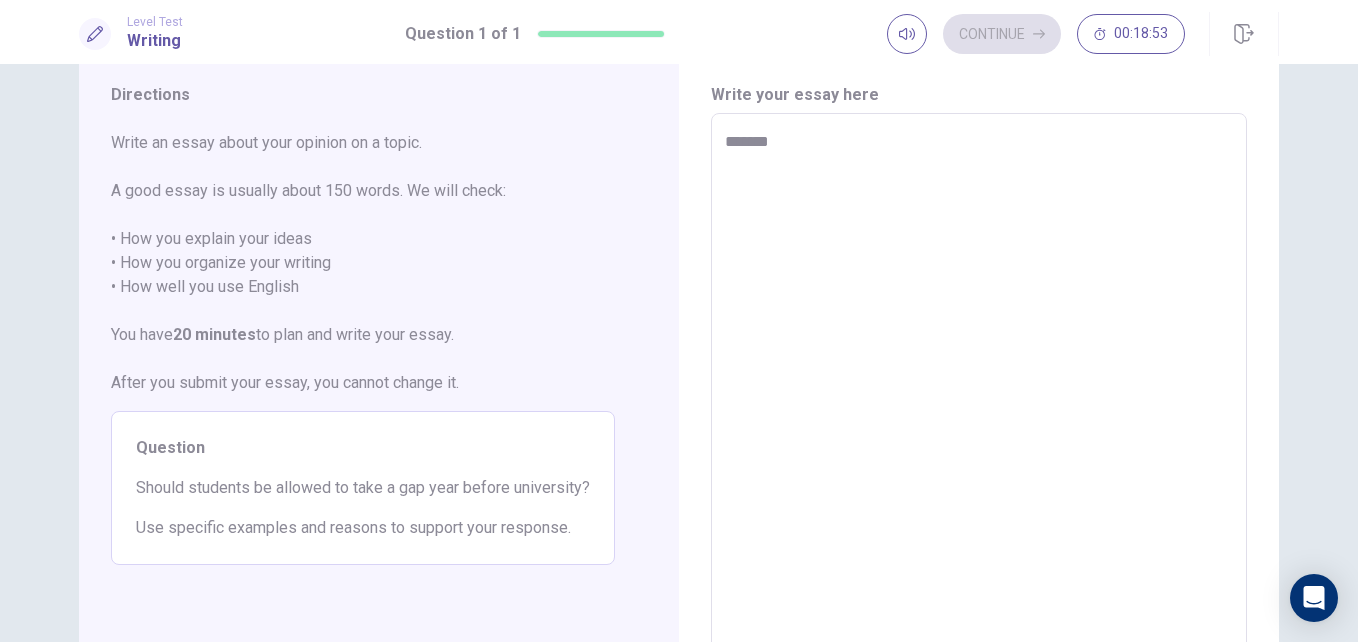 type on "*" 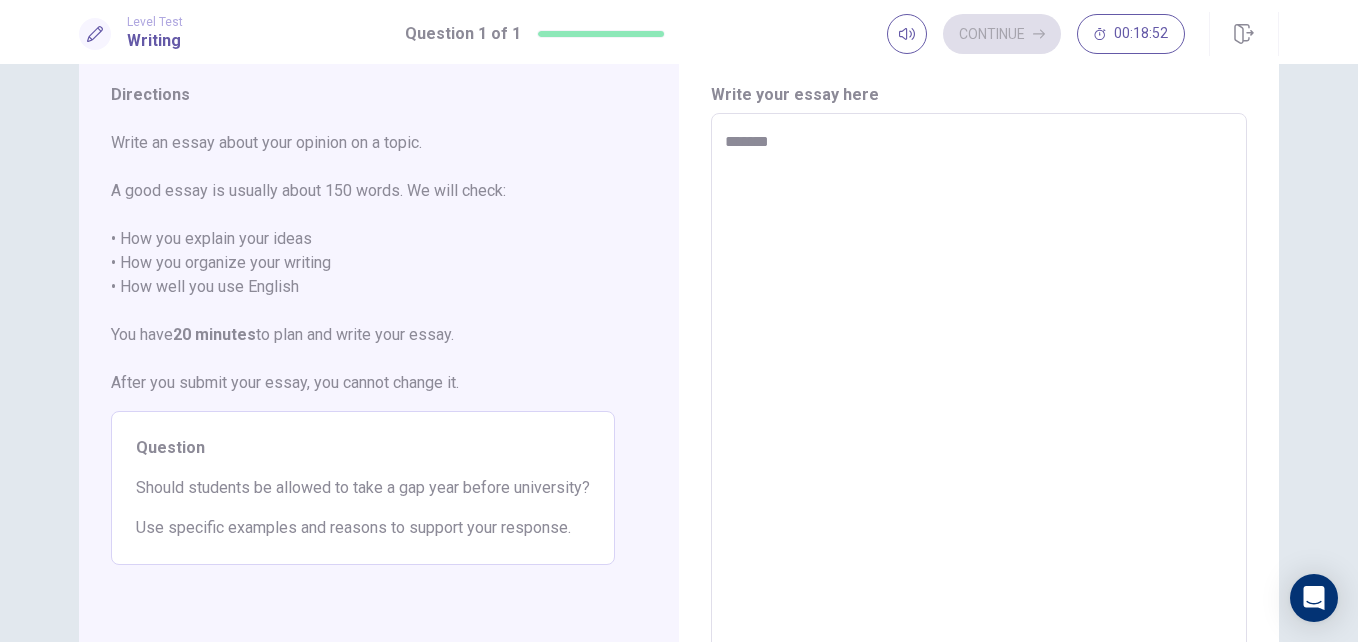 type on "*******" 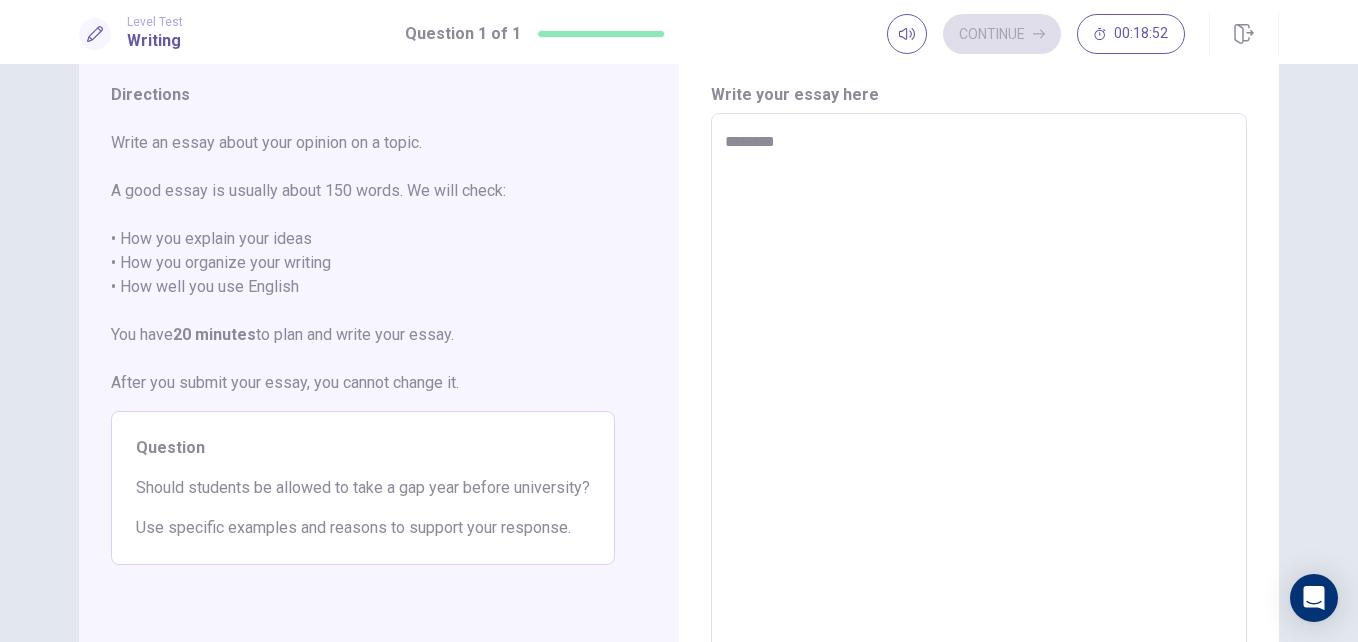 type on "*" 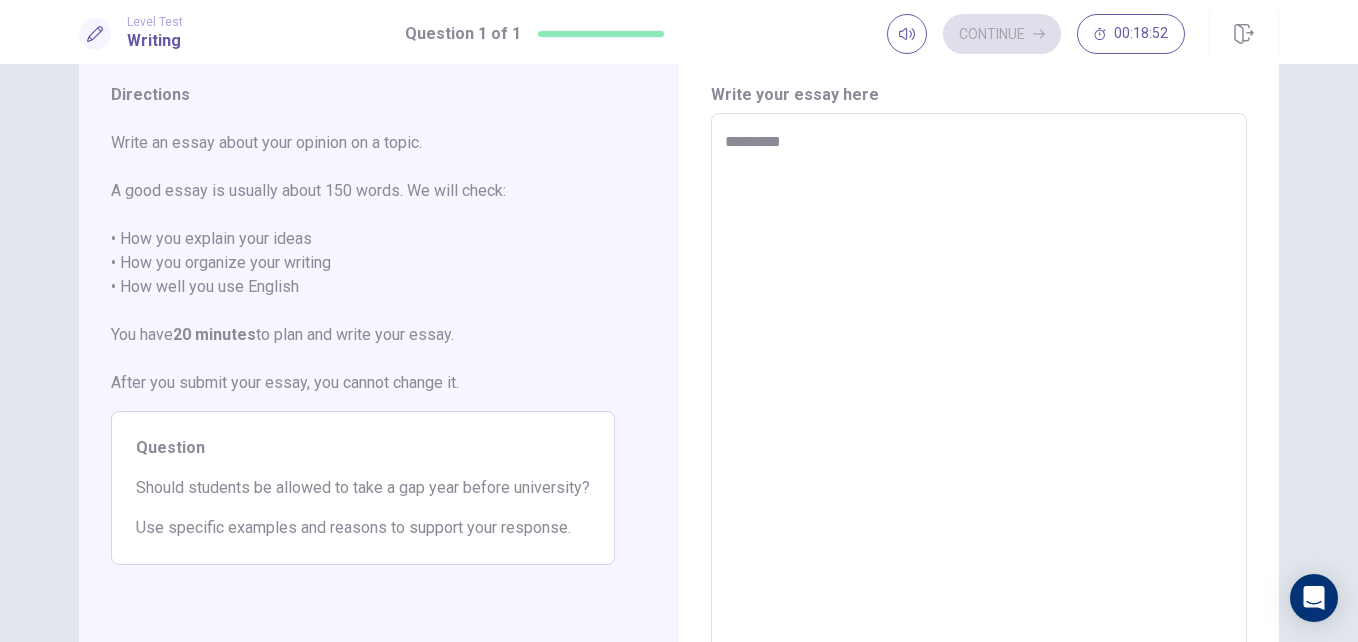 type on "*" 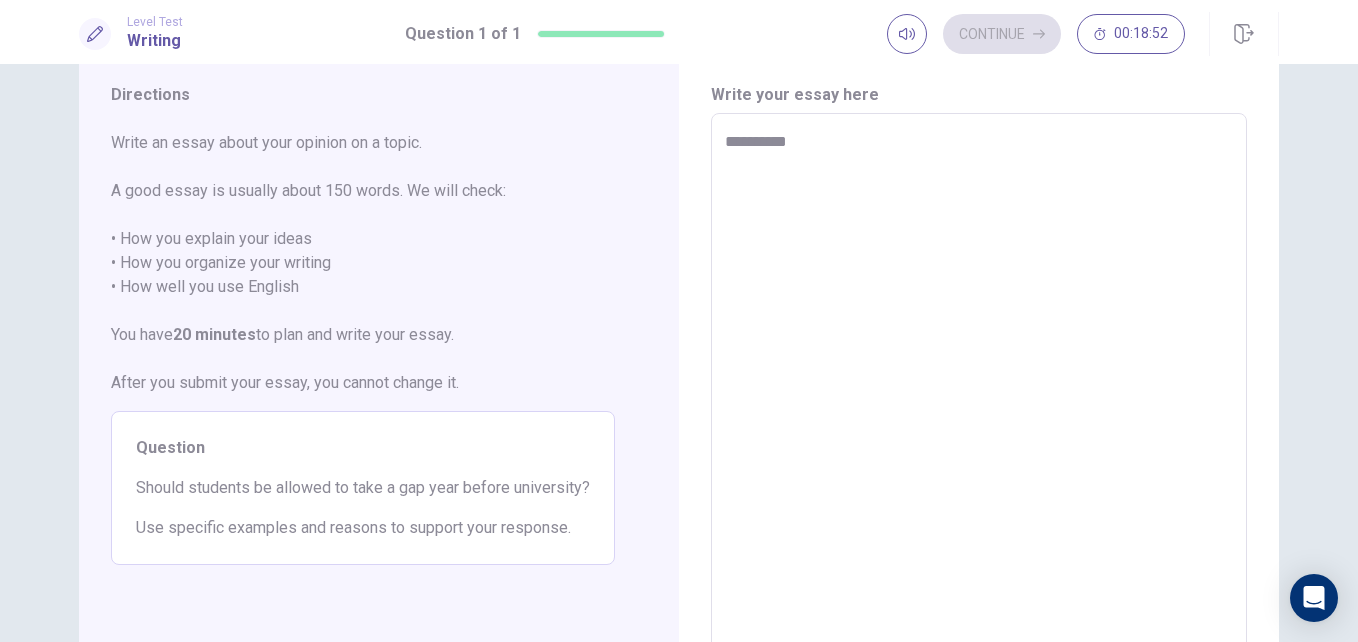 type on "*" 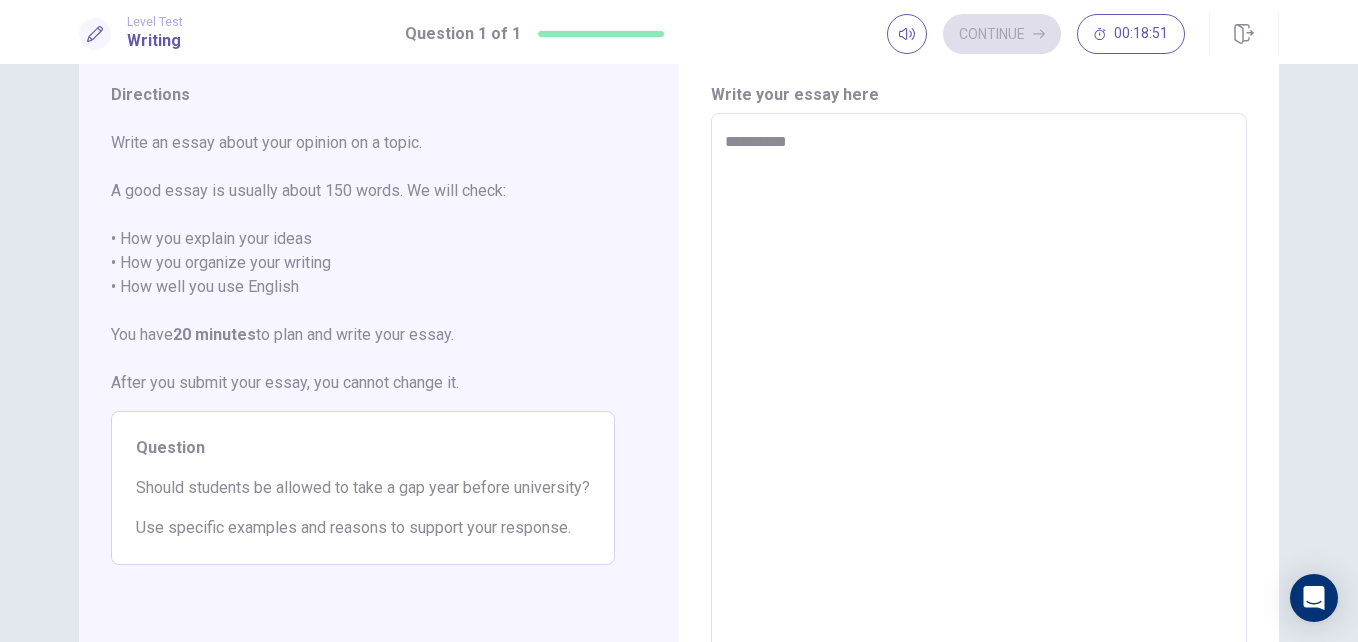 type on "**********" 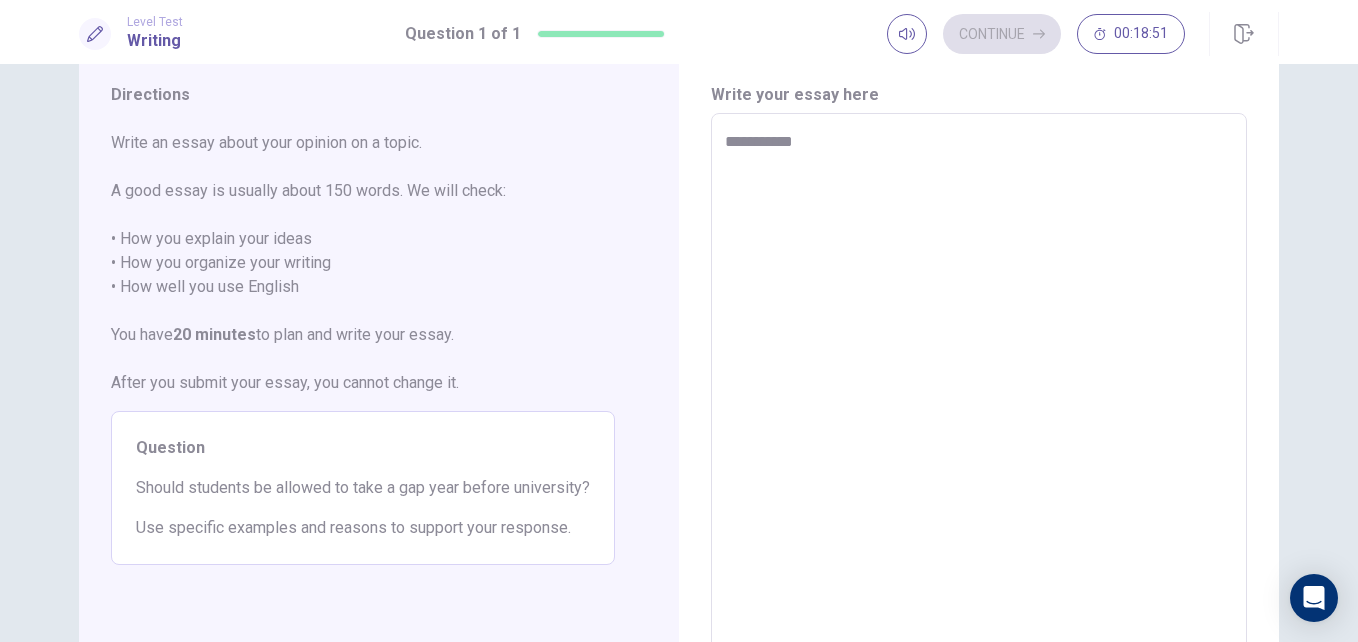 type on "*" 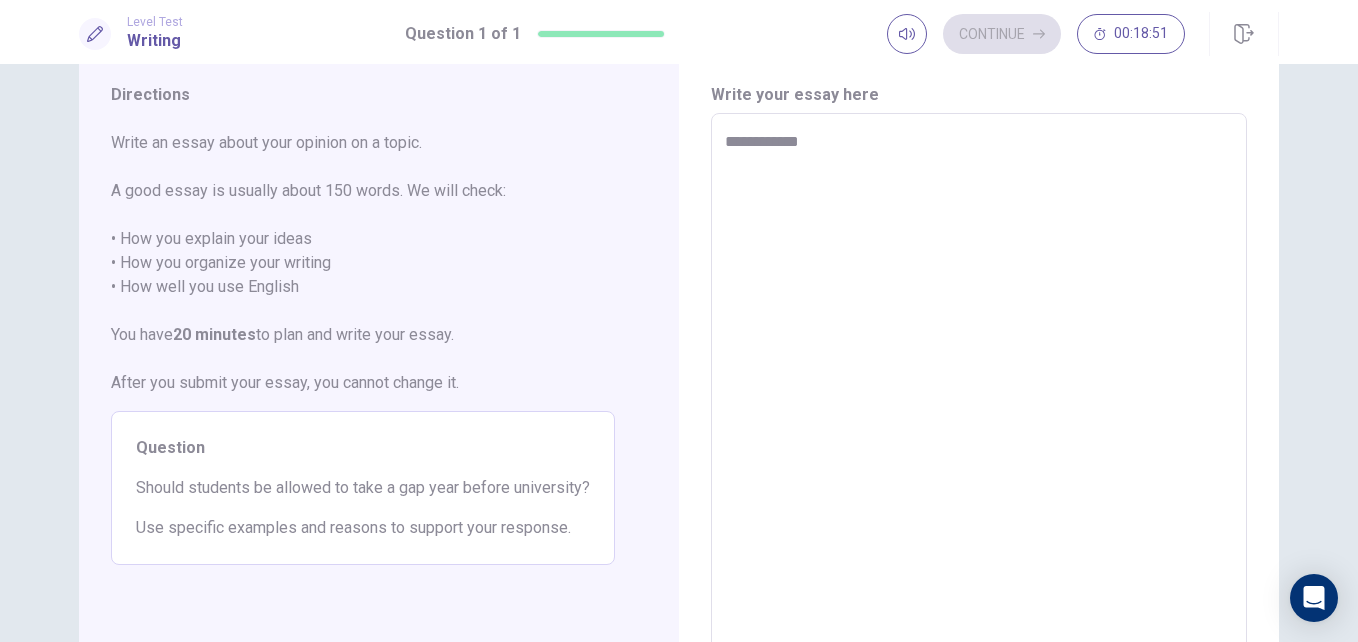 type on "*" 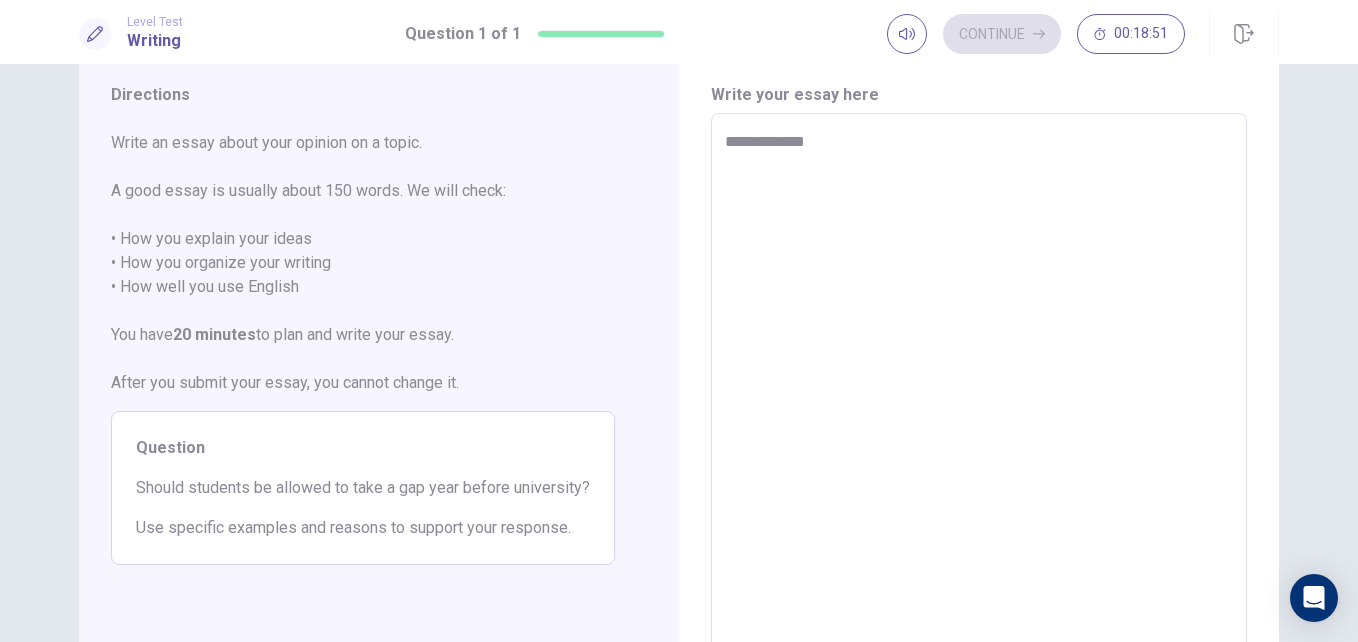 type on "*" 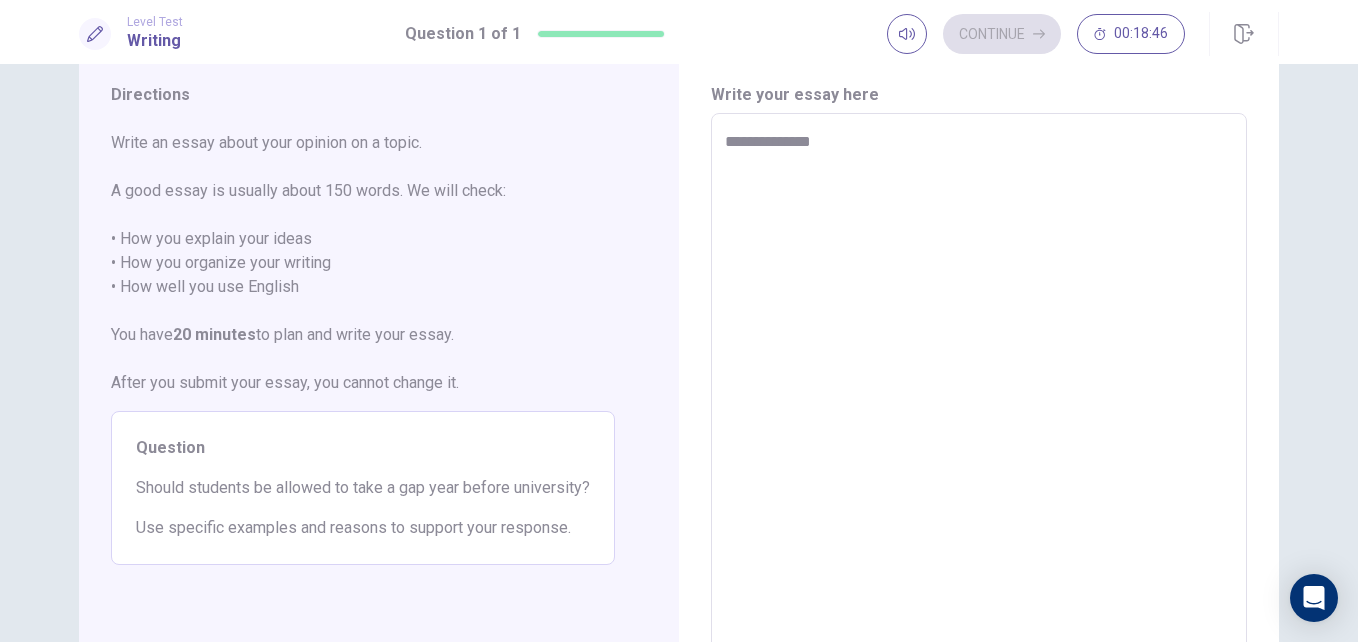 type on "*" 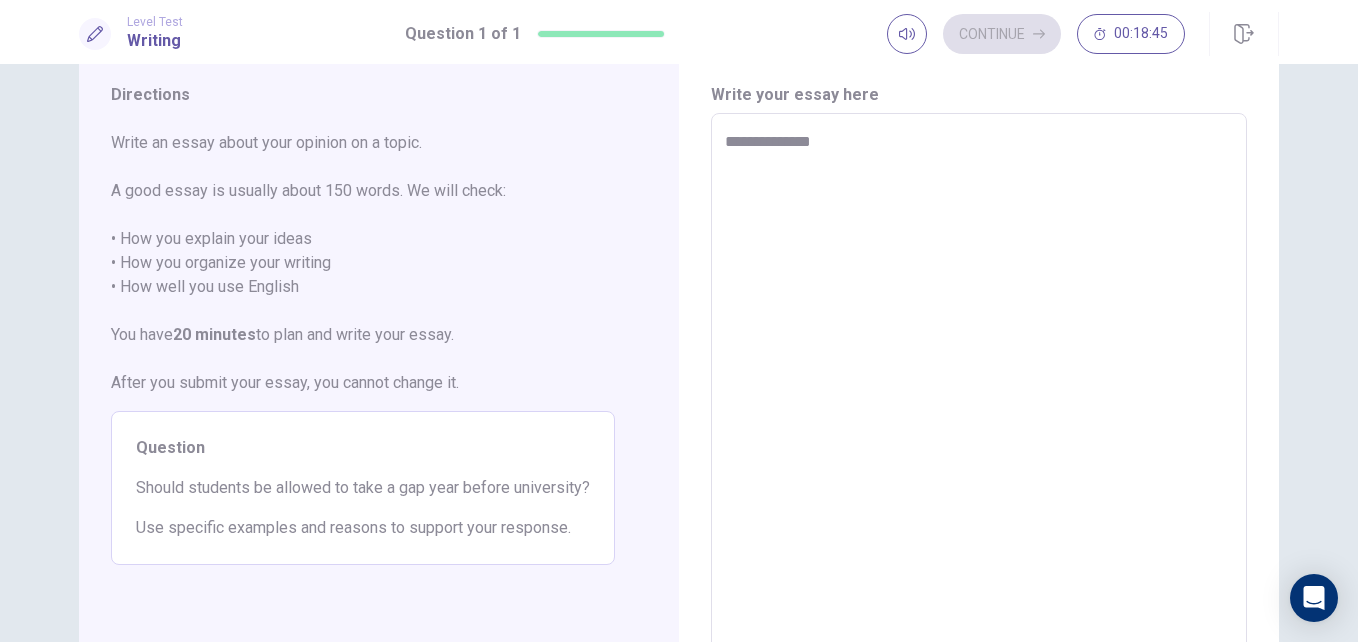 type on "**********" 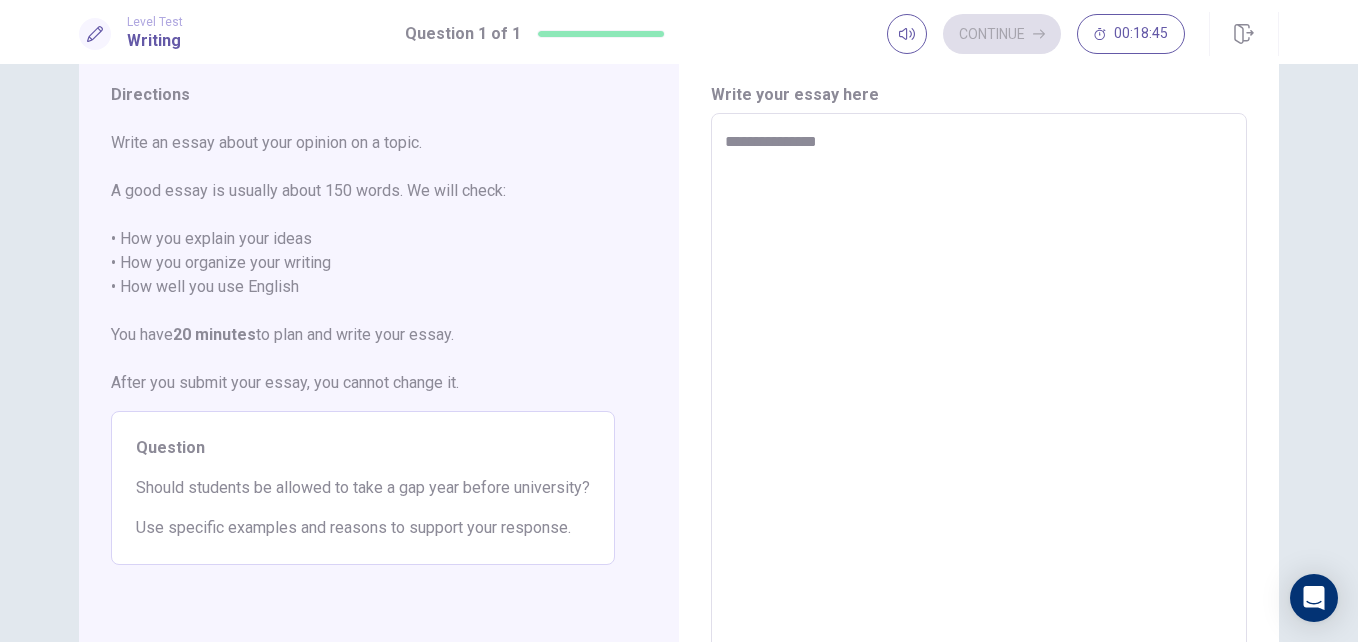 type on "*" 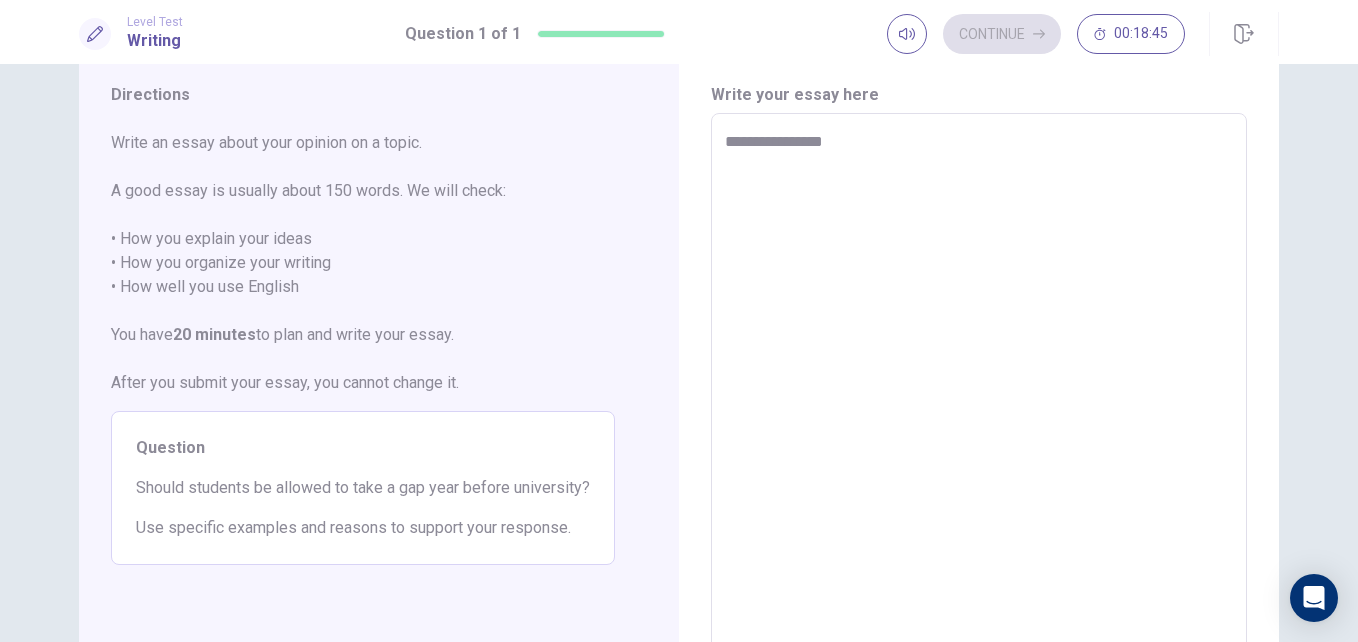 type on "*" 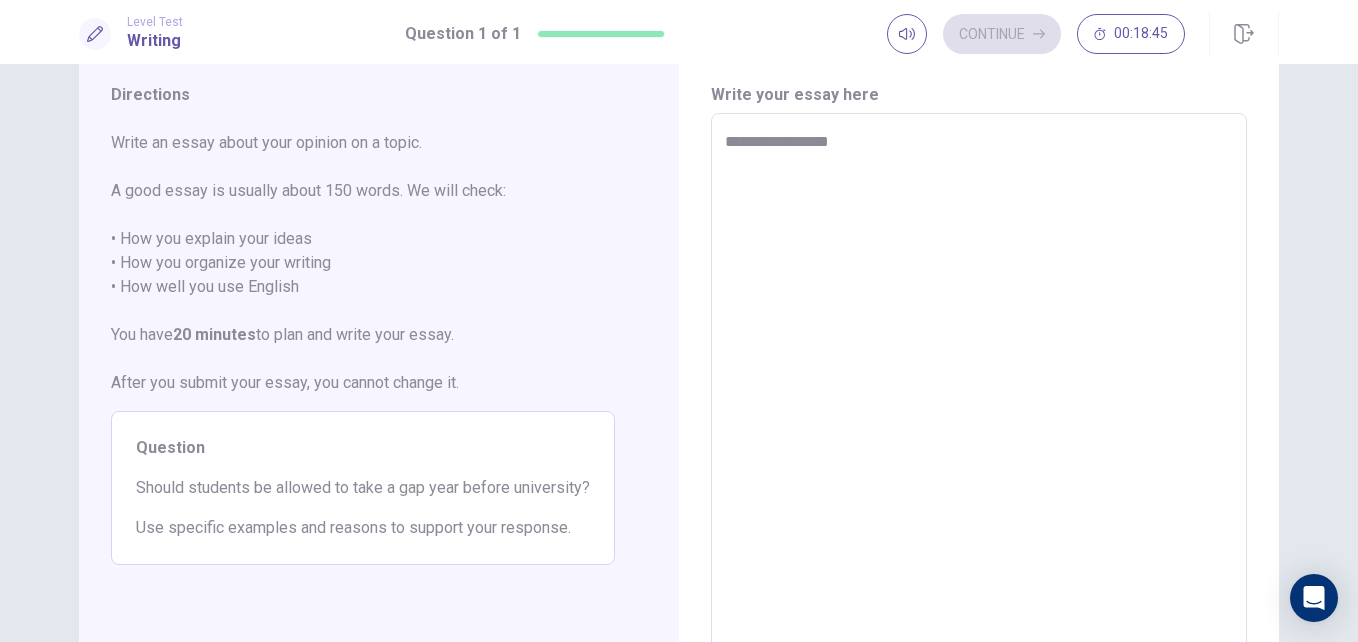 type on "*" 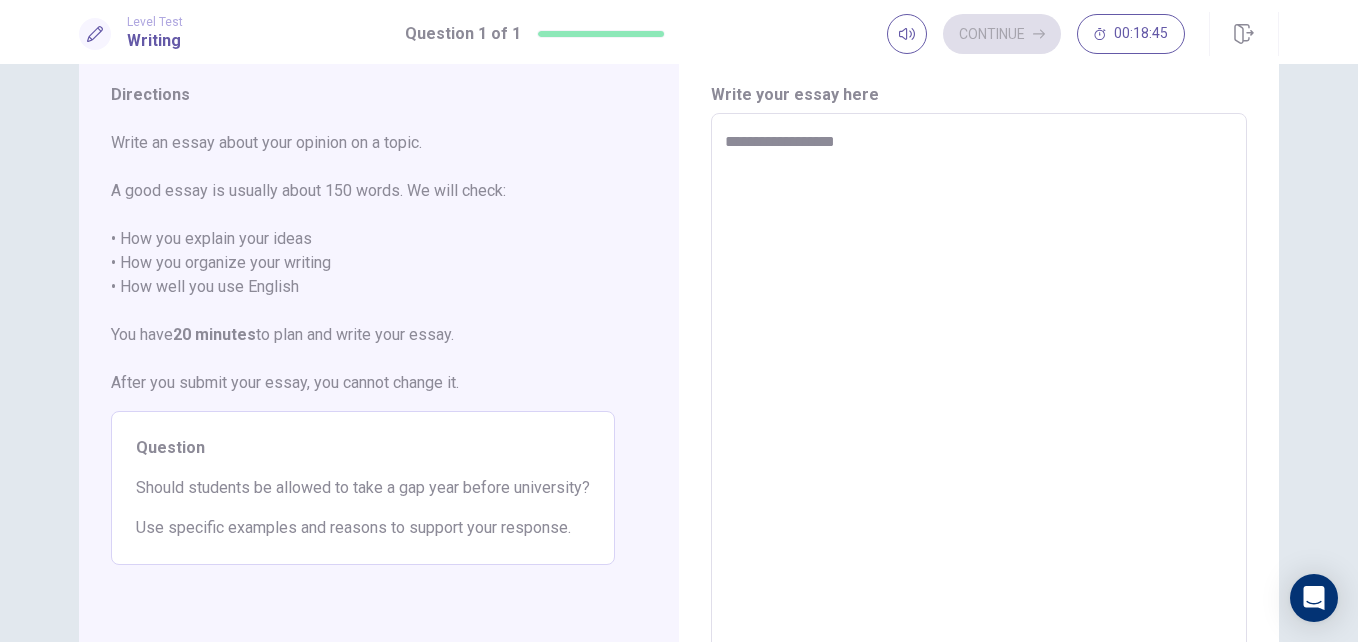 type on "*" 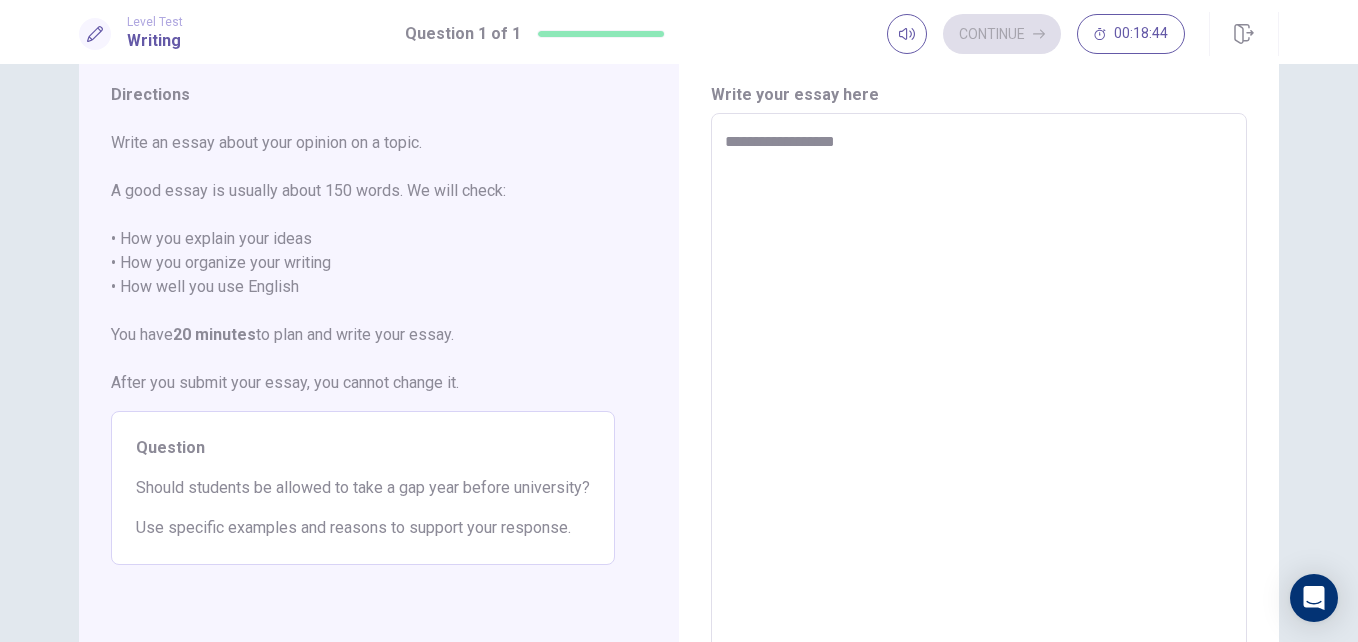 type on "**********" 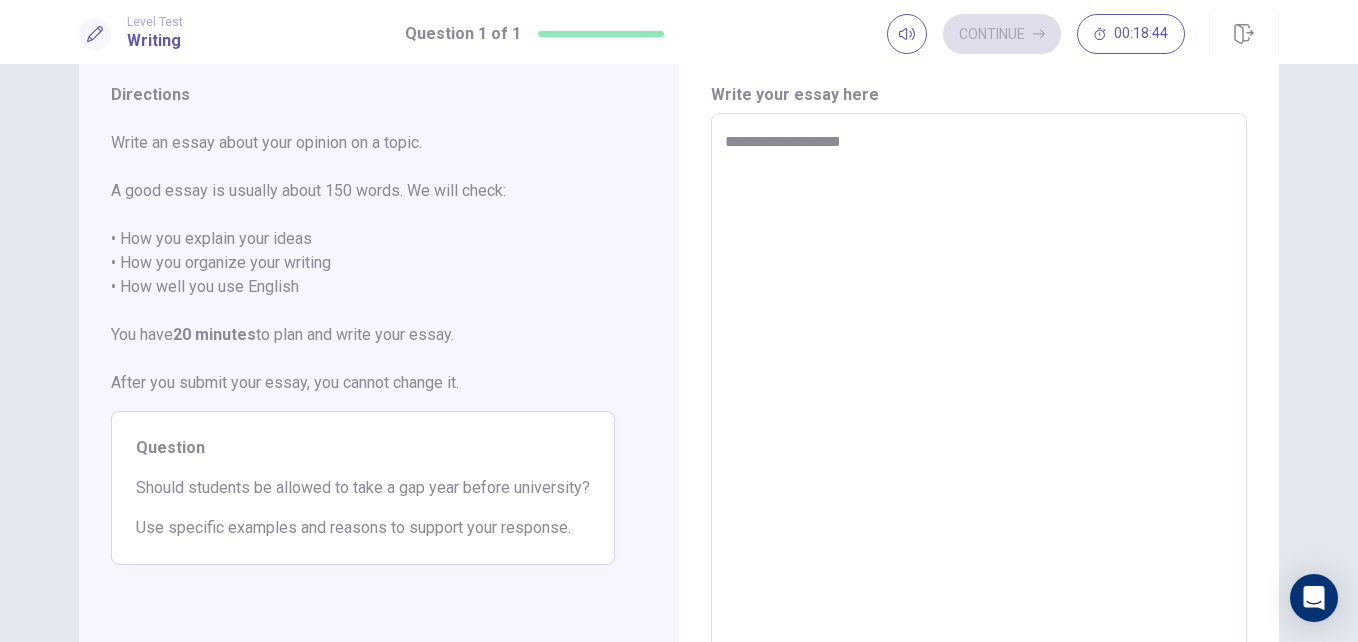 type on "*" 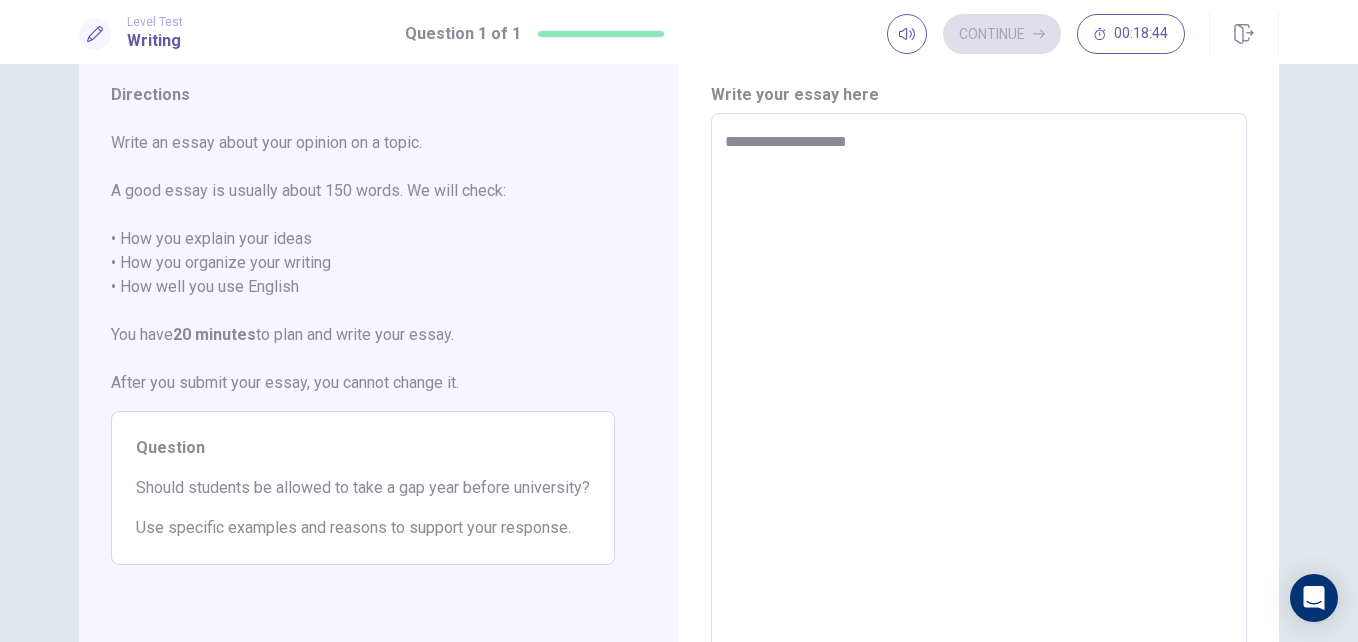 type on "*" 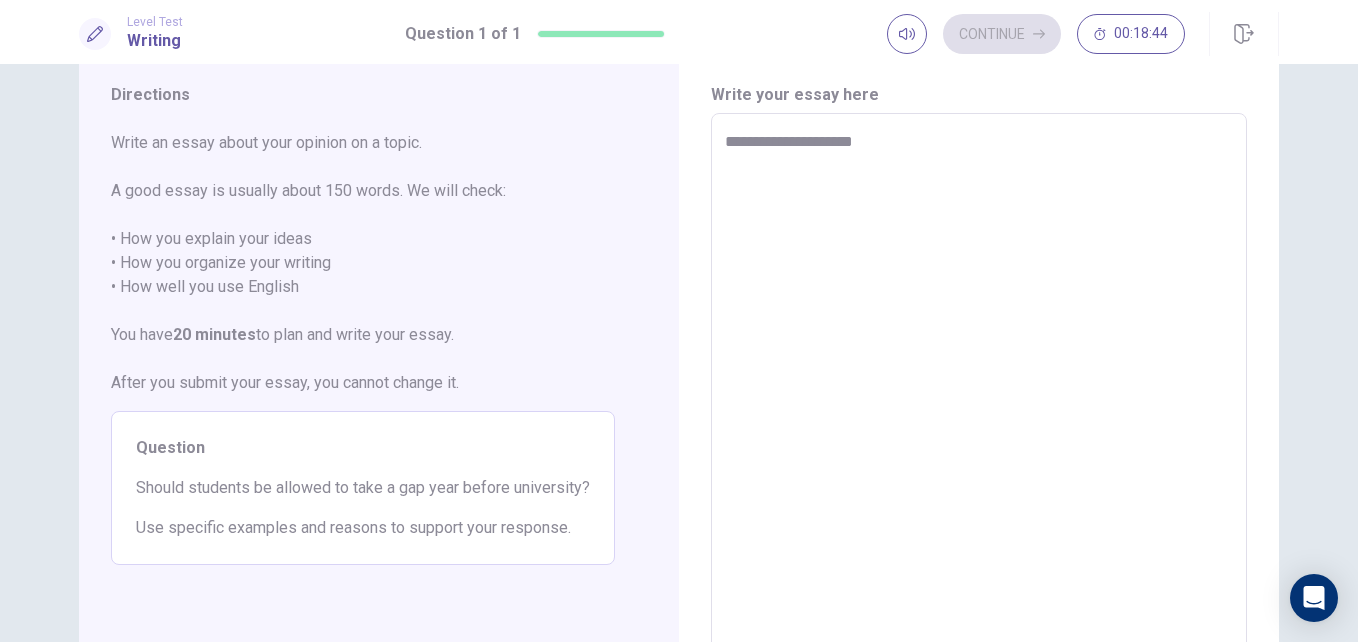 type on "*" 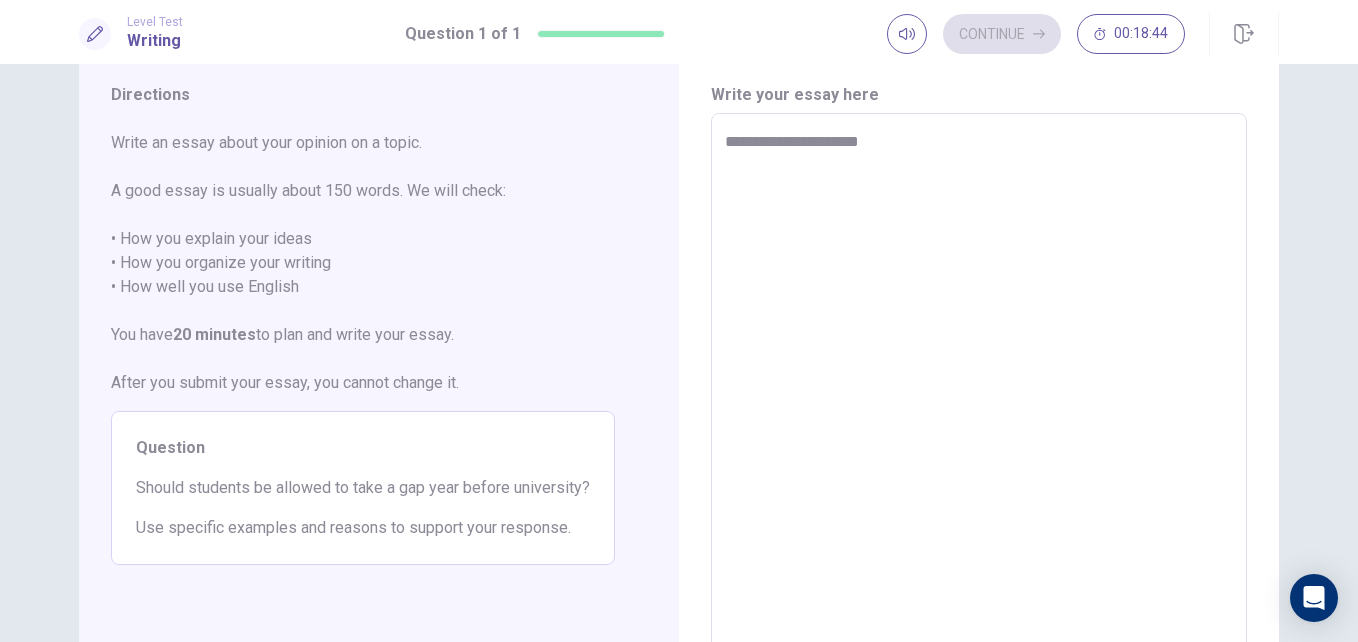 type on "*" 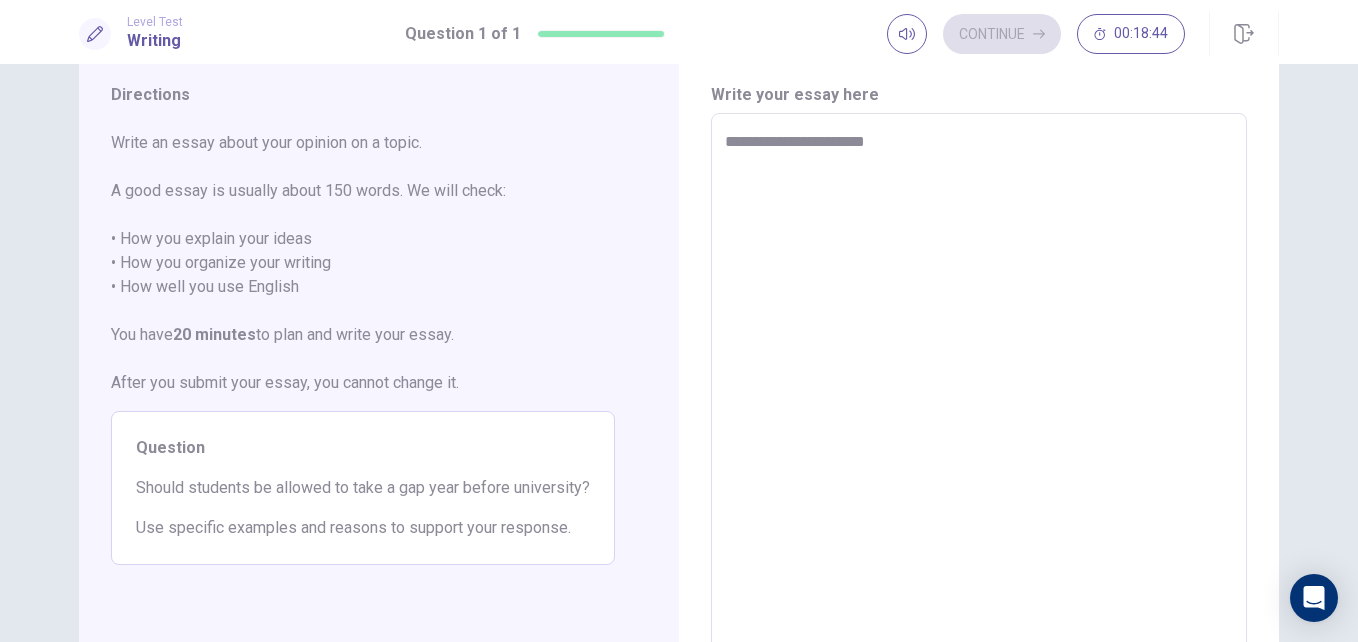 type on "*" 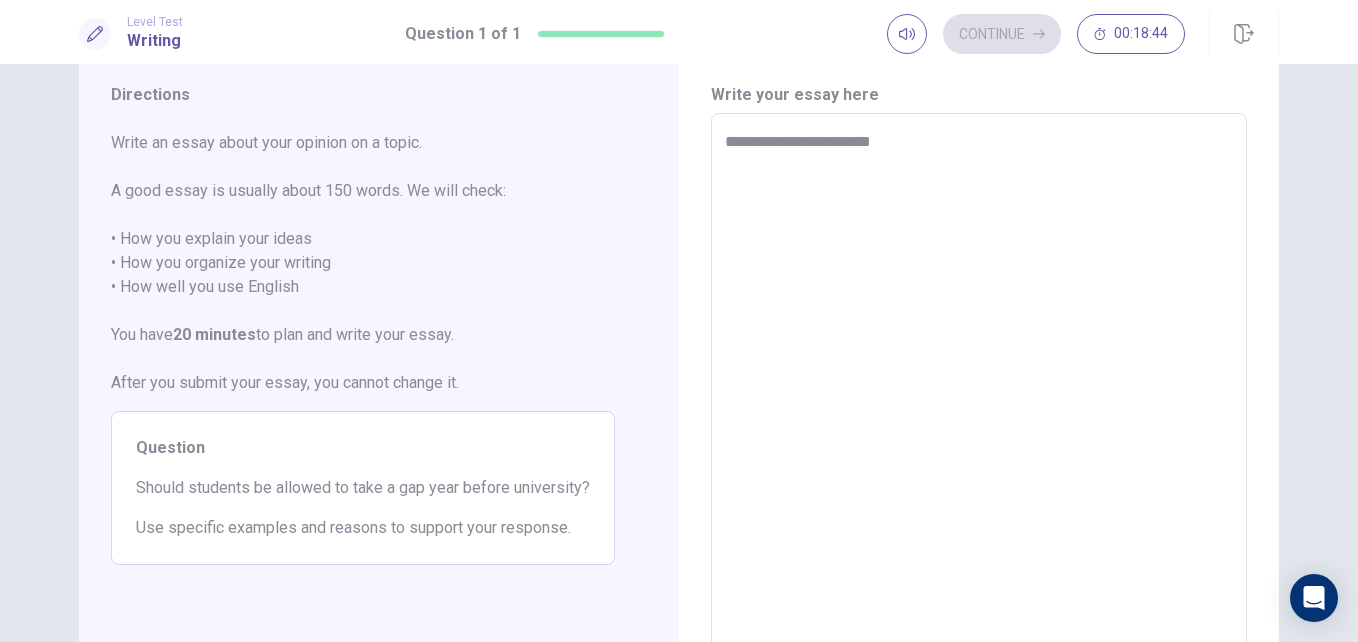 type on "*" 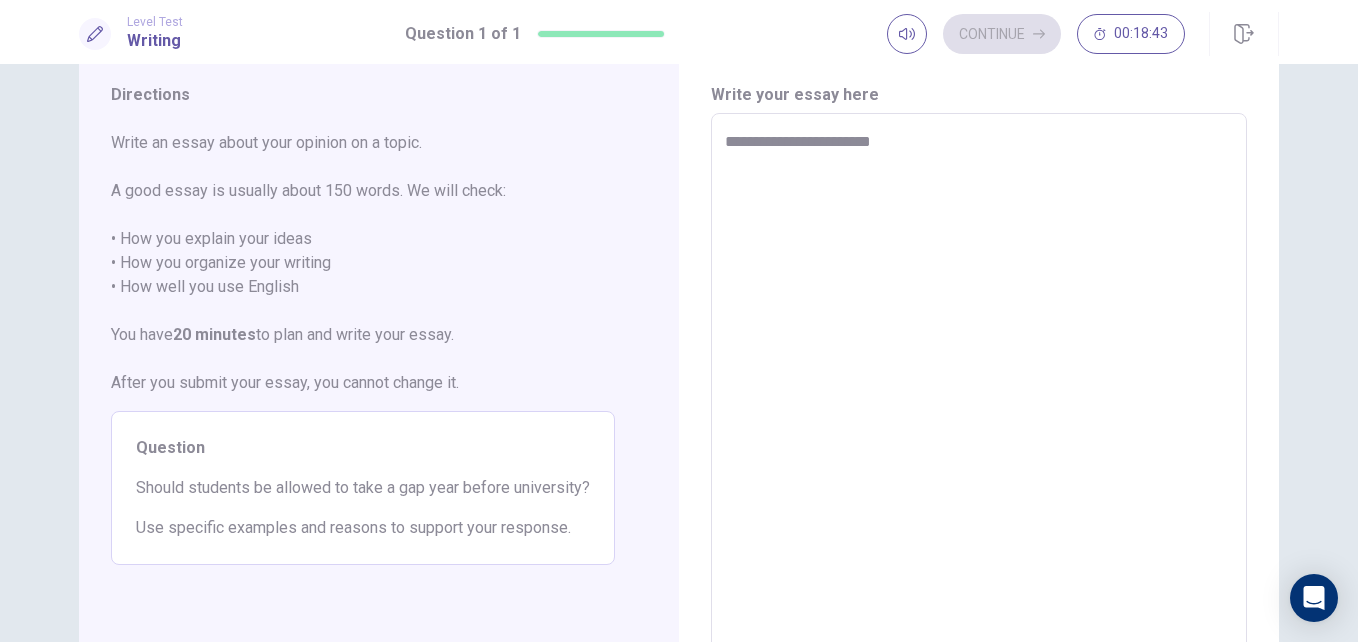 type on "**********" 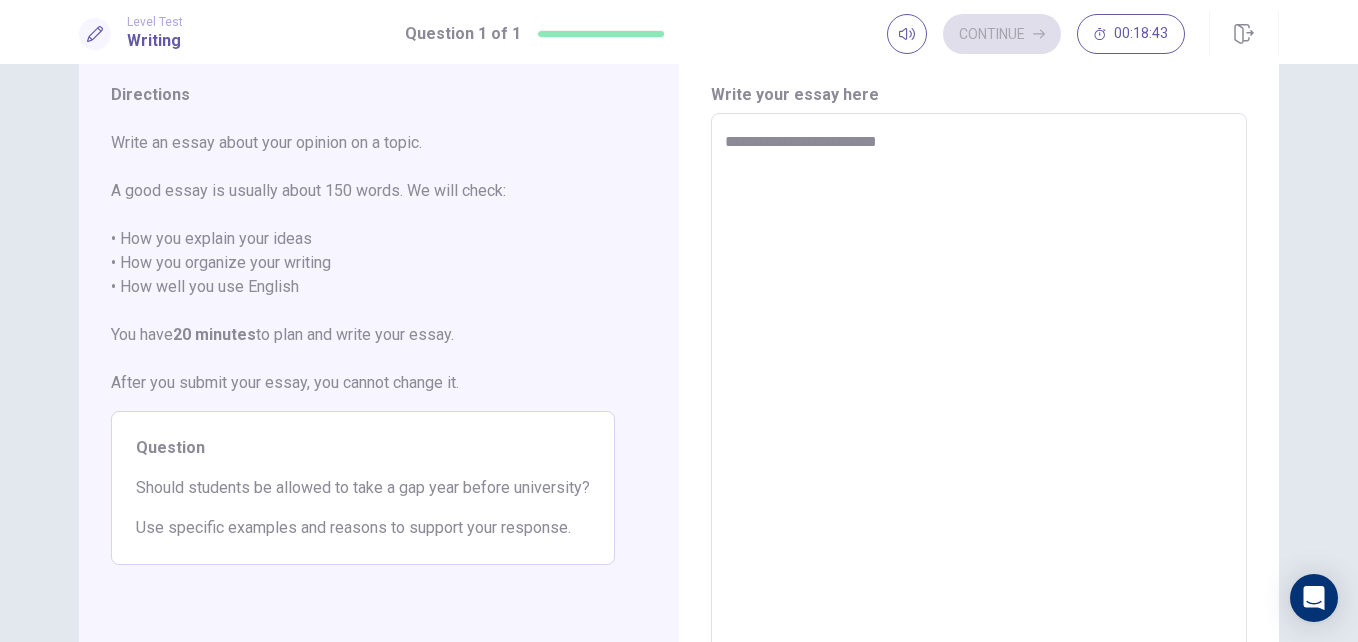 type on "*" 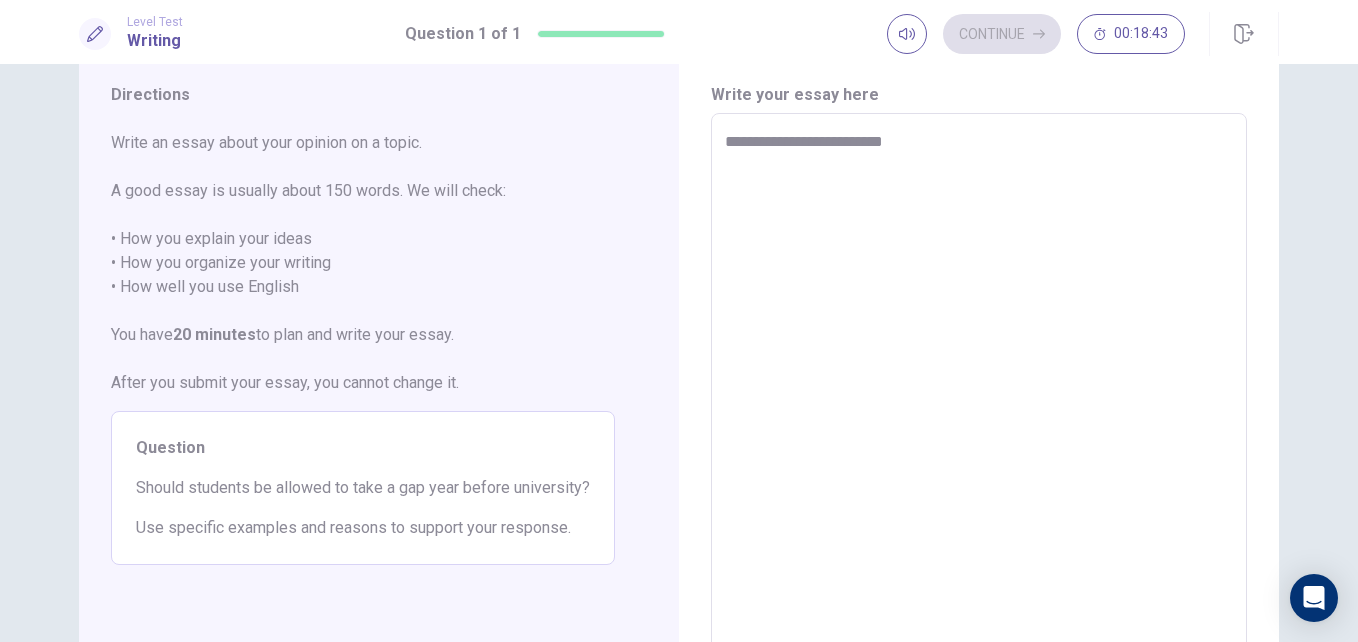 type on "*" 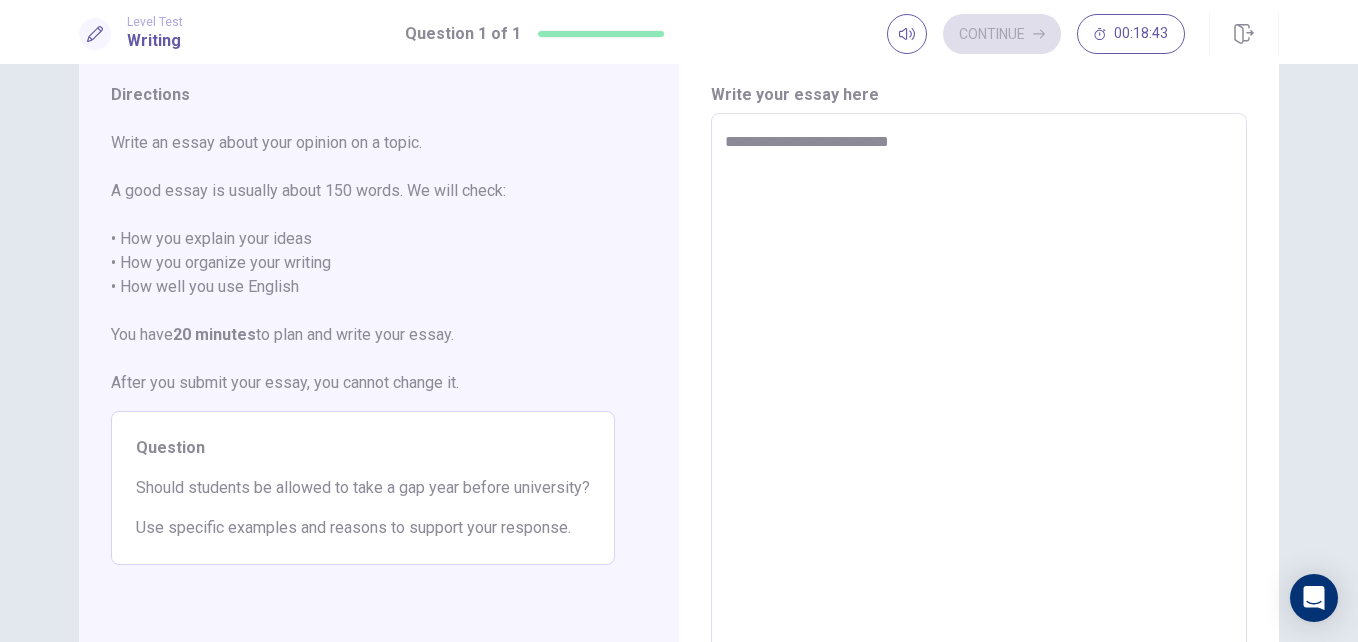 type on "*" 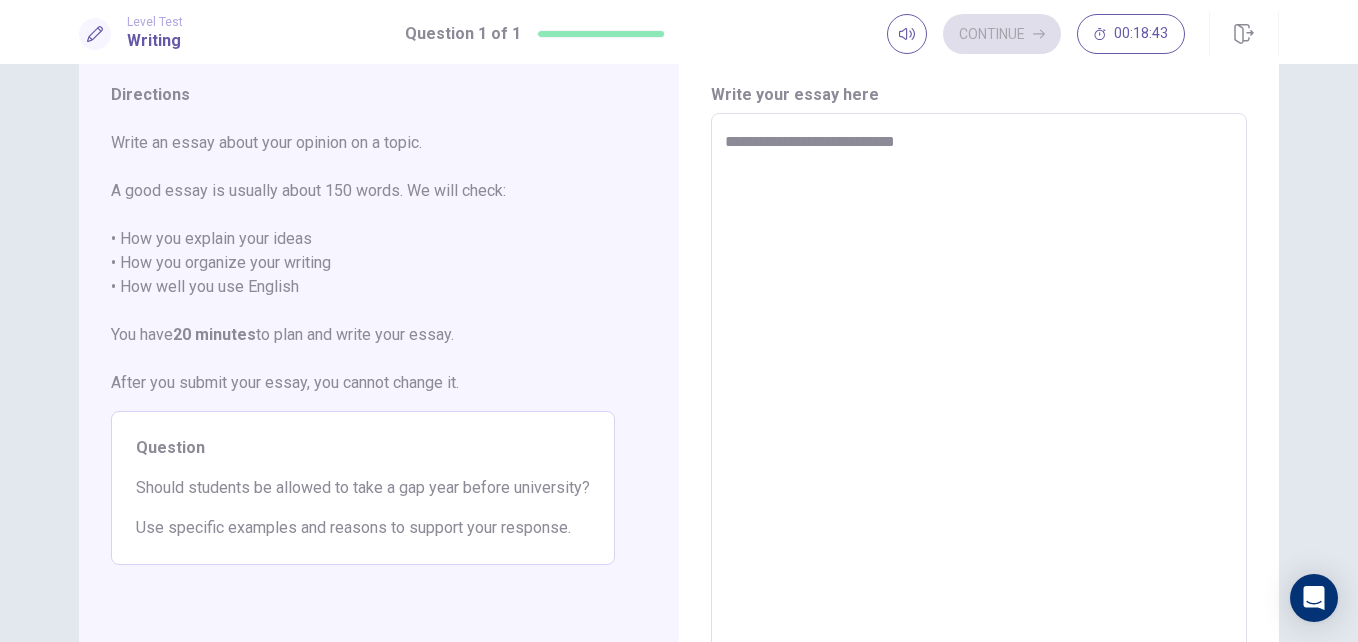type on "*" 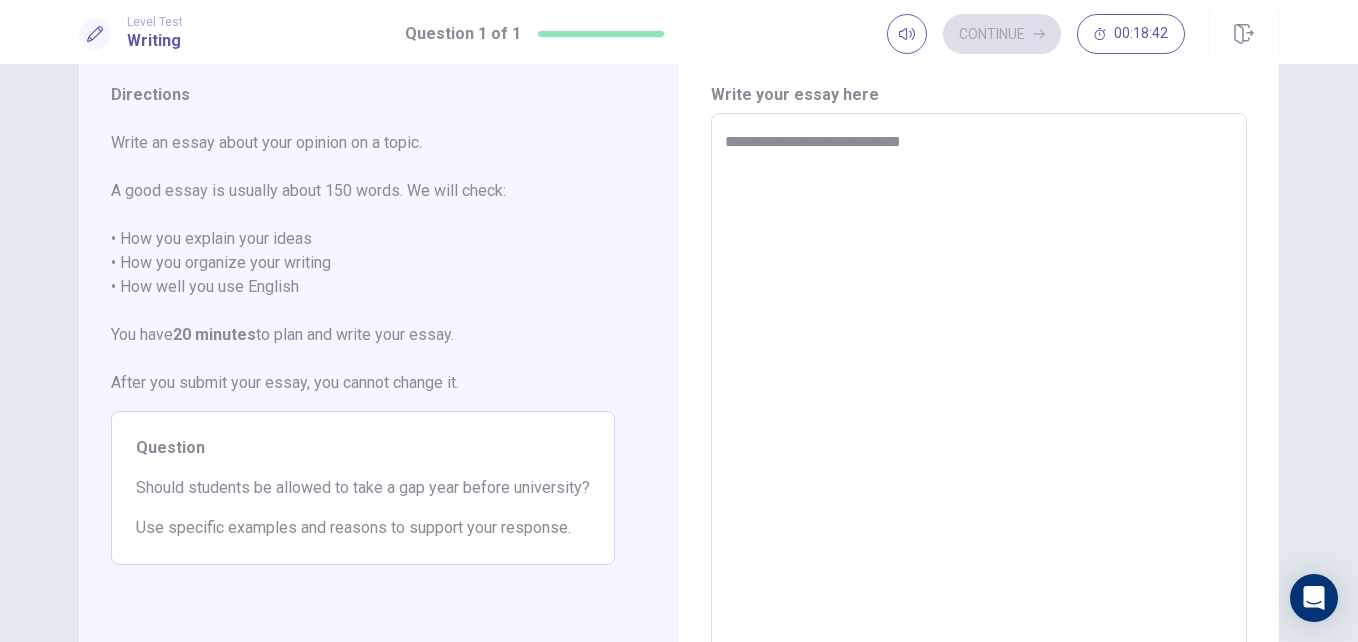type on "*" 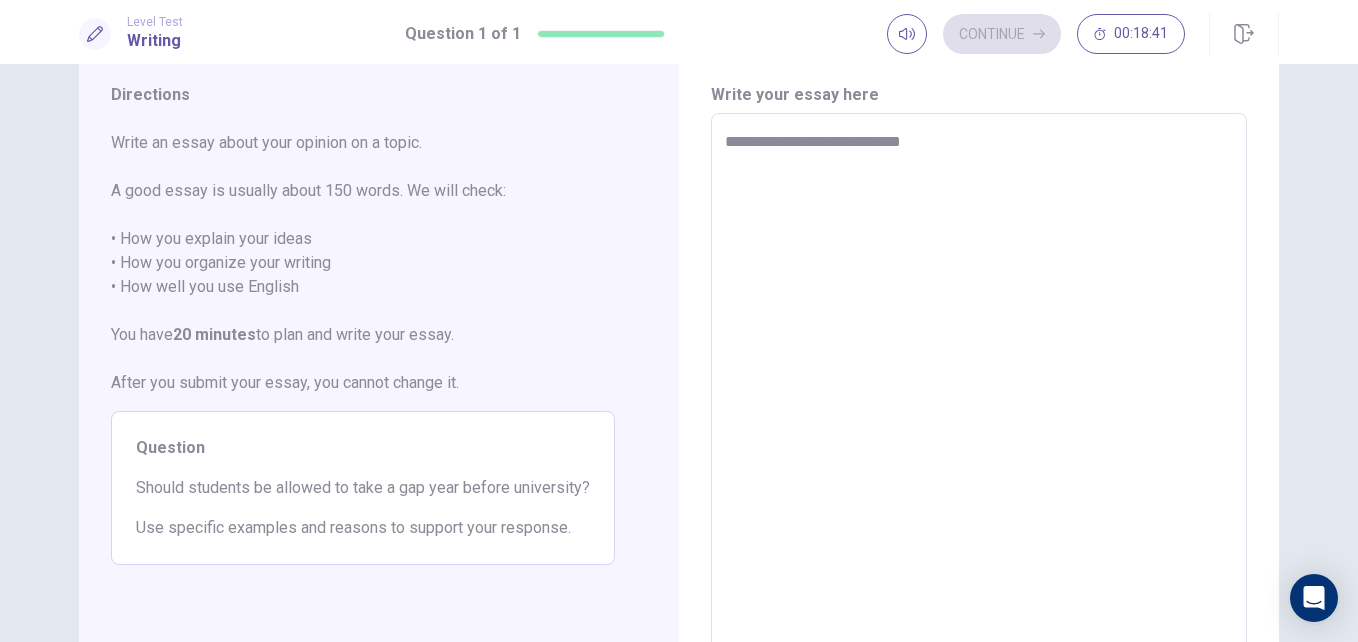 type on "**********" 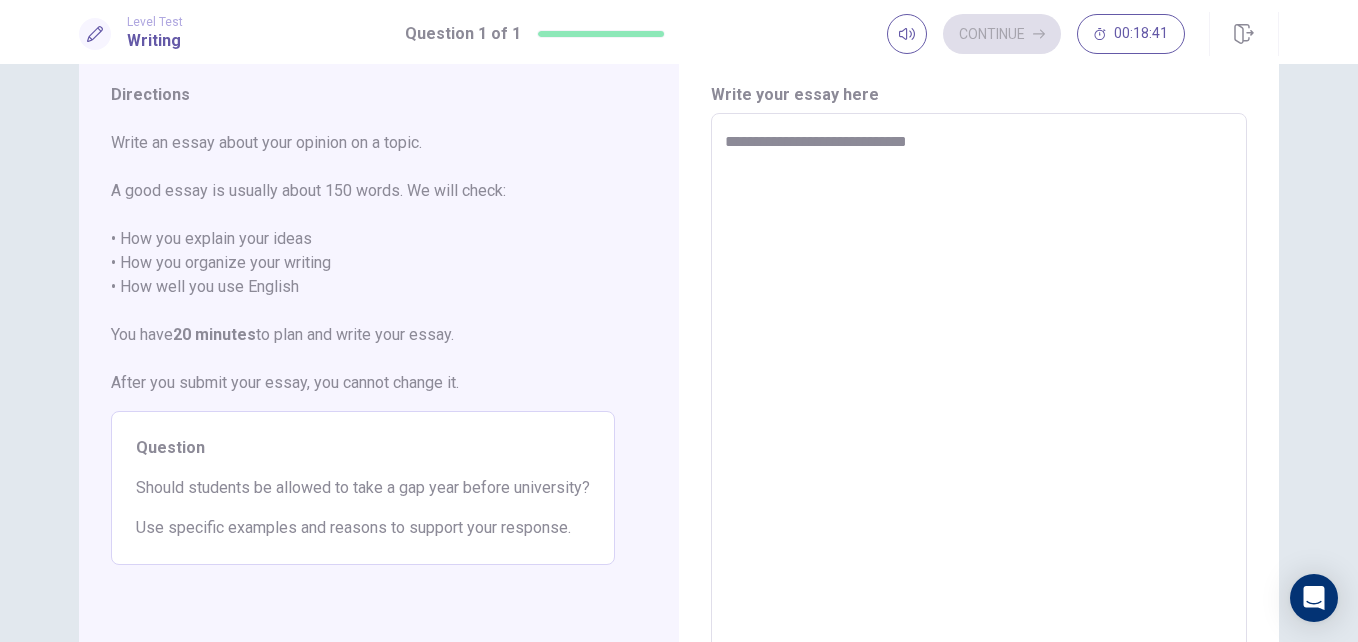 type on "*" 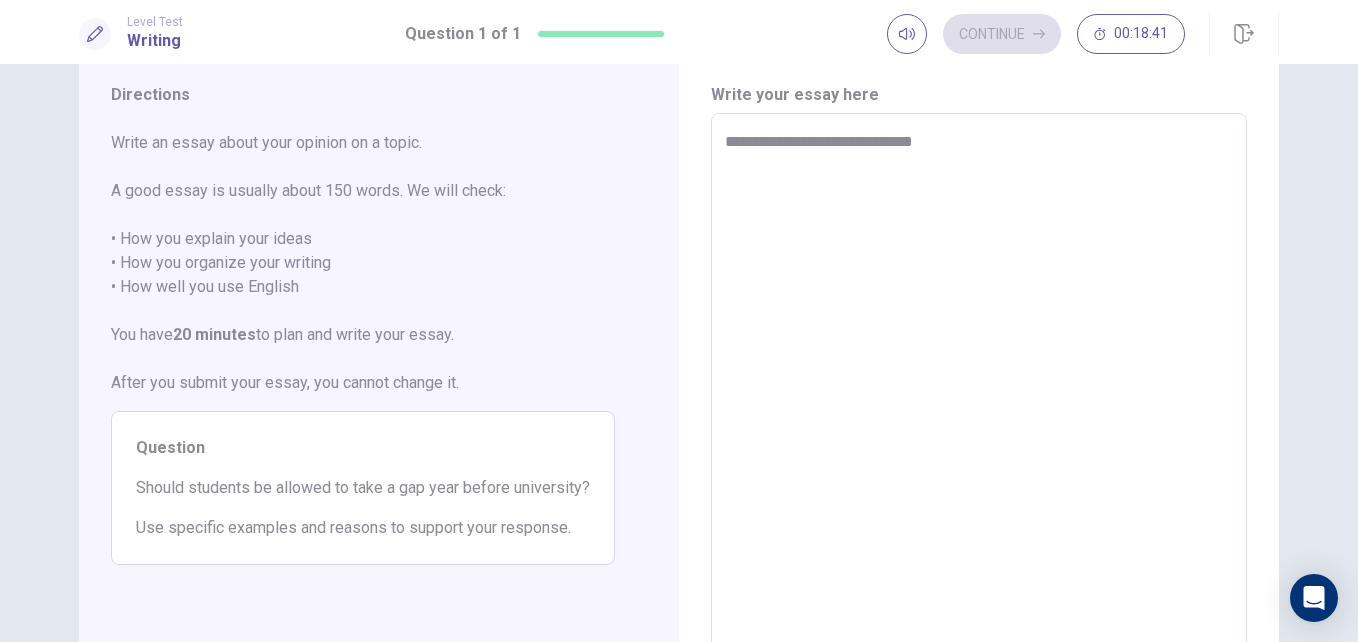 type on "*" 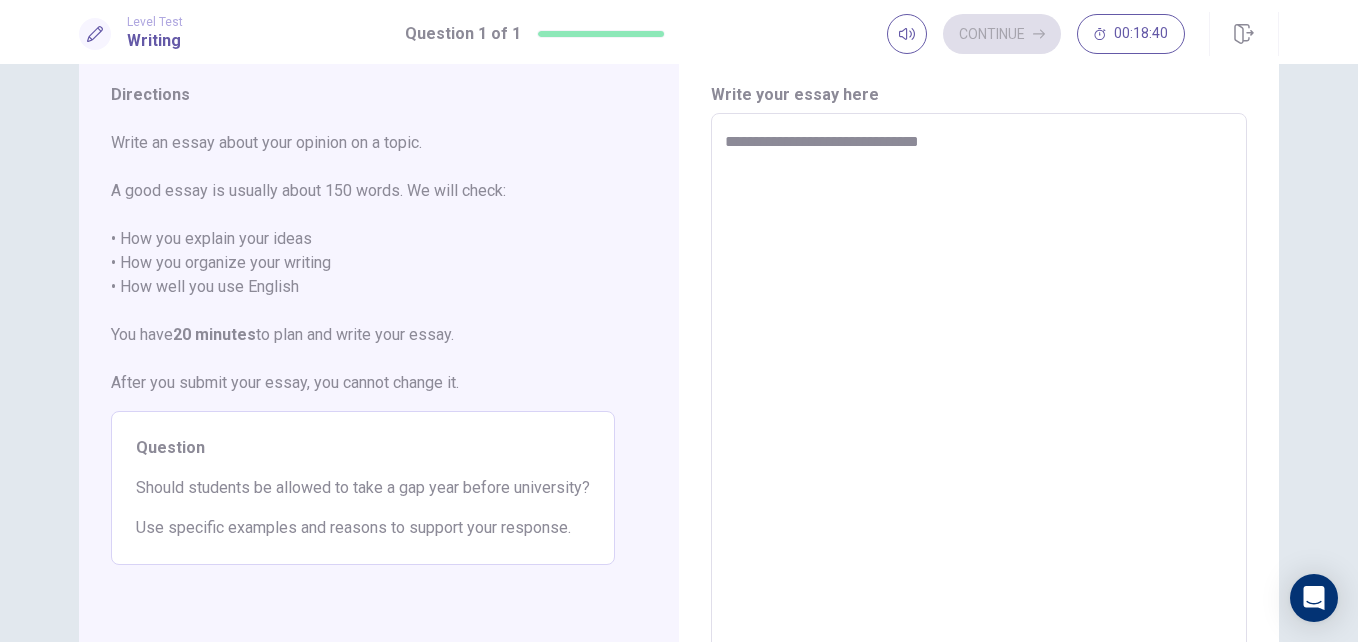 type on "*" 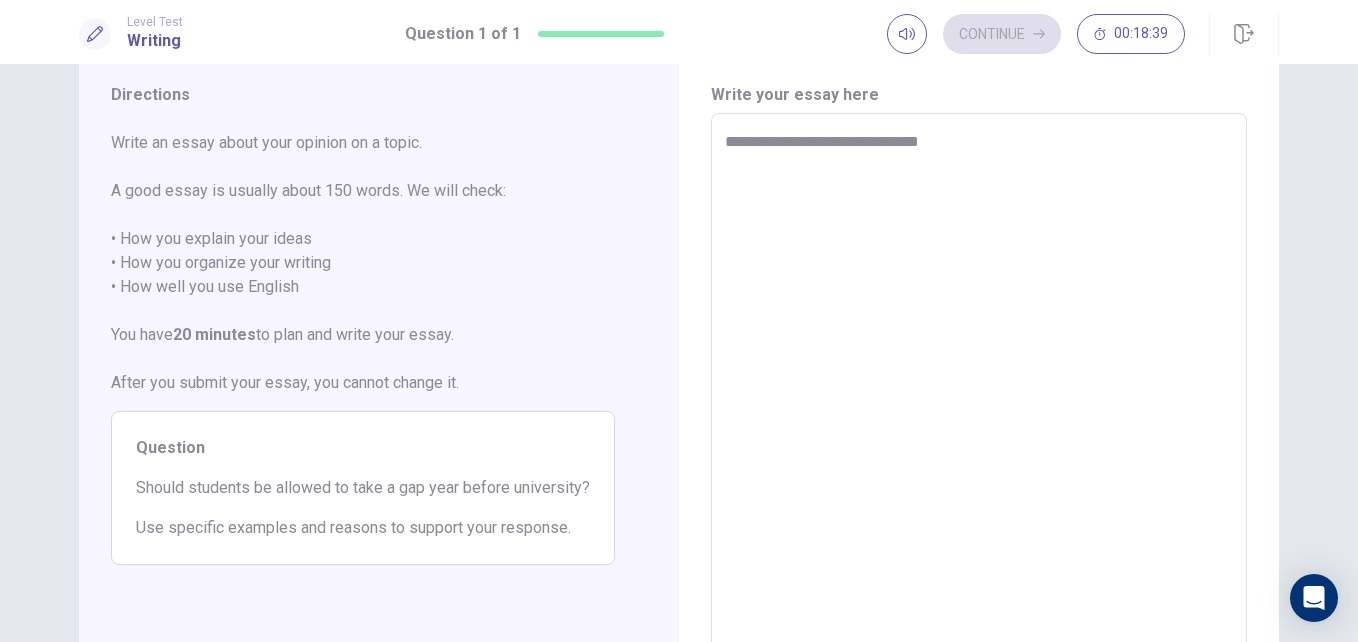 type on "**********" 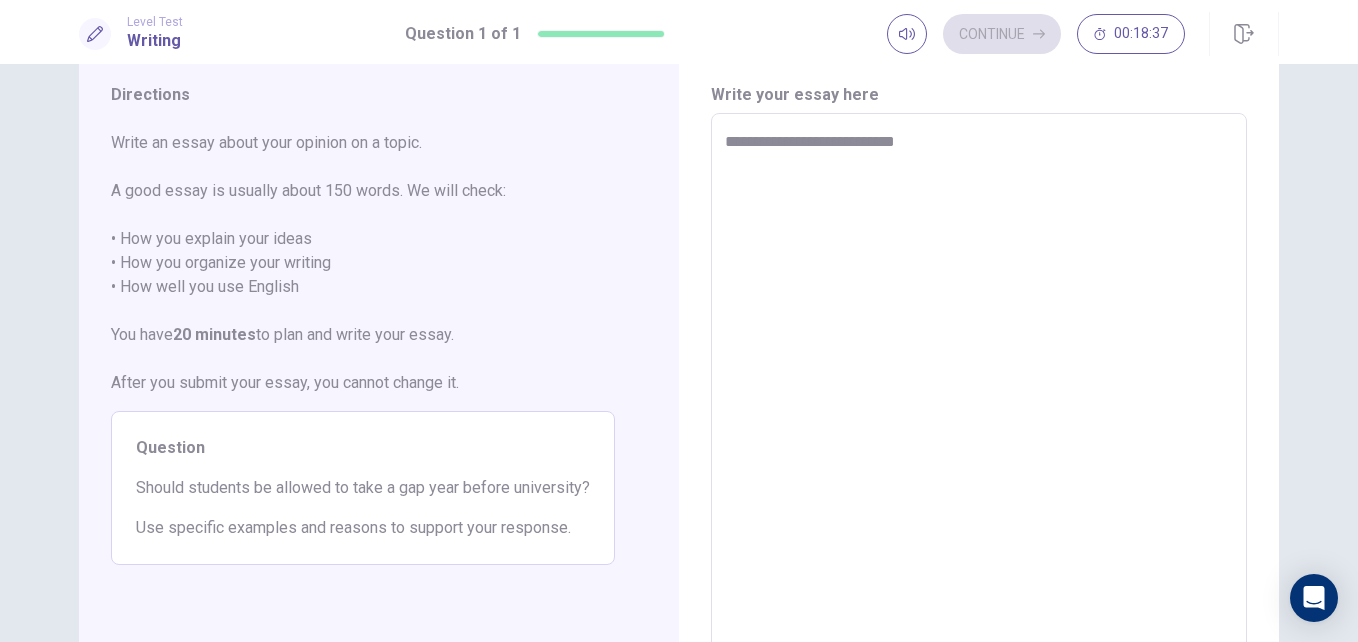 type on "*" 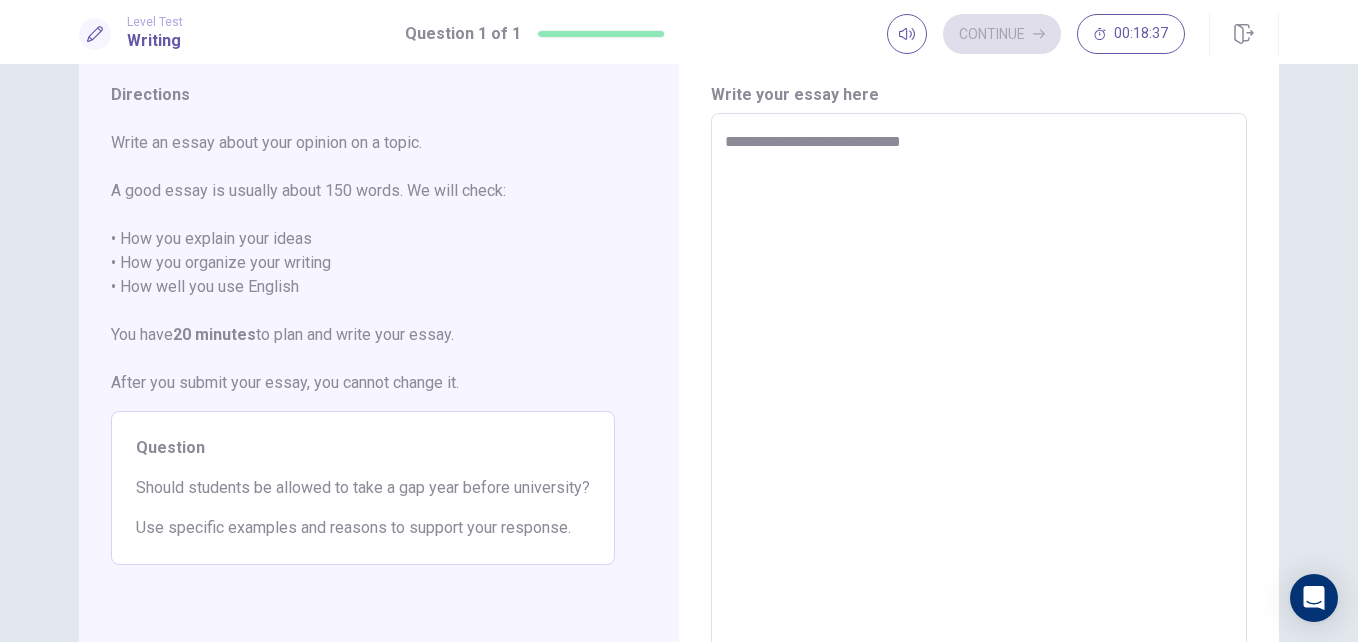 type on "*" 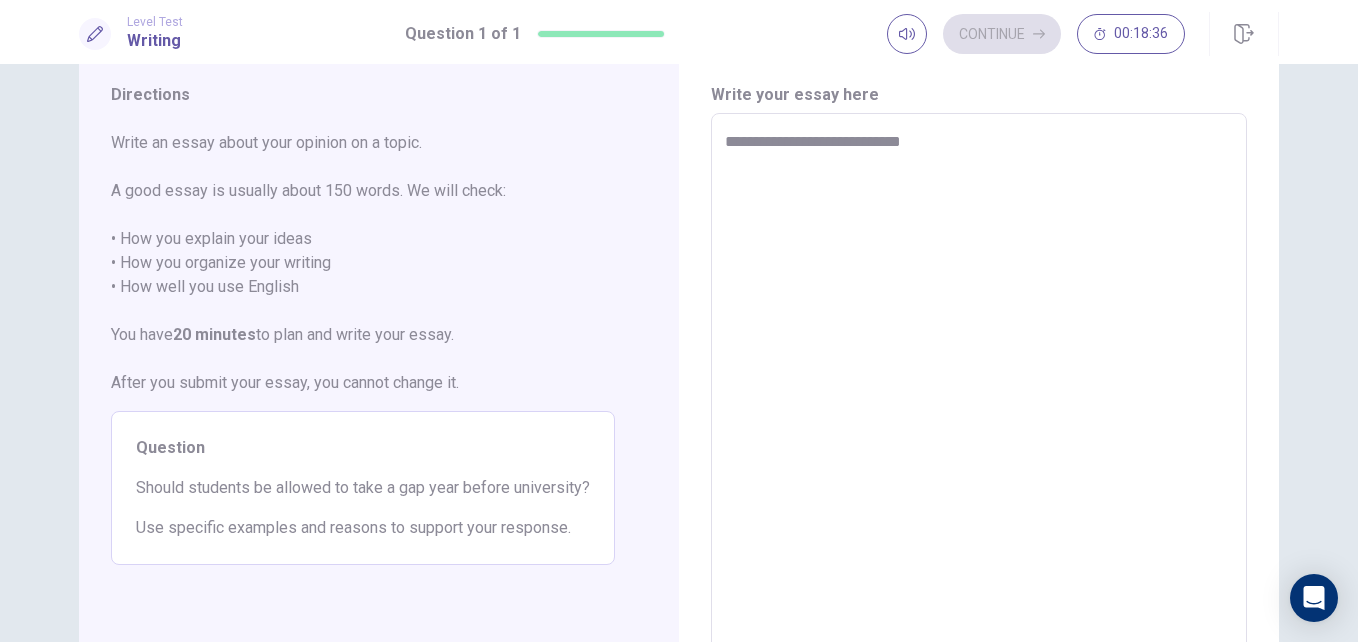 type on "**********" 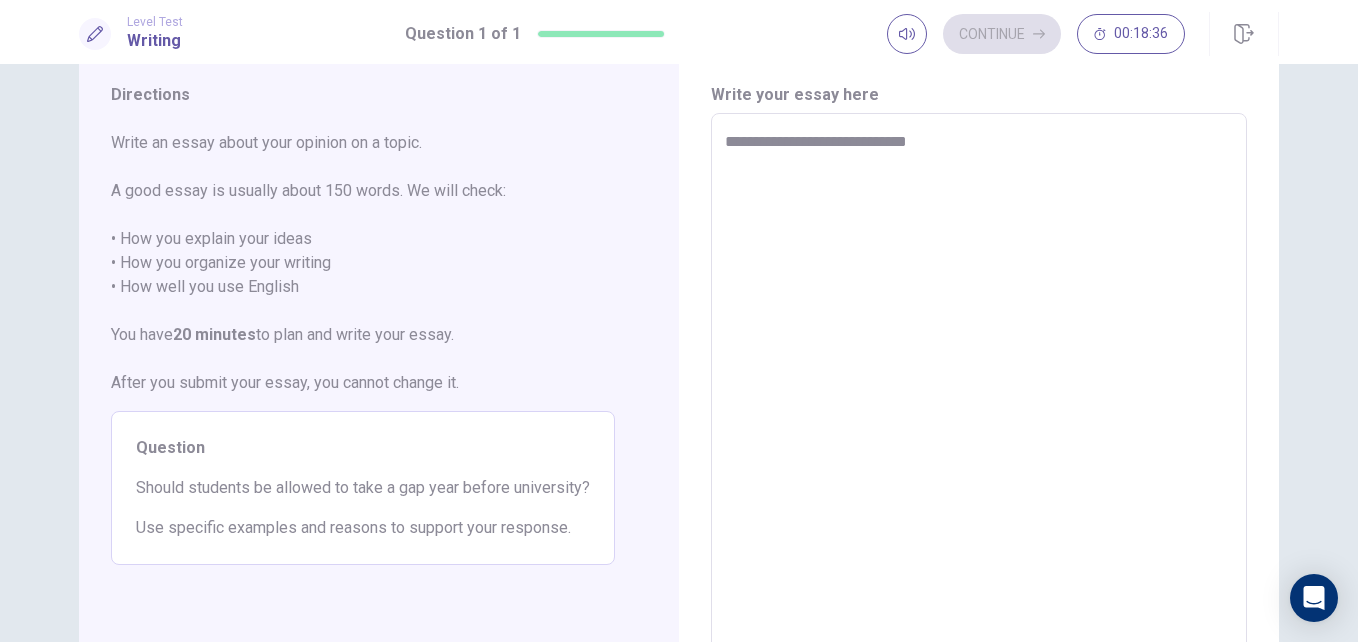 type on "*" 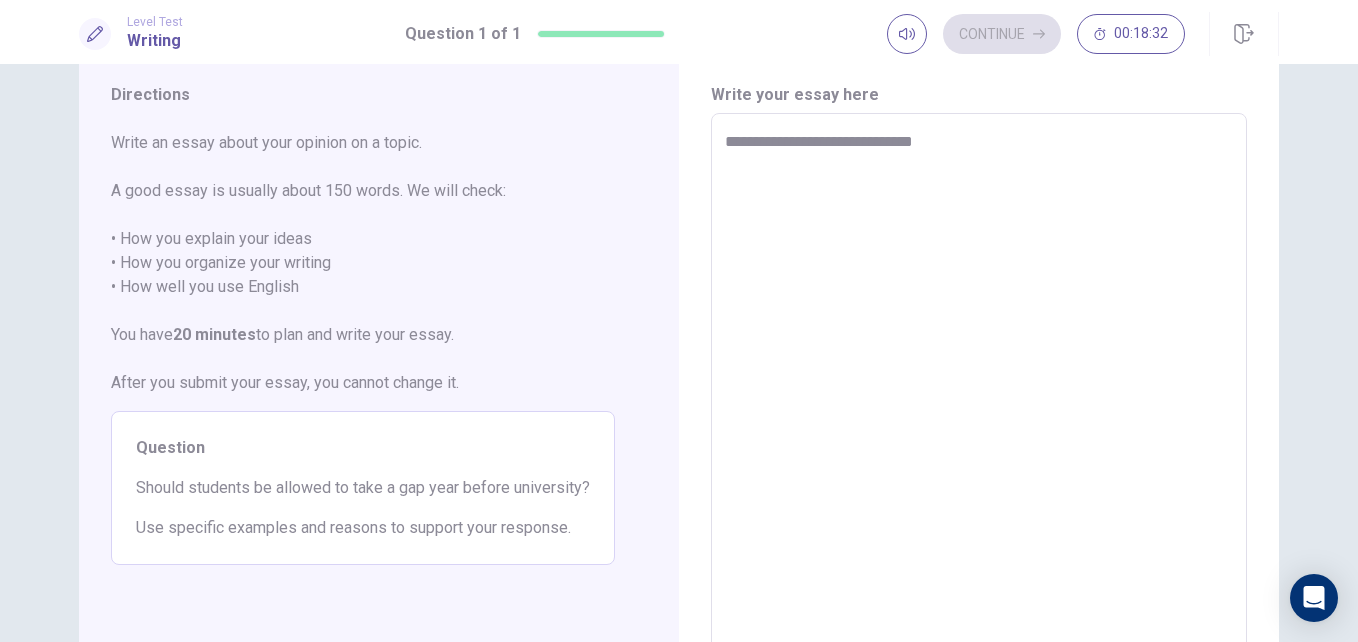 type on "*" 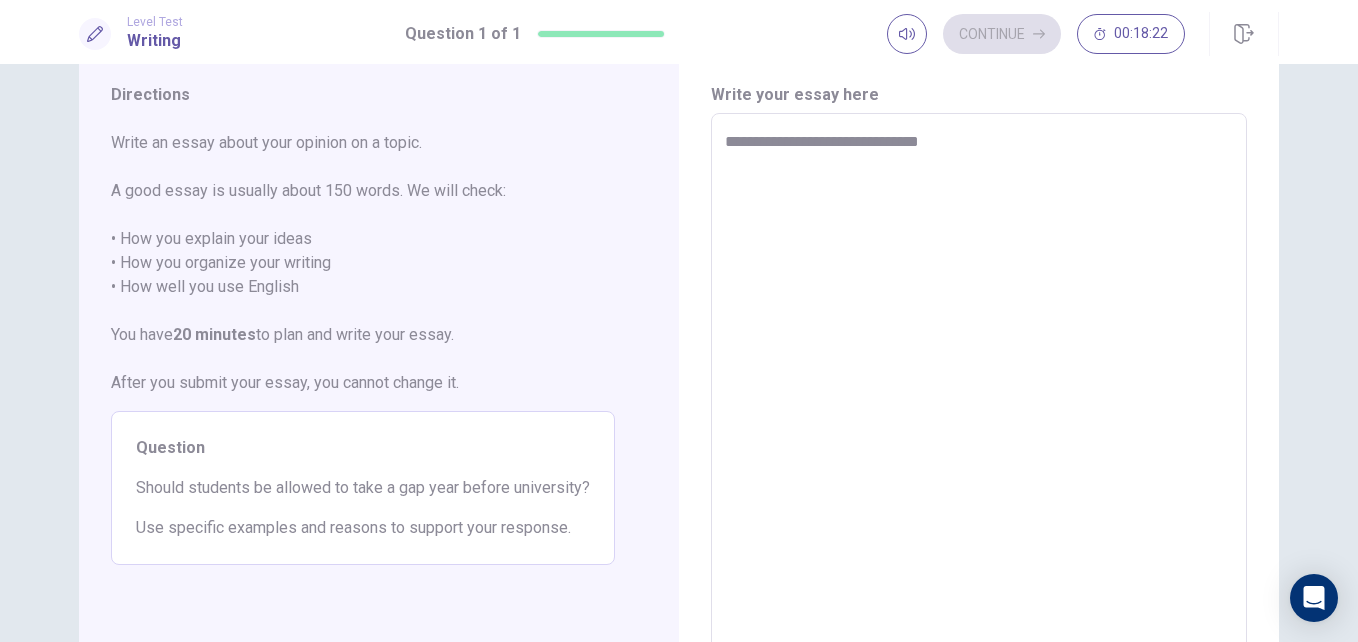 type on "*" 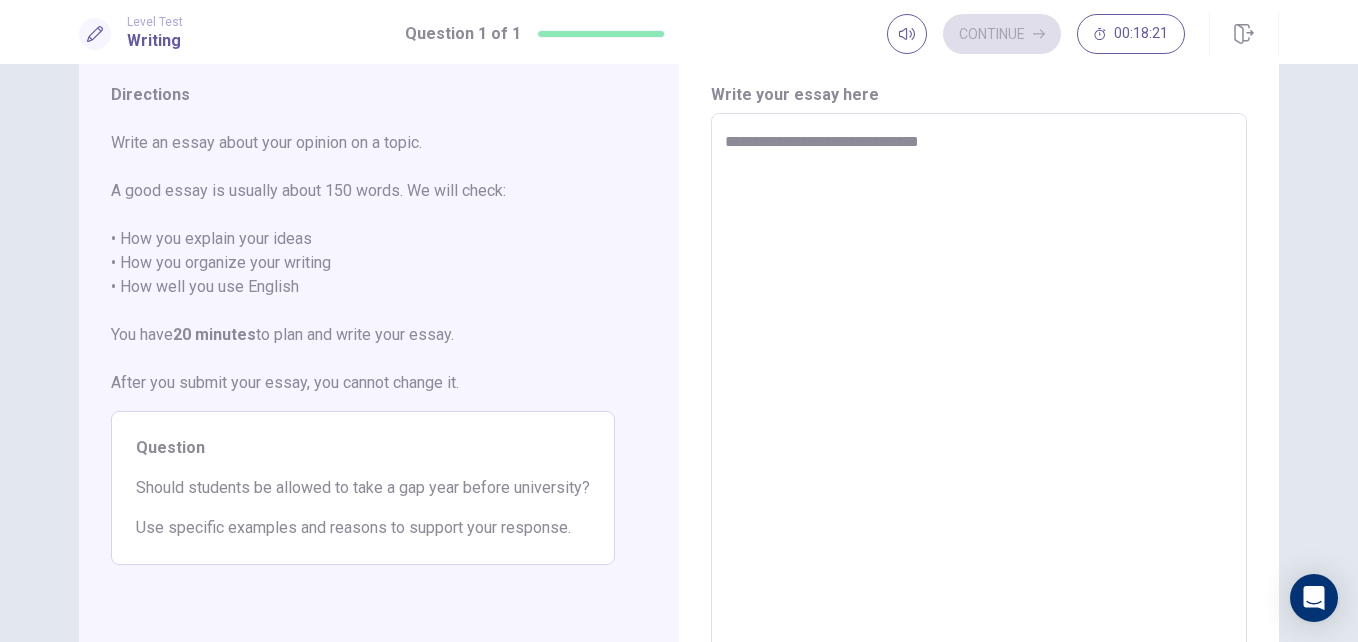 type on "**********" 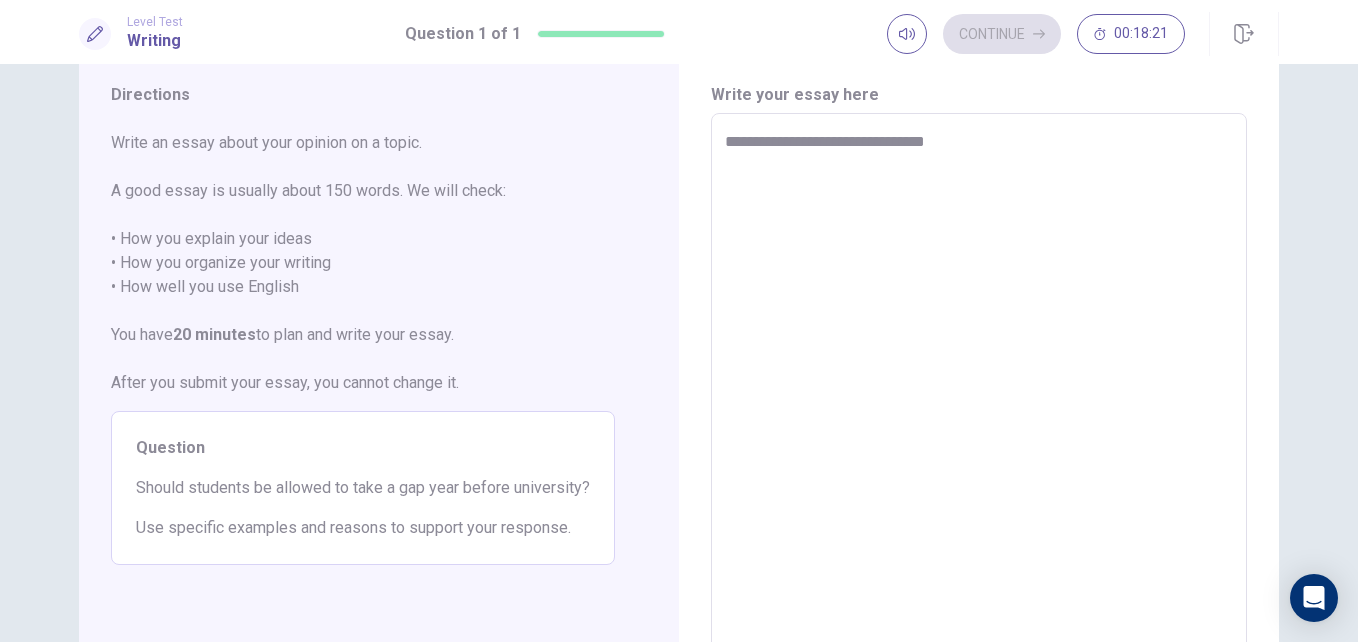 type on "*" 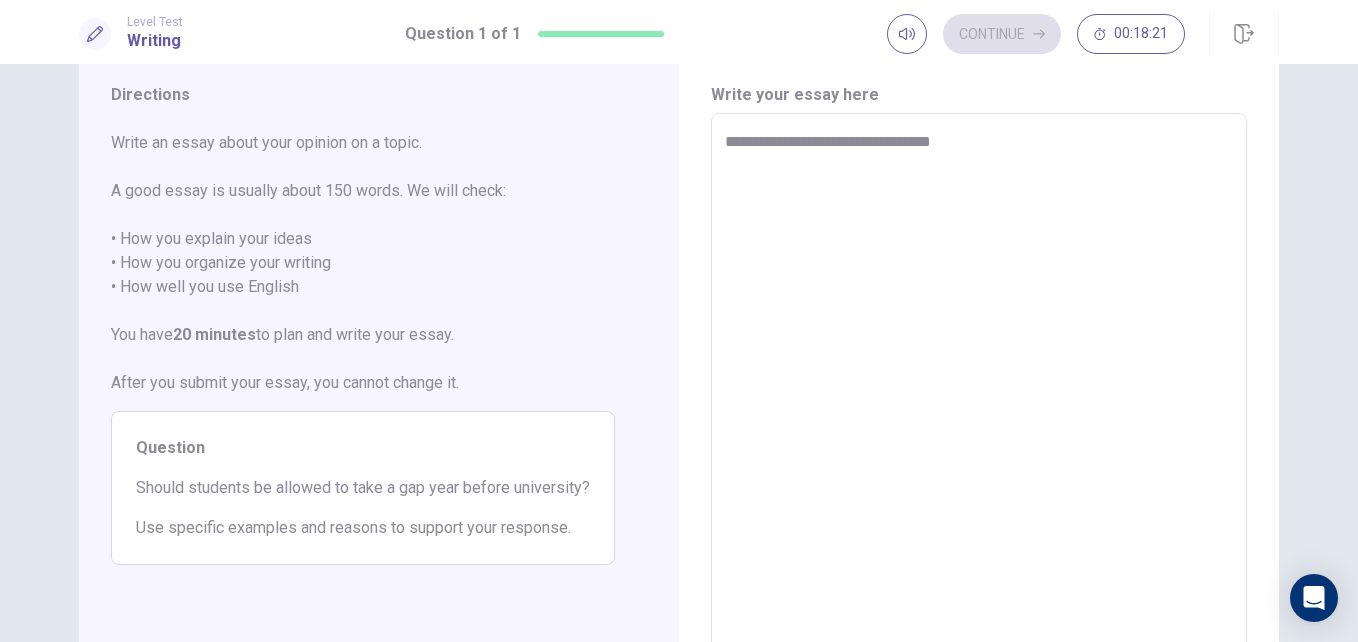 type on "*" 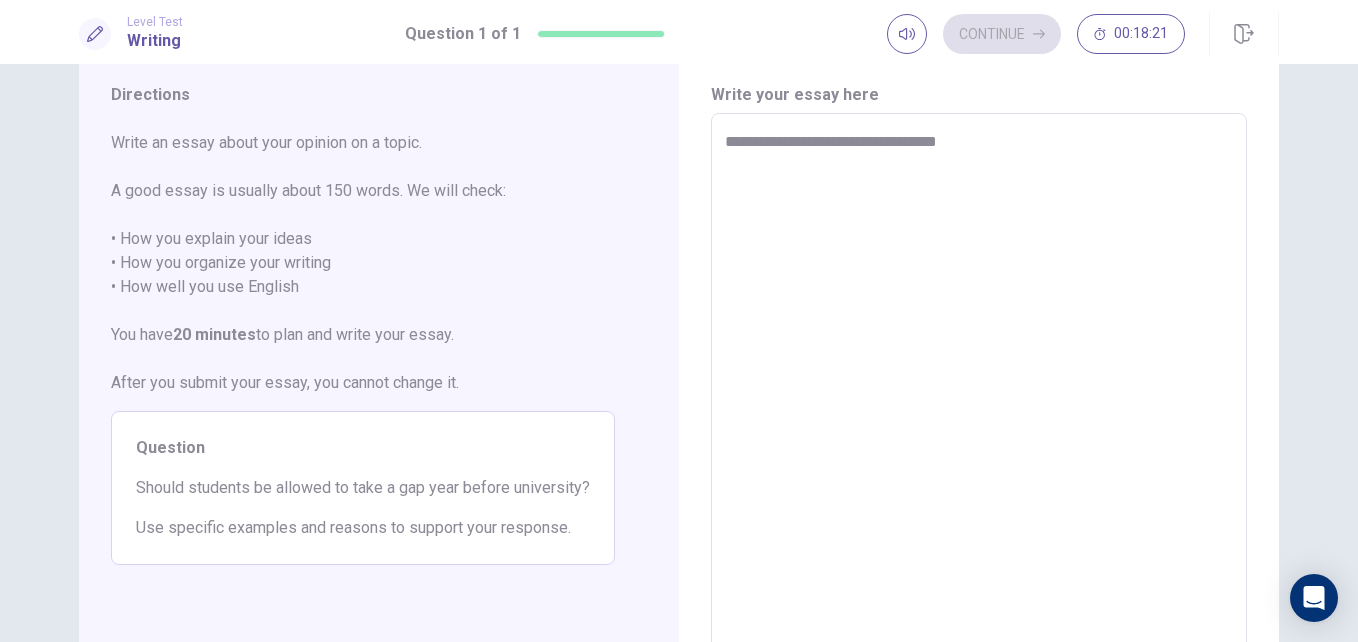 type on "*" 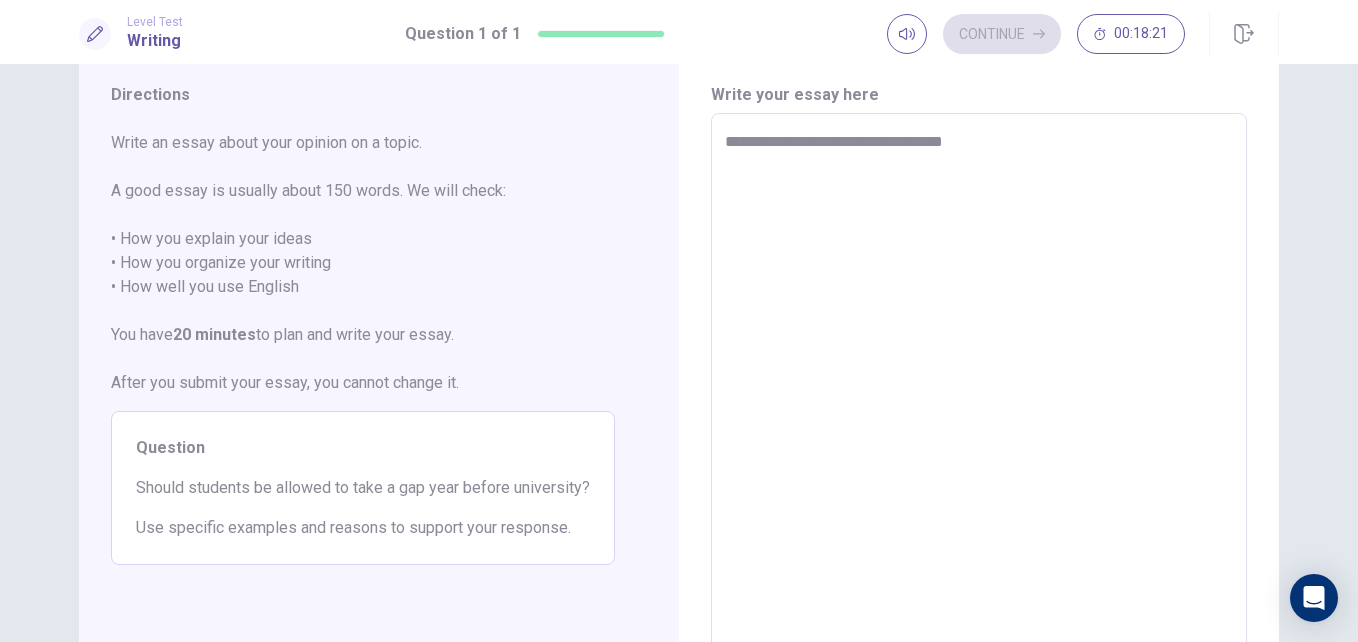 type on "*" 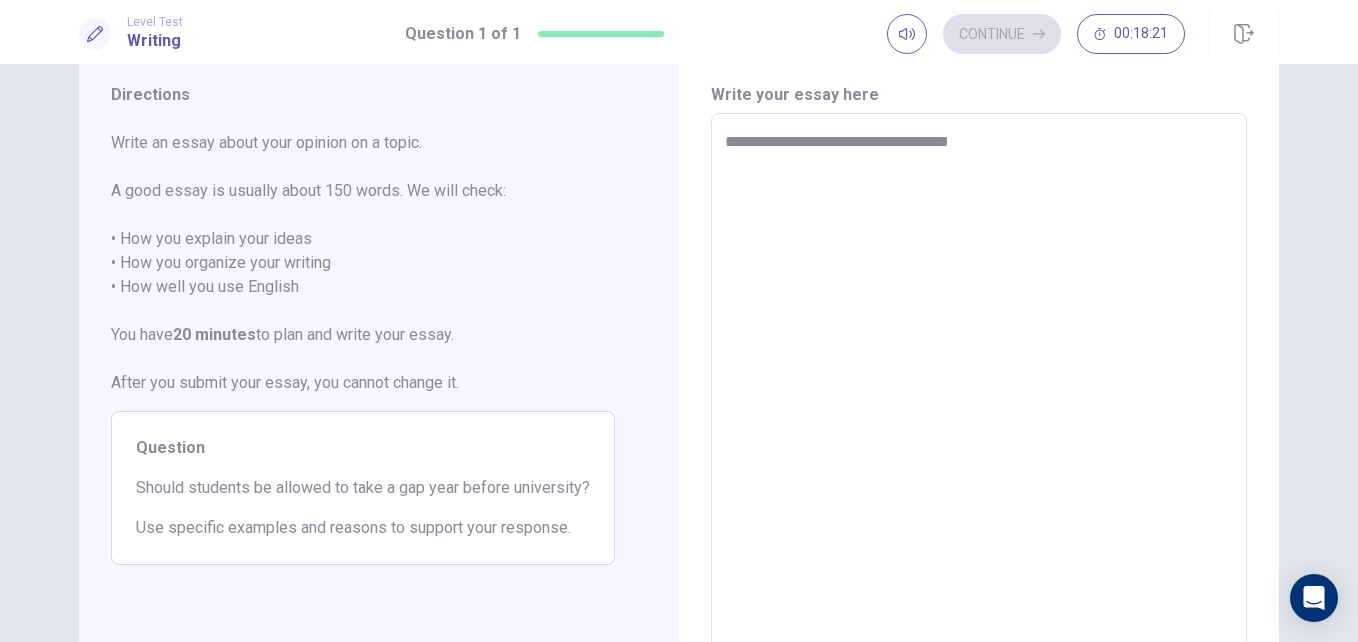 type on "**********" 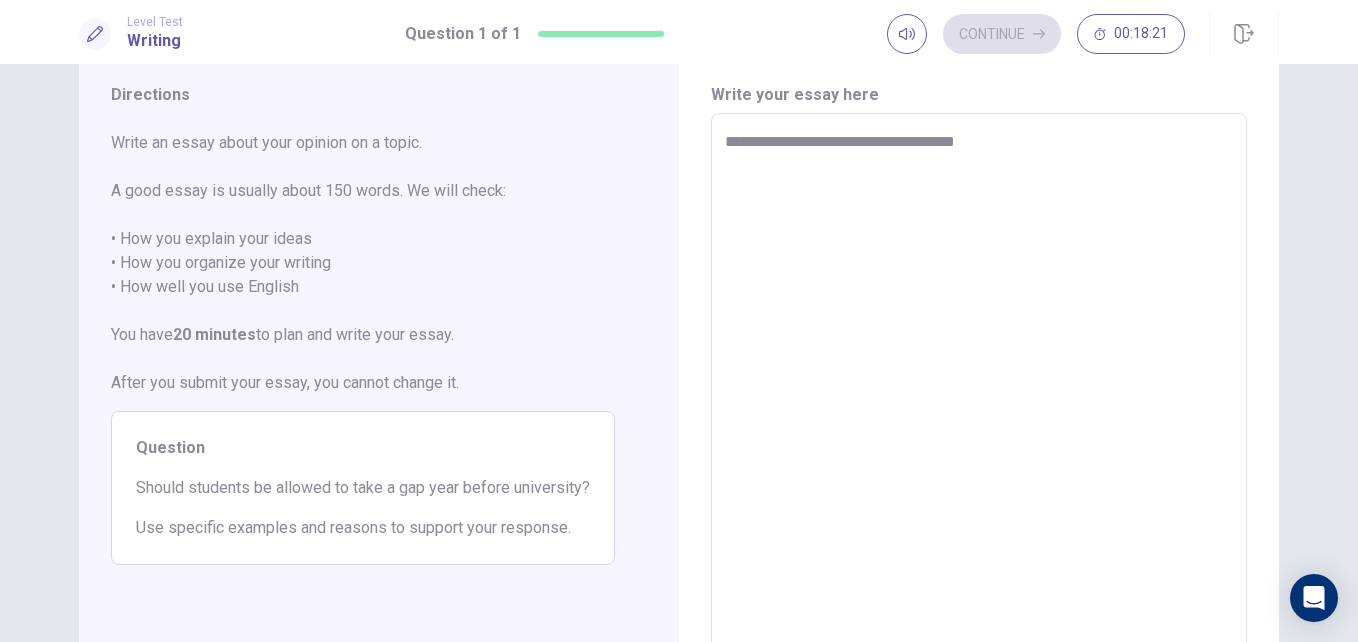 type on "*" 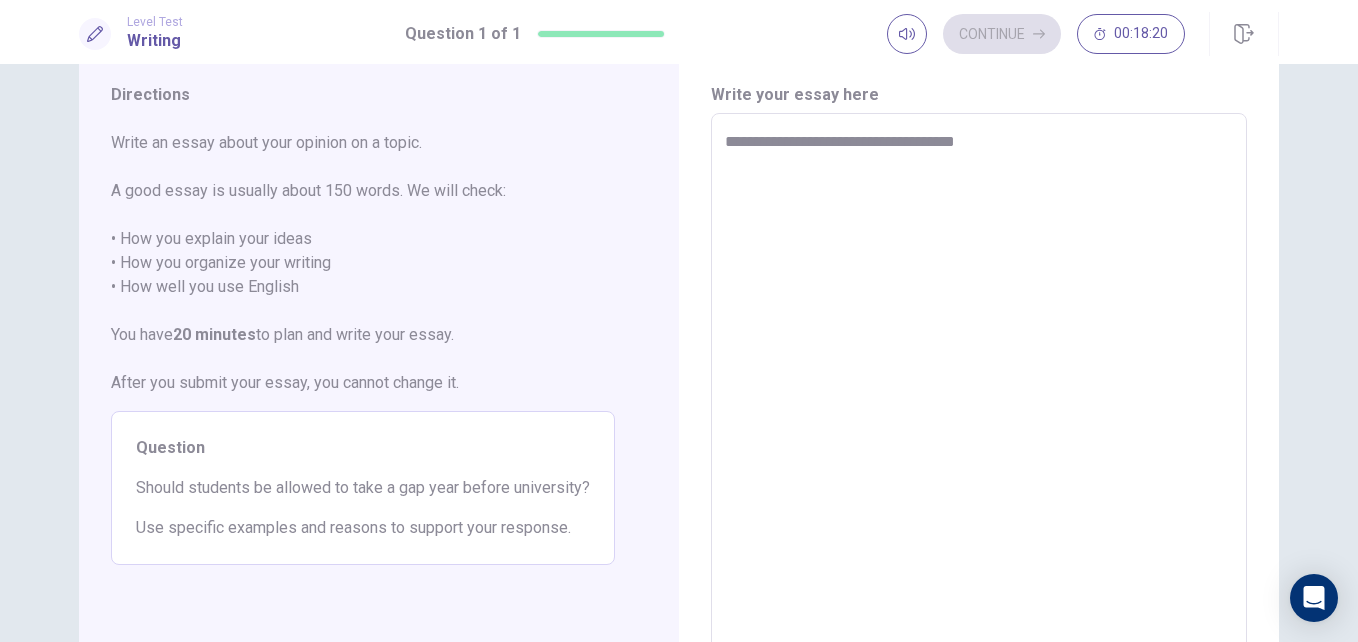 type on "**********" 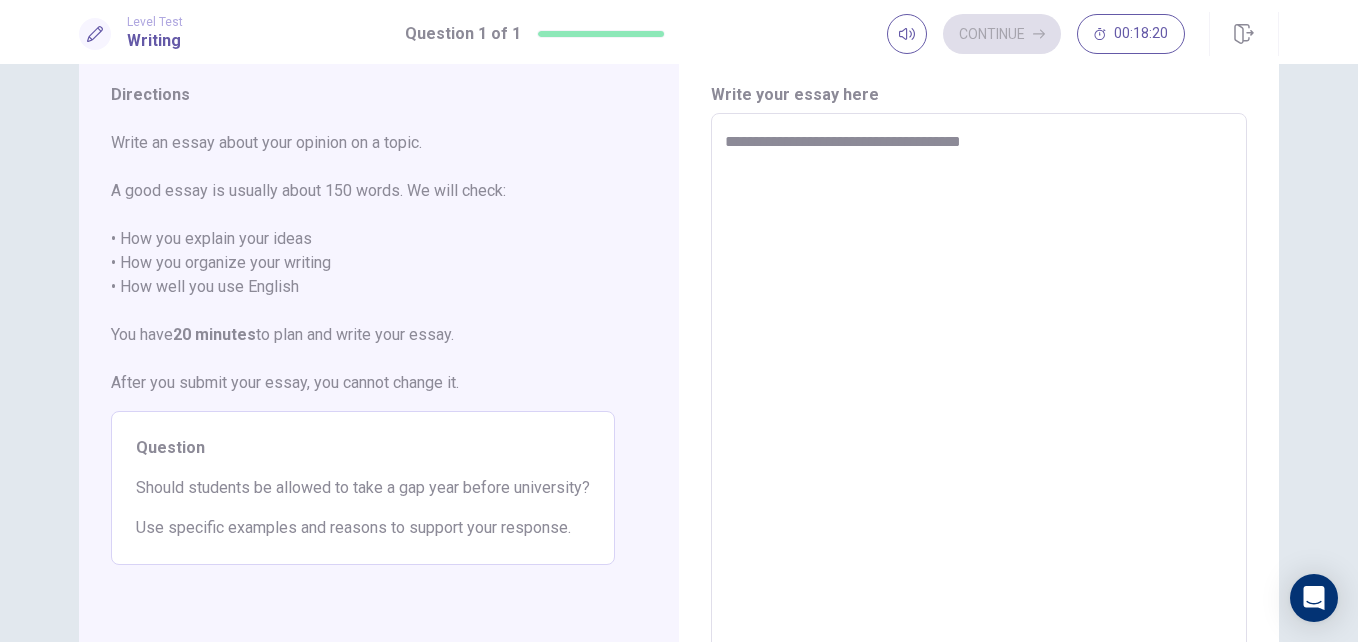 type on "*" 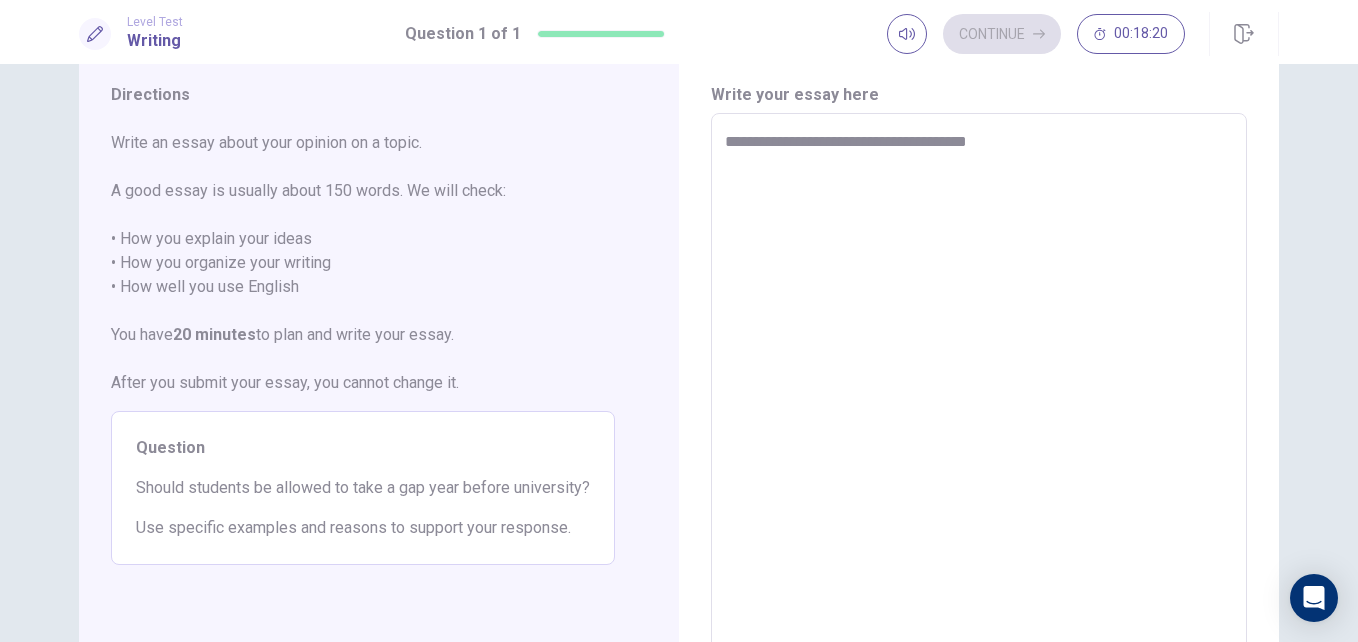 type on "*" 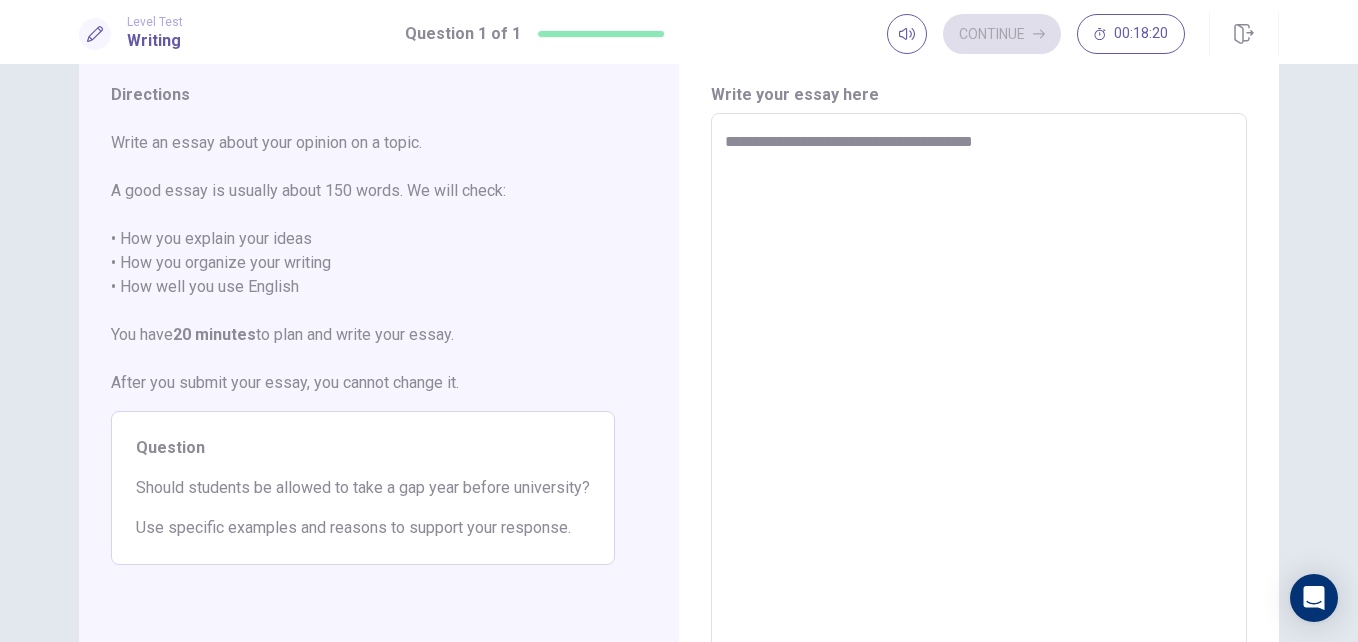 type on "*" 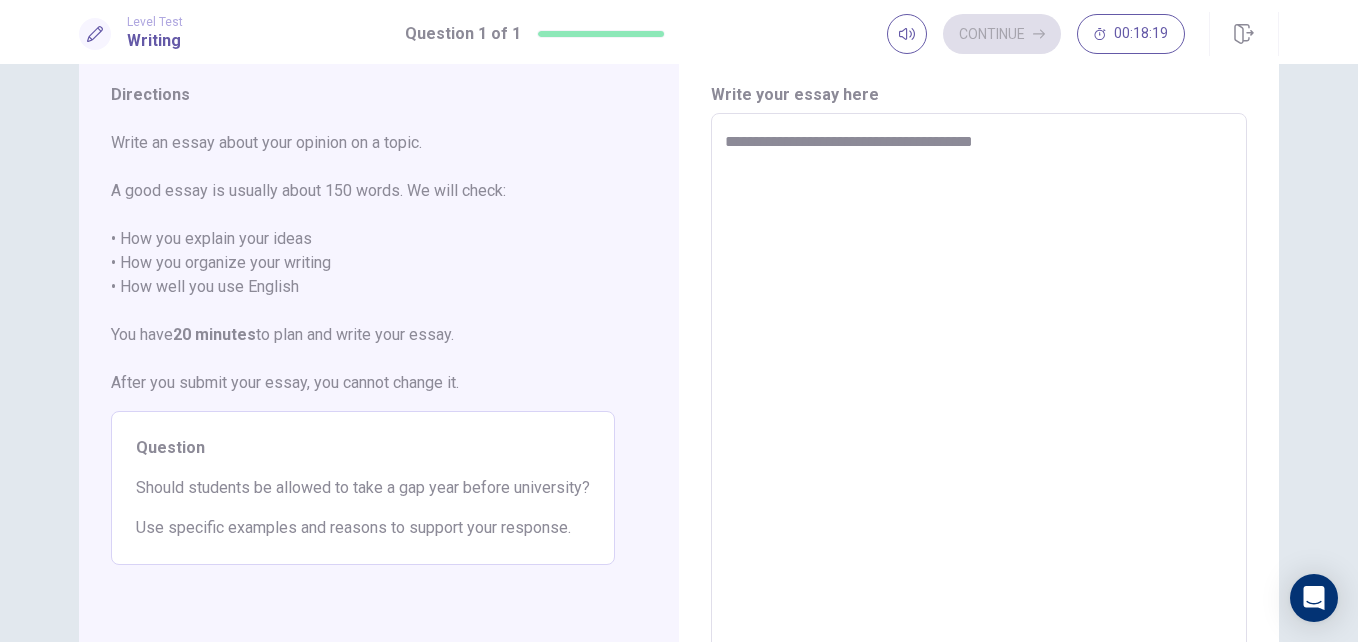 type on "**********" 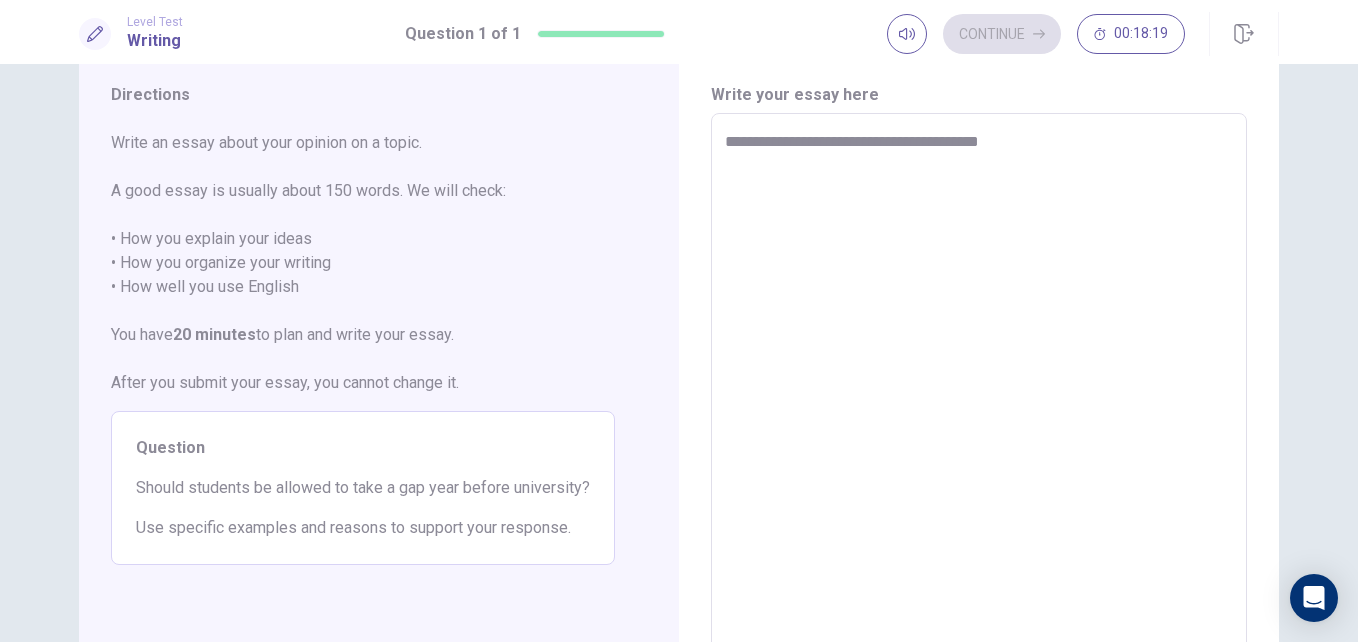 type on "*" 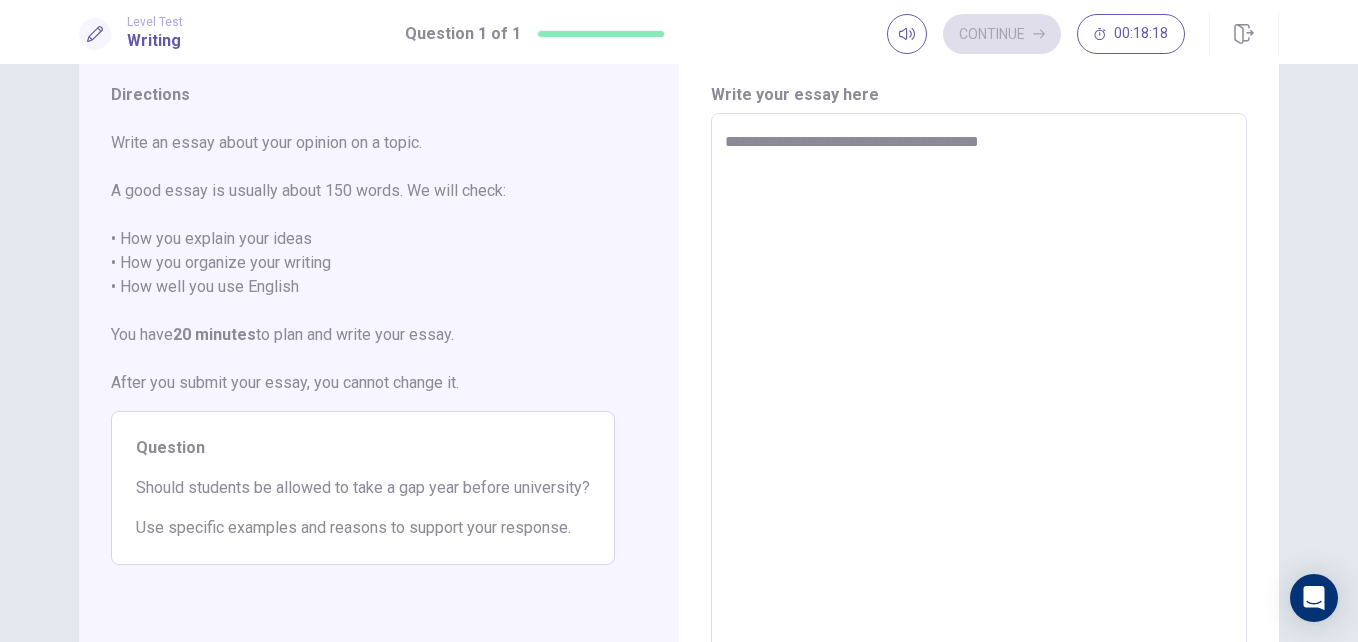 type on "**********" 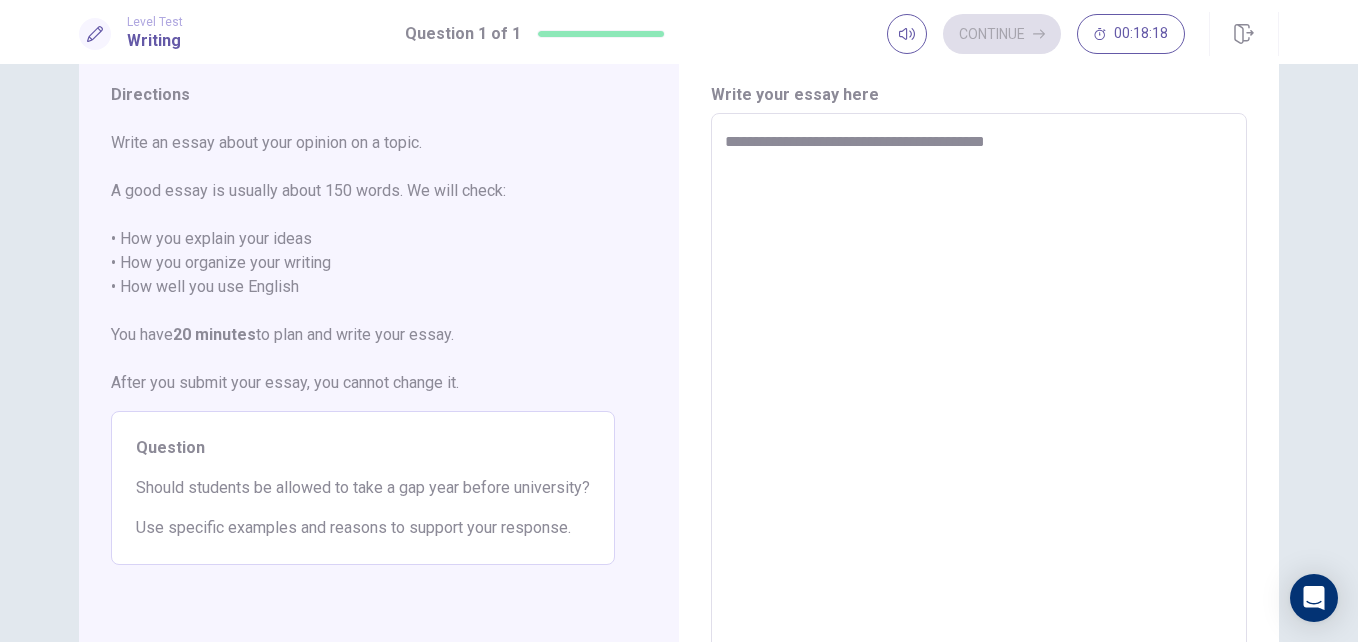 type on "*" 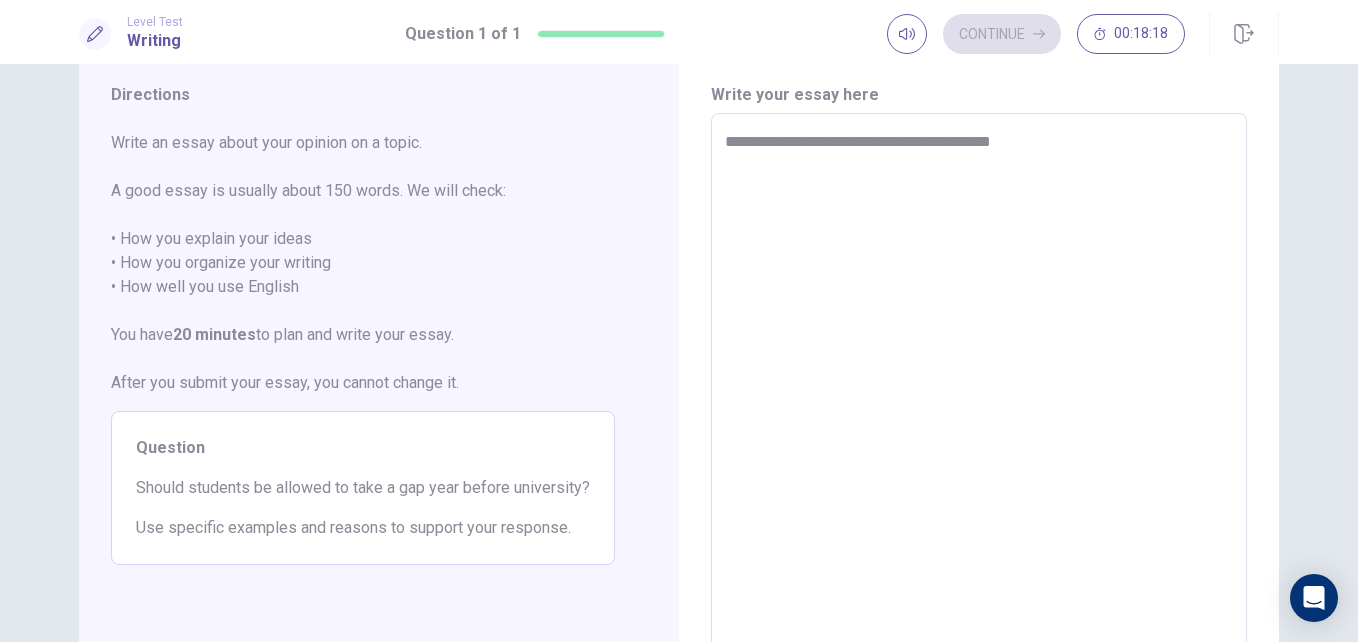 type on "*" 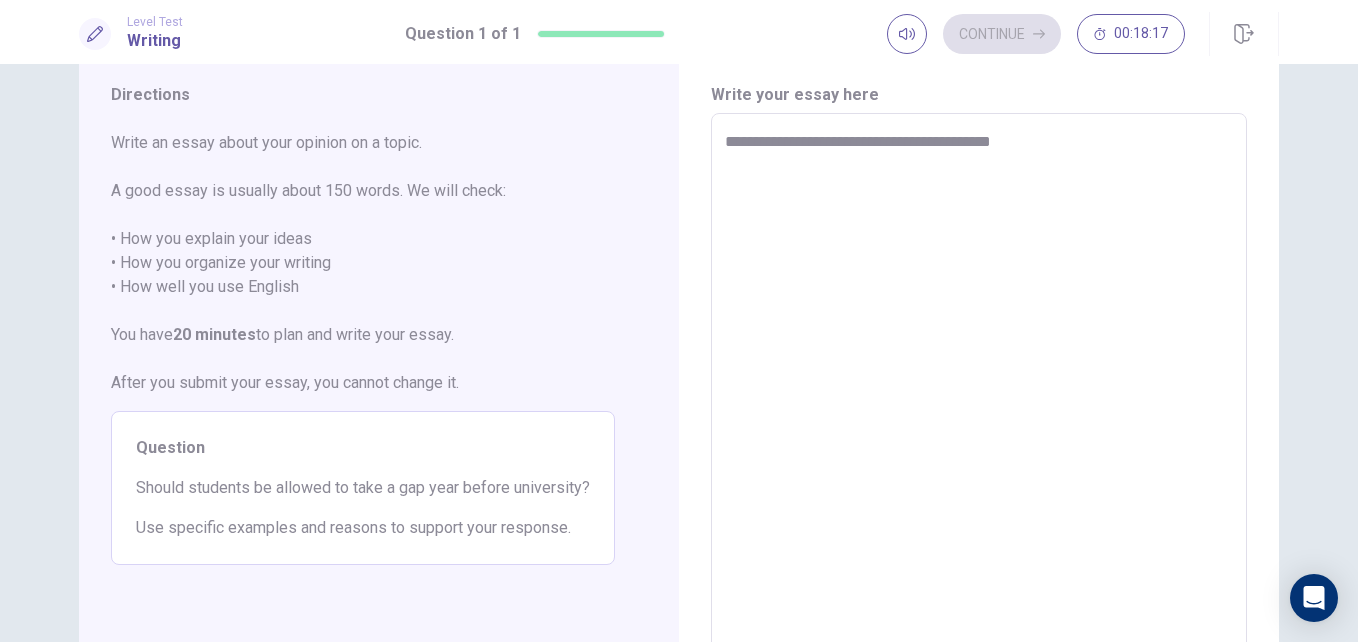 type on "**********" 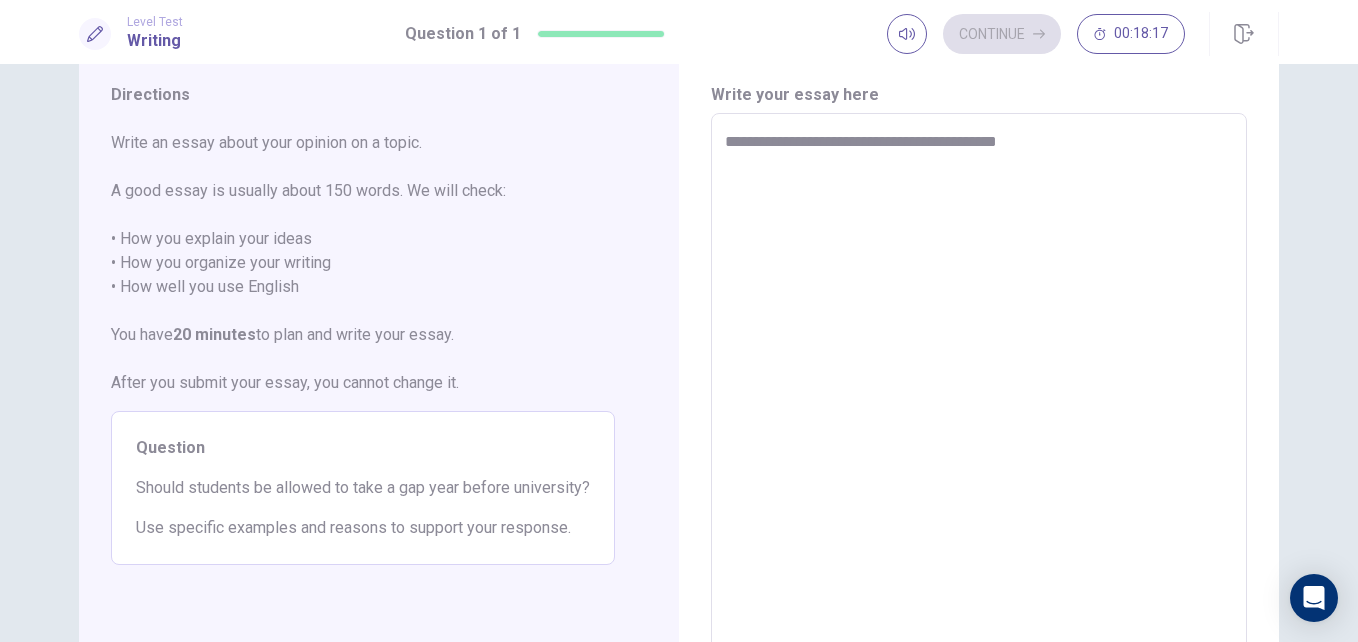 type on "*" 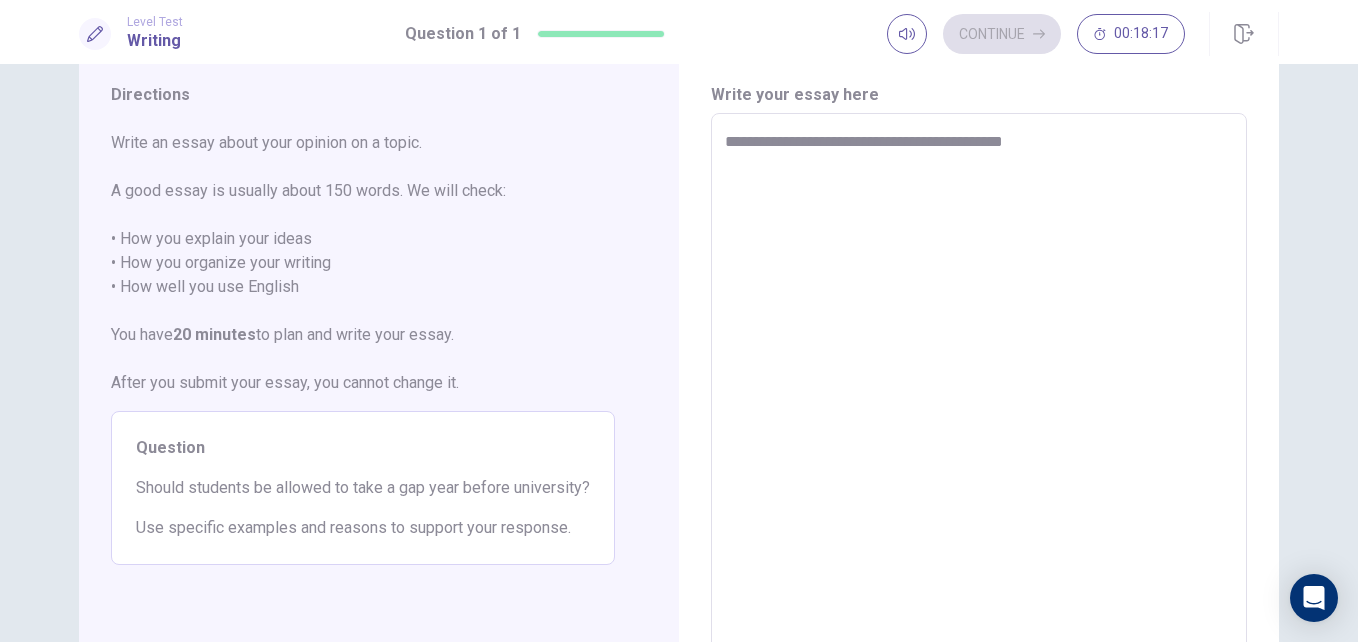 type on "*" 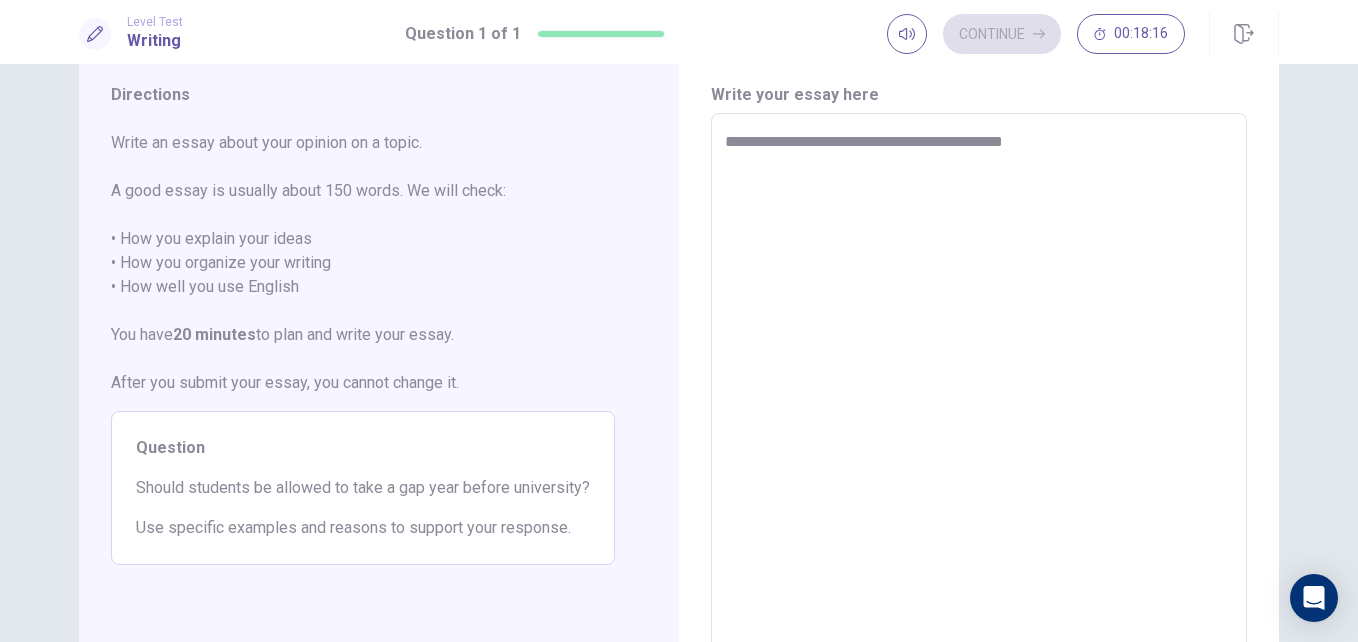 type on "**********" 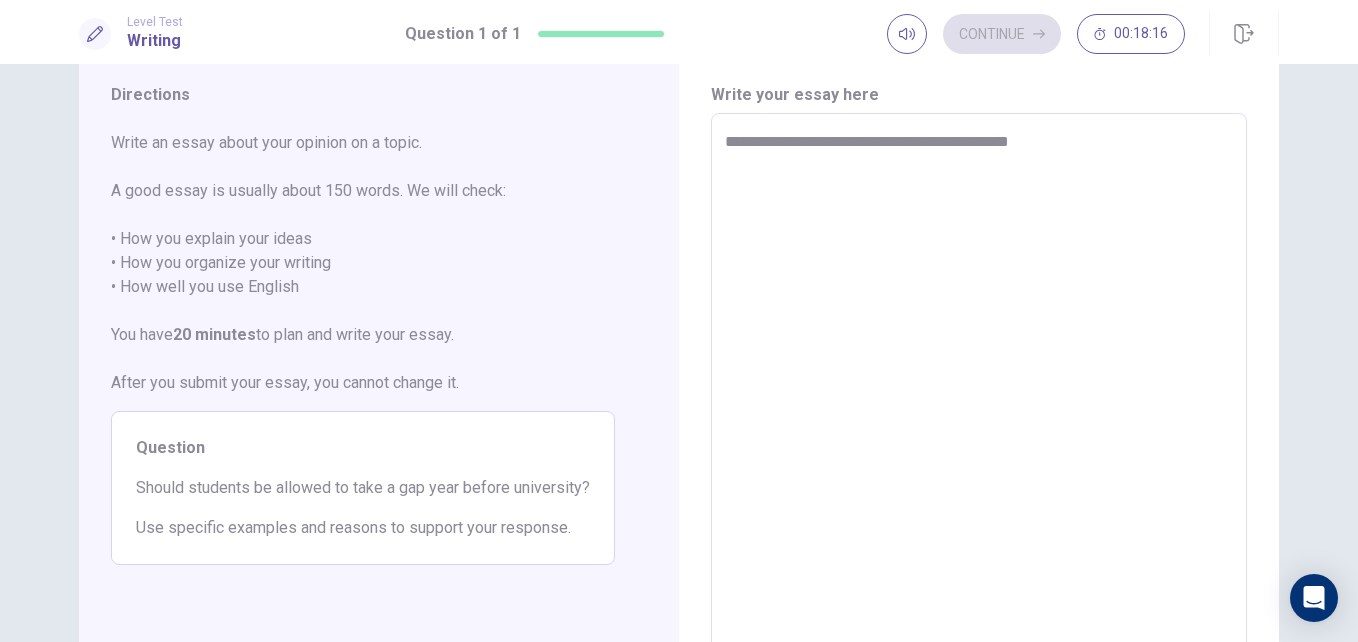 type on "**********" 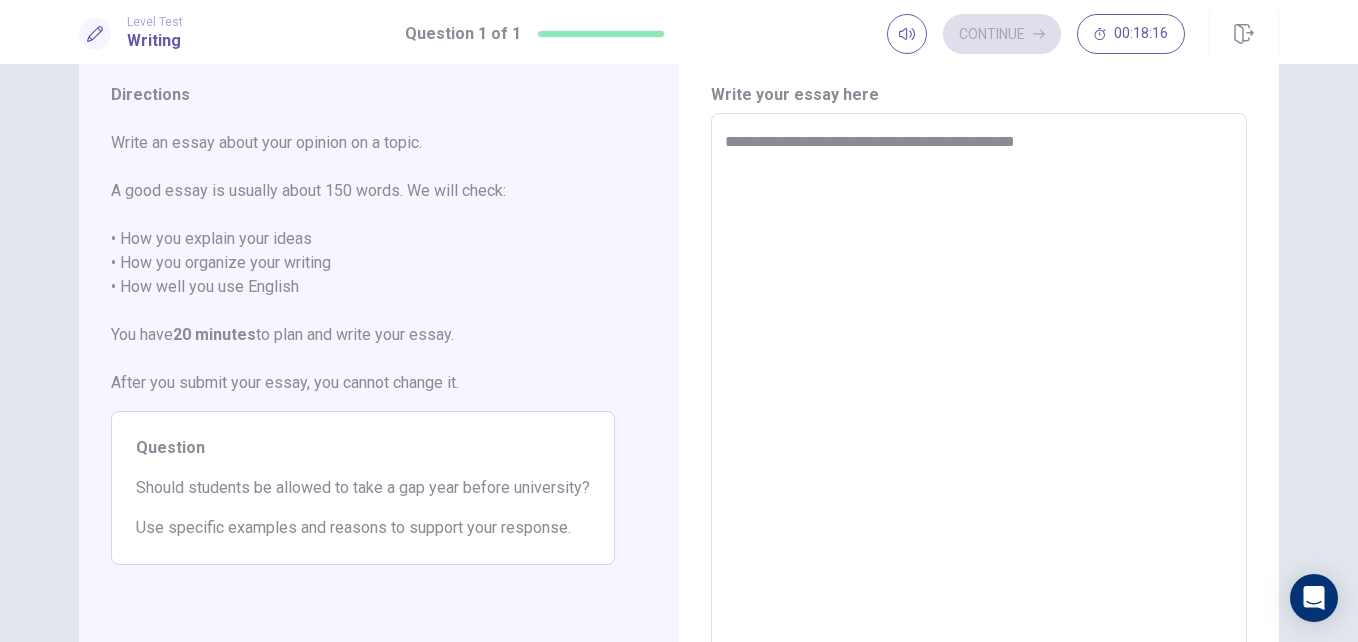 type on "*" 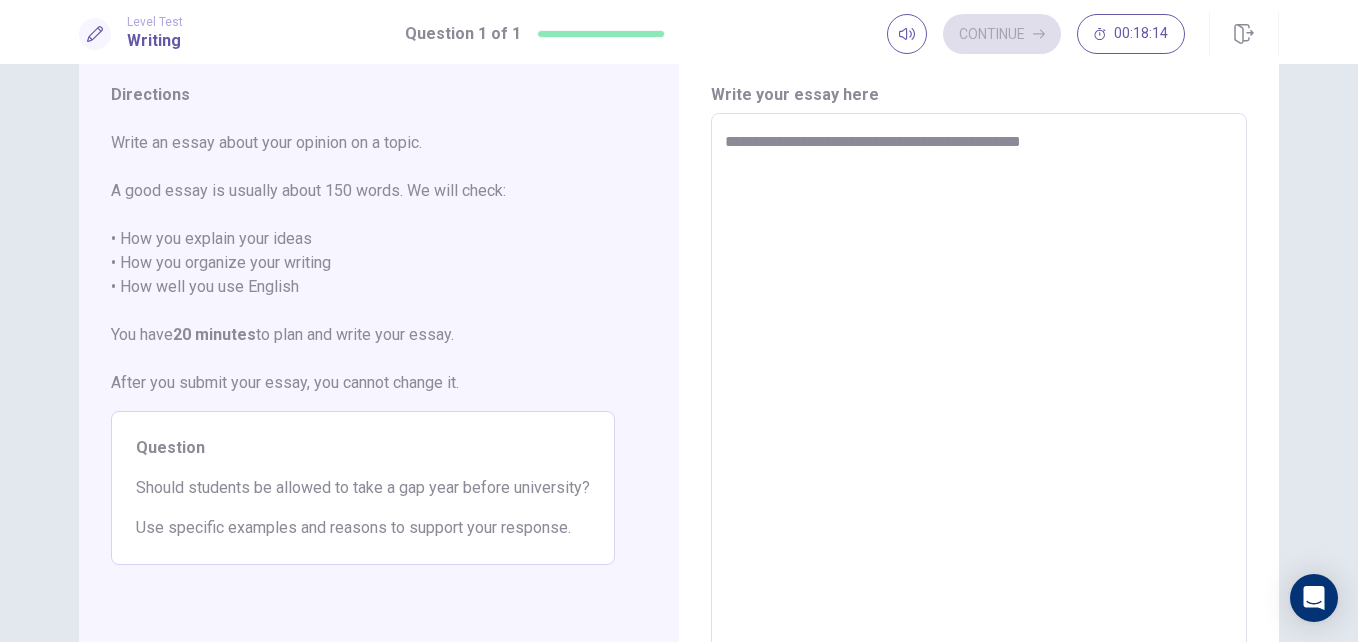 type on "*" 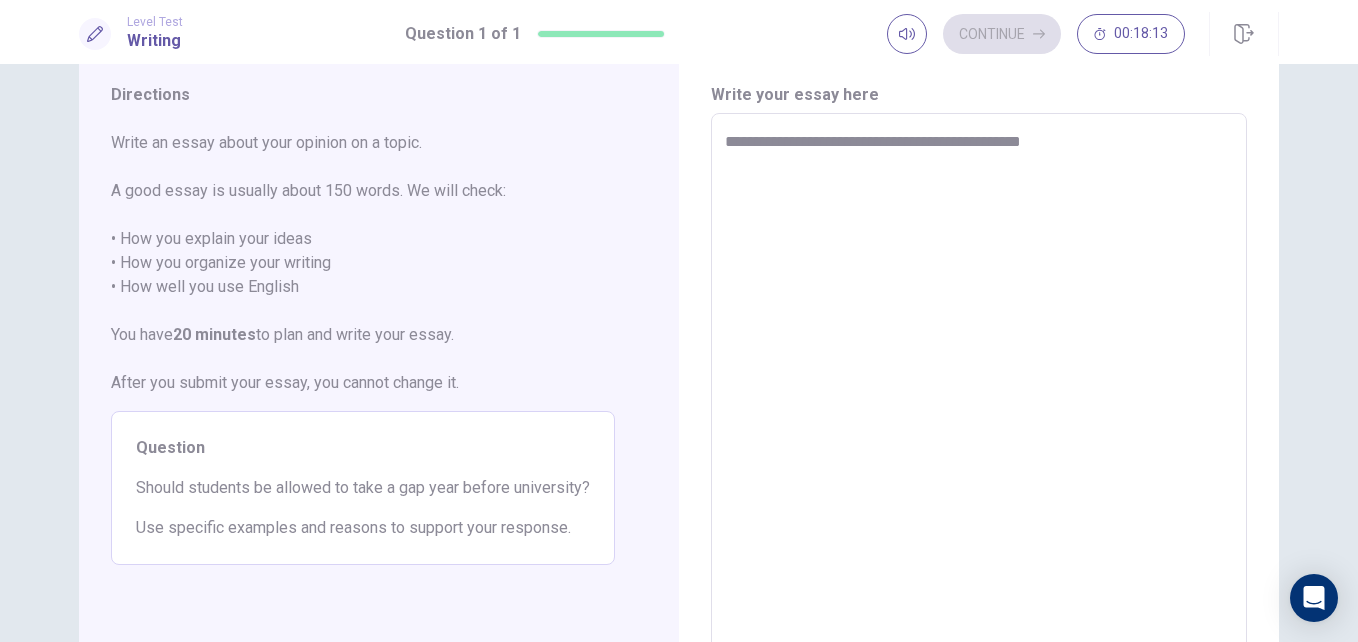 type on "**********" 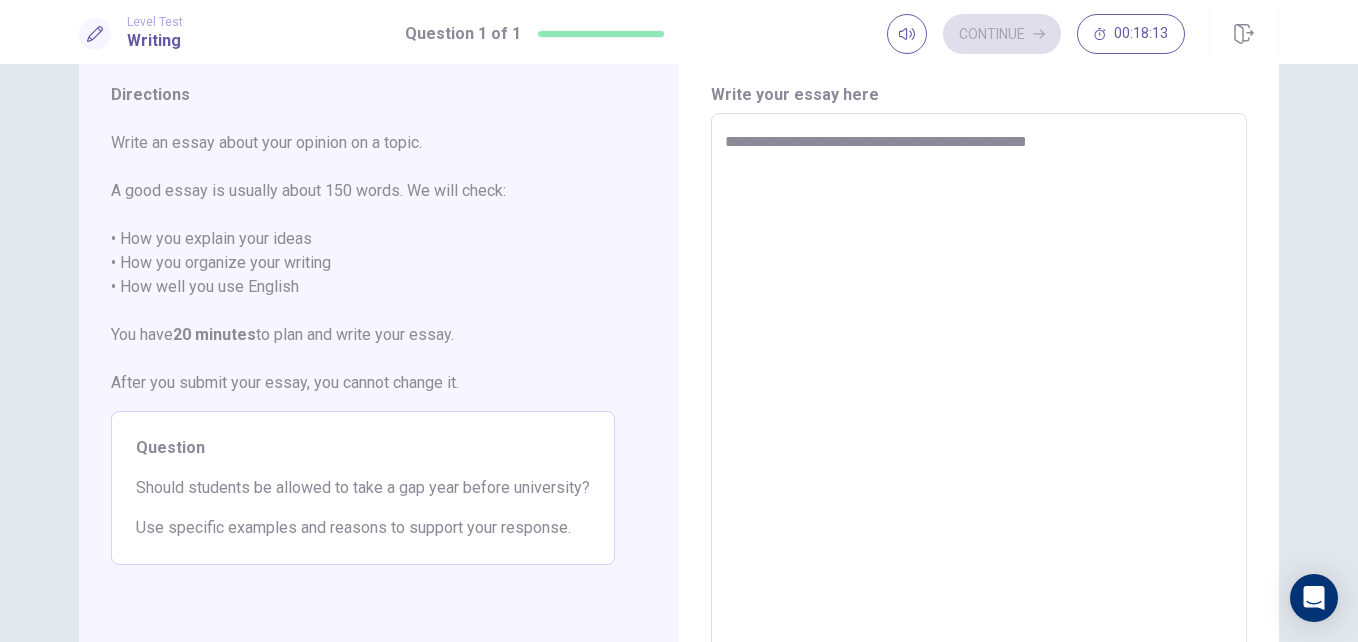 type on "*" 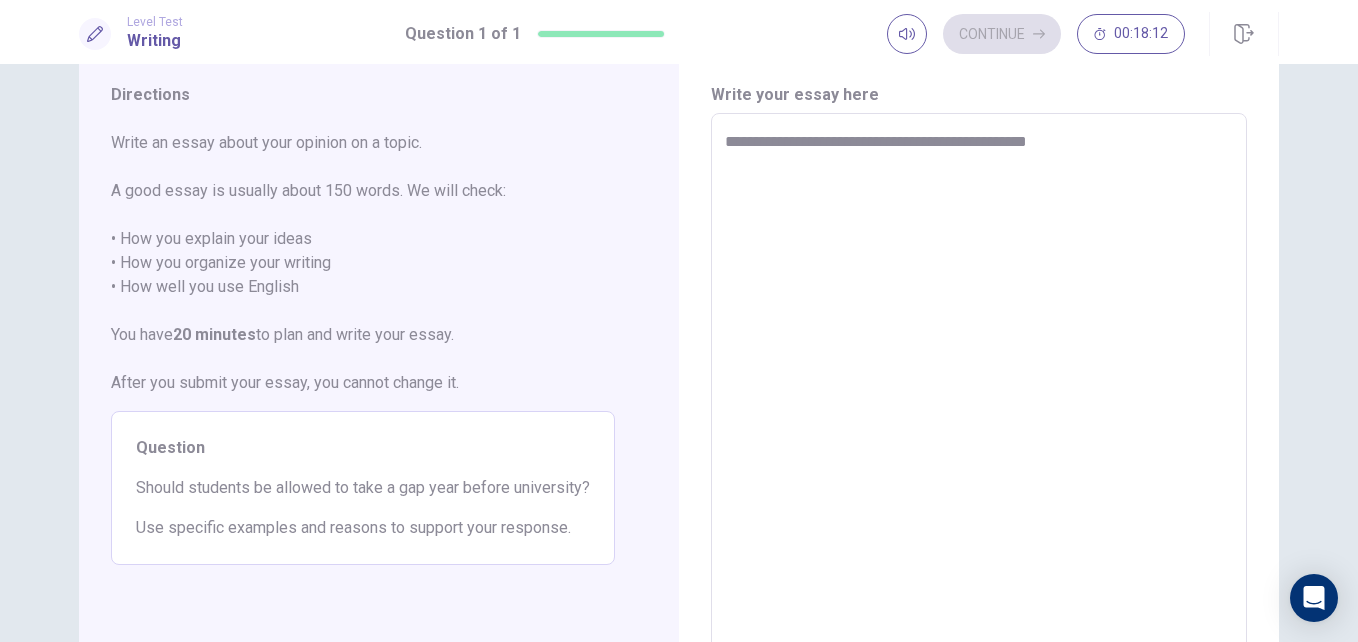 type on "**********" 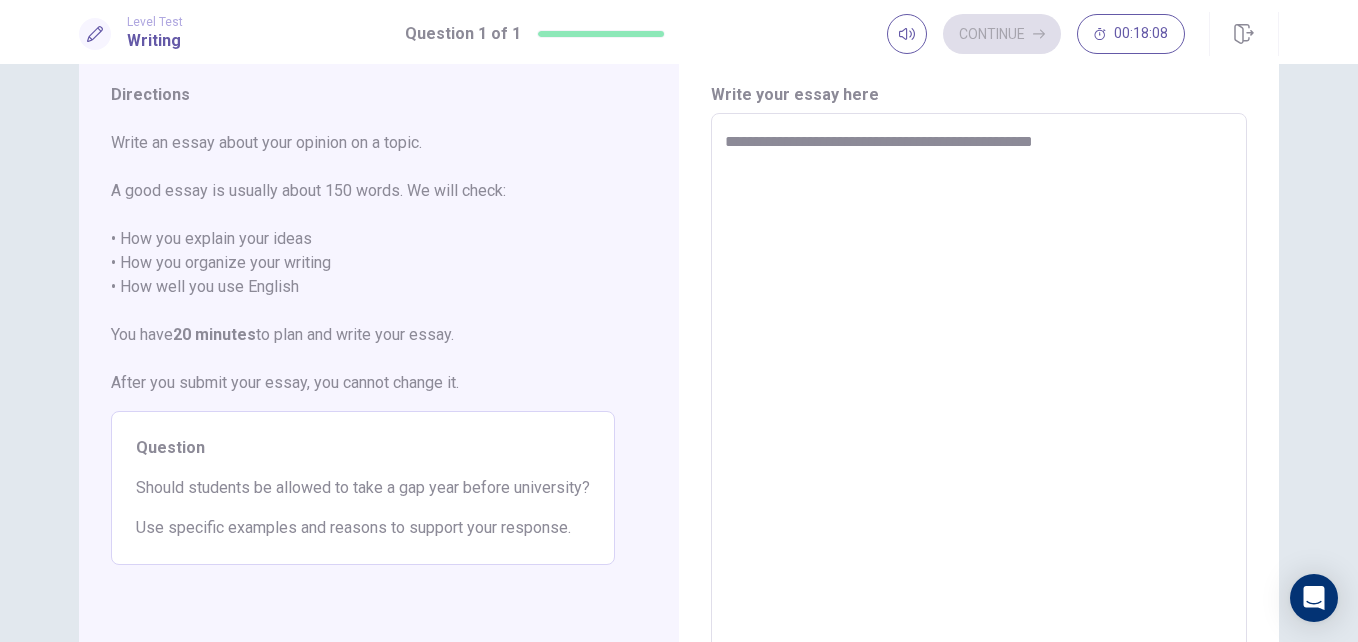 type on "*" 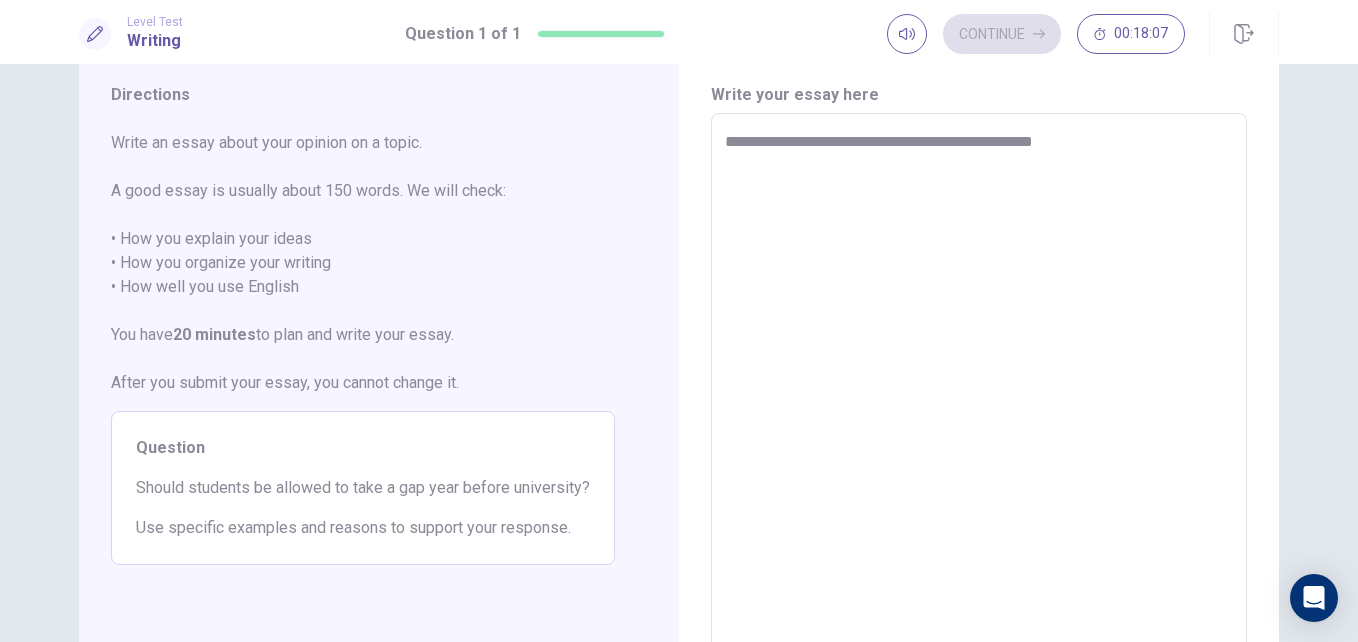 type on "**********" 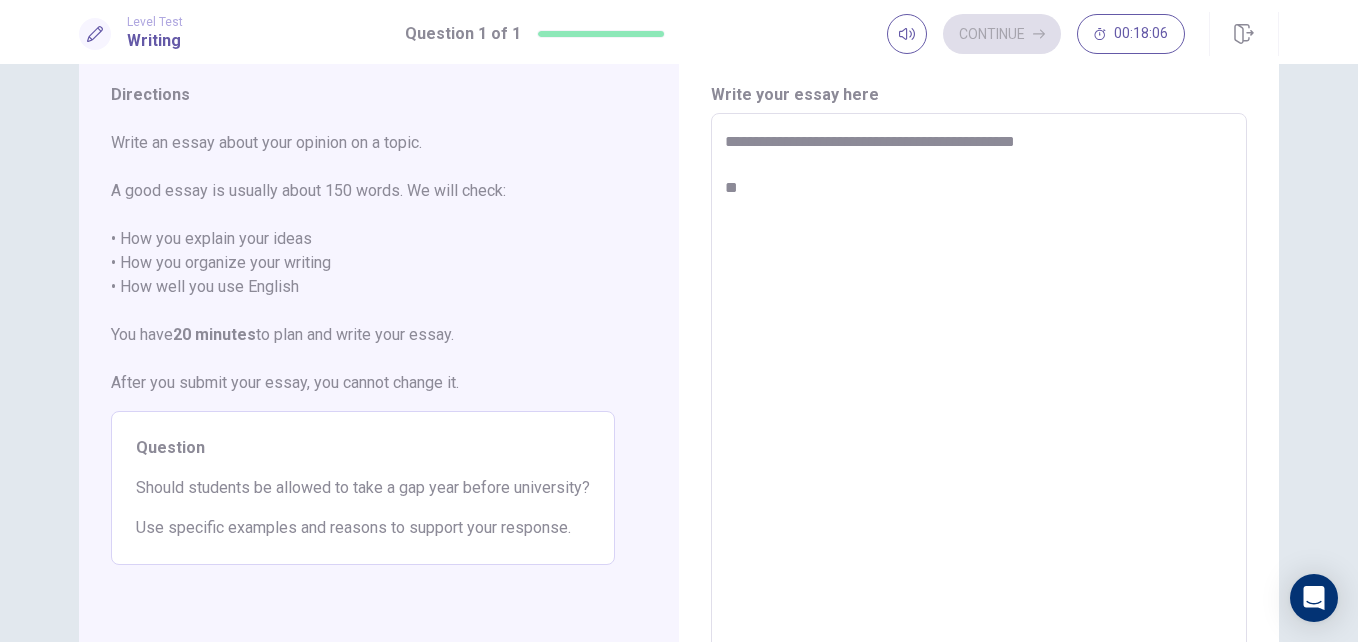 type on "*" 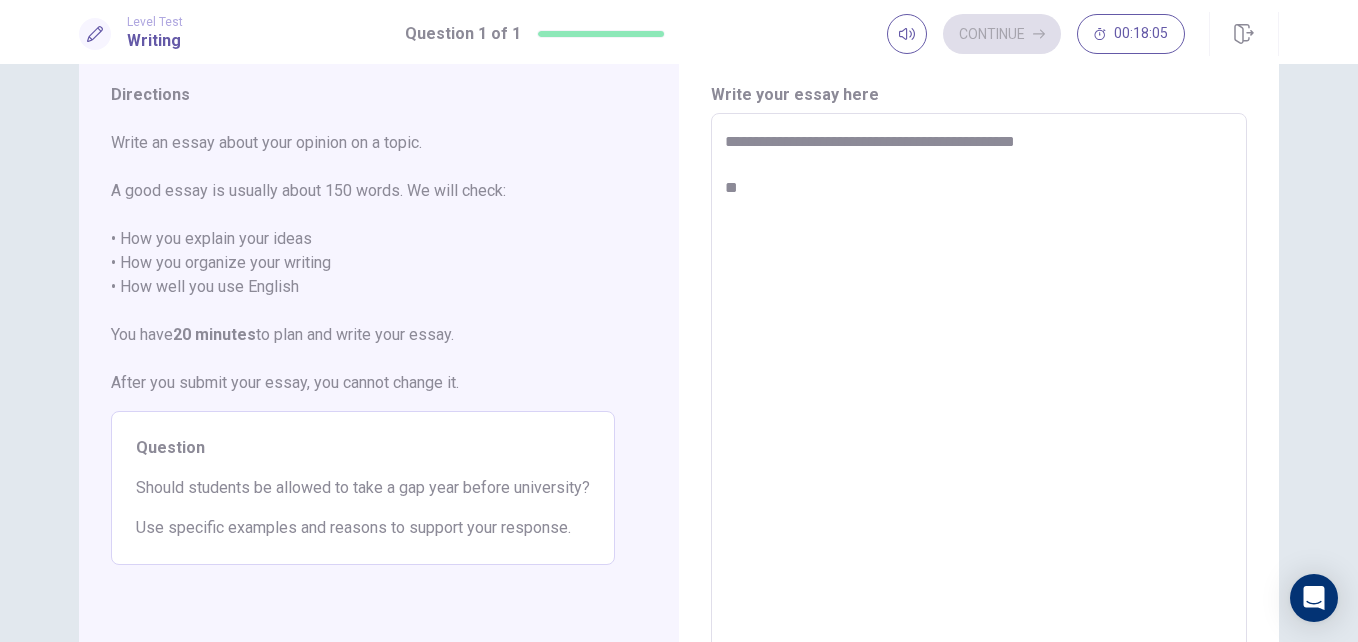 type on "**********" 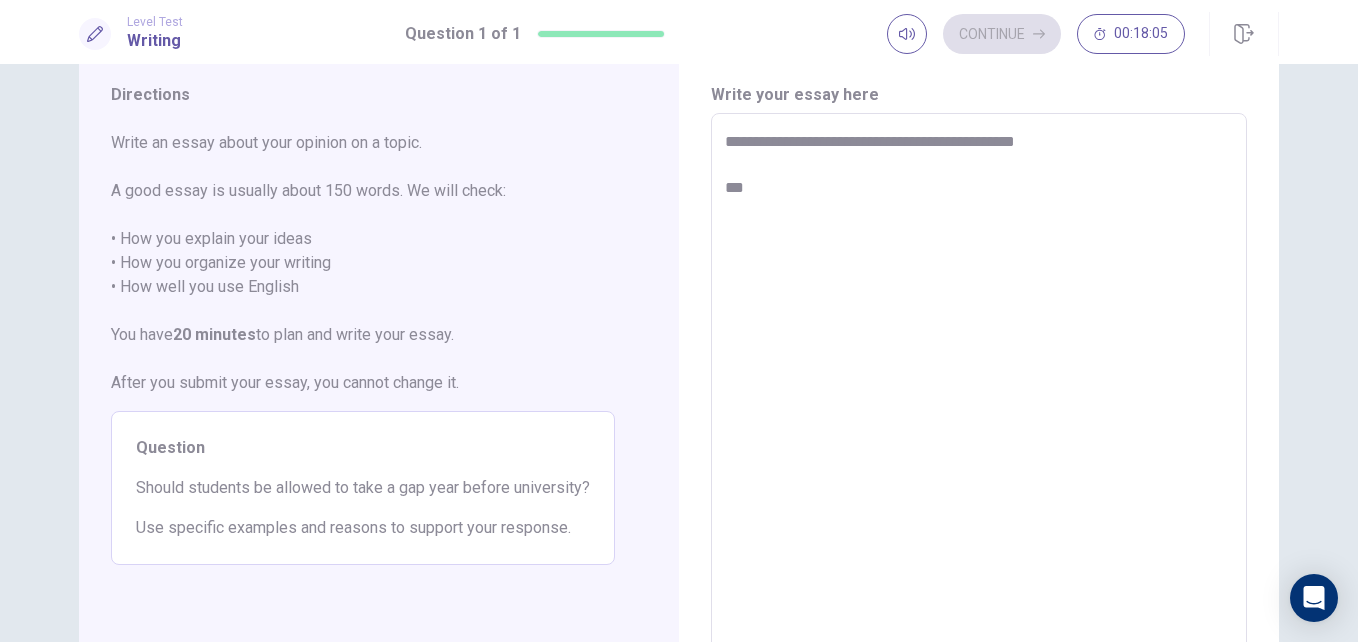 type on "*" 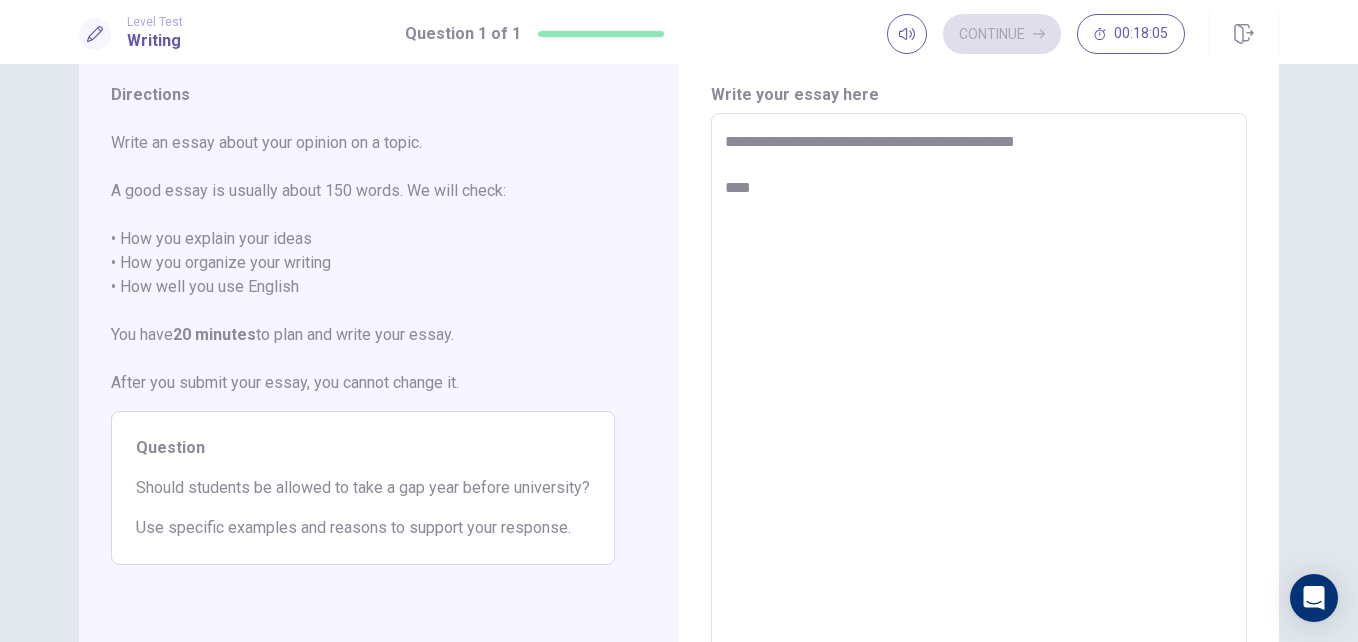 type on "**********" 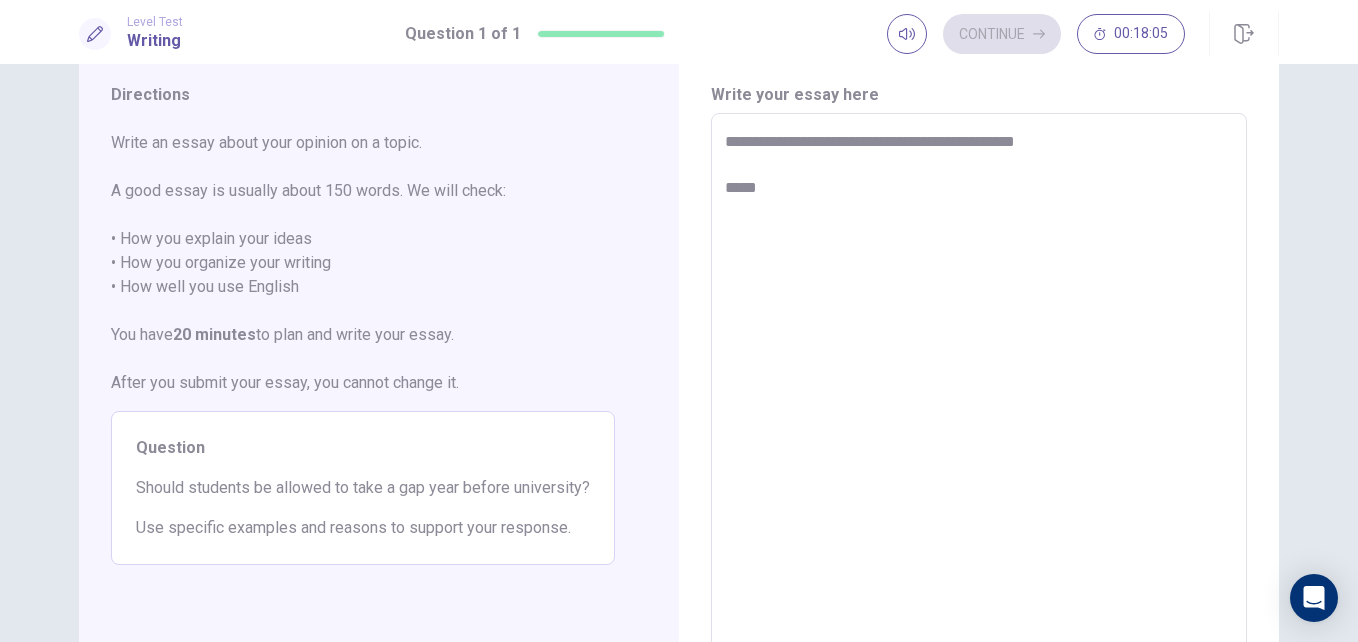 type on "*" 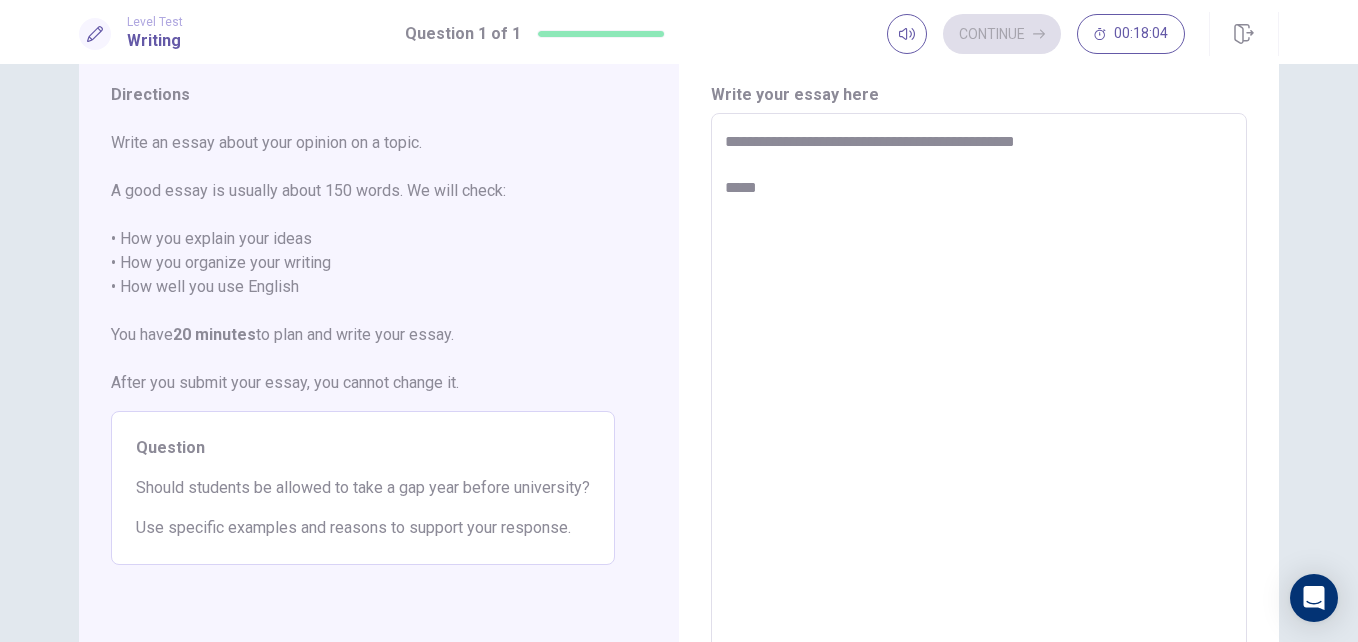 type on "**********" 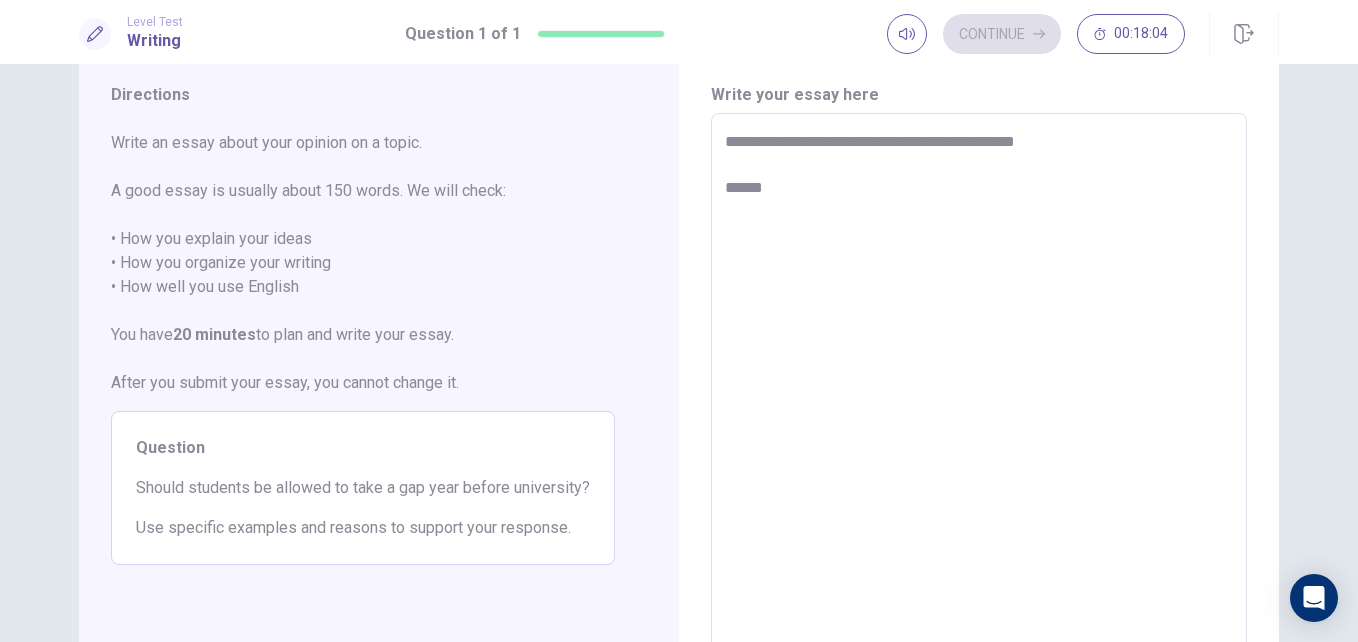 type on "*" 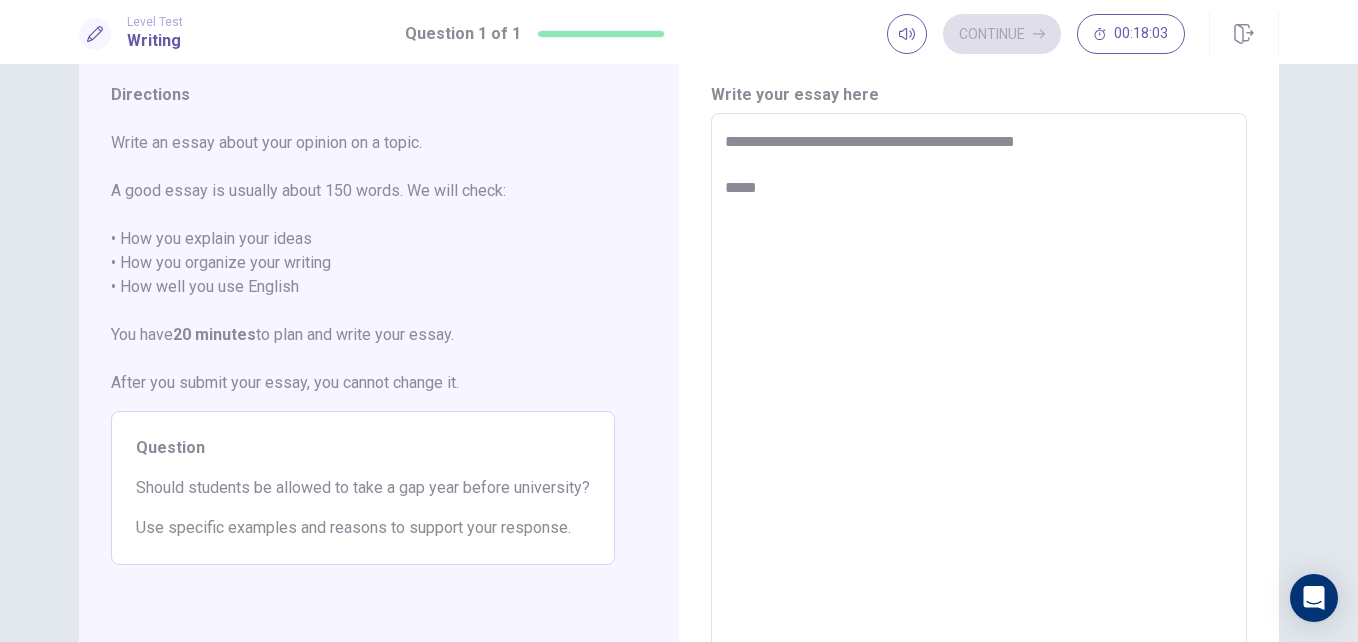 type on "*" 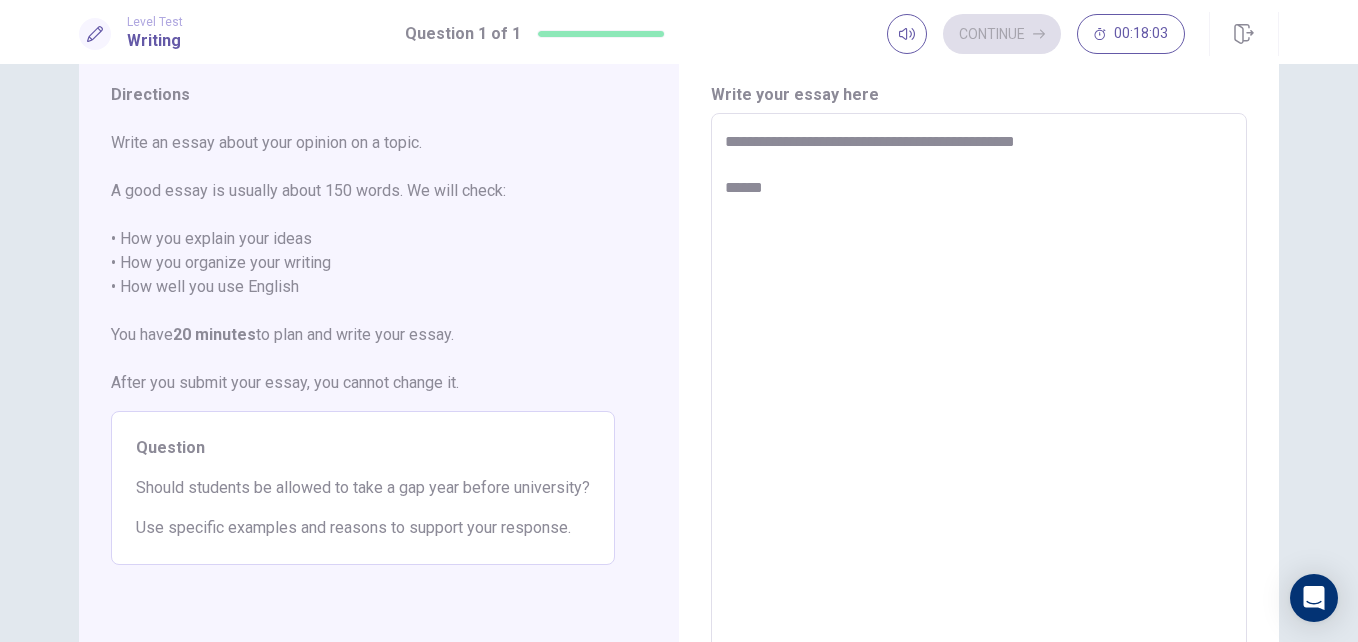 type on "*" 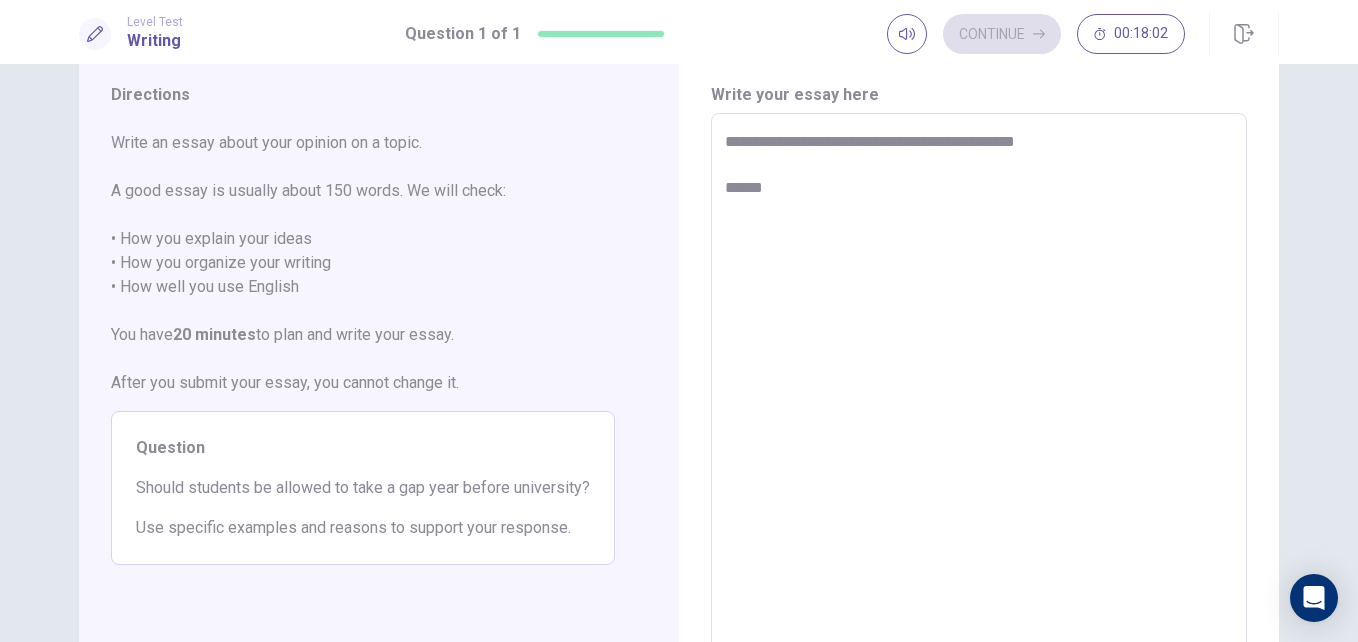 type on "**********" 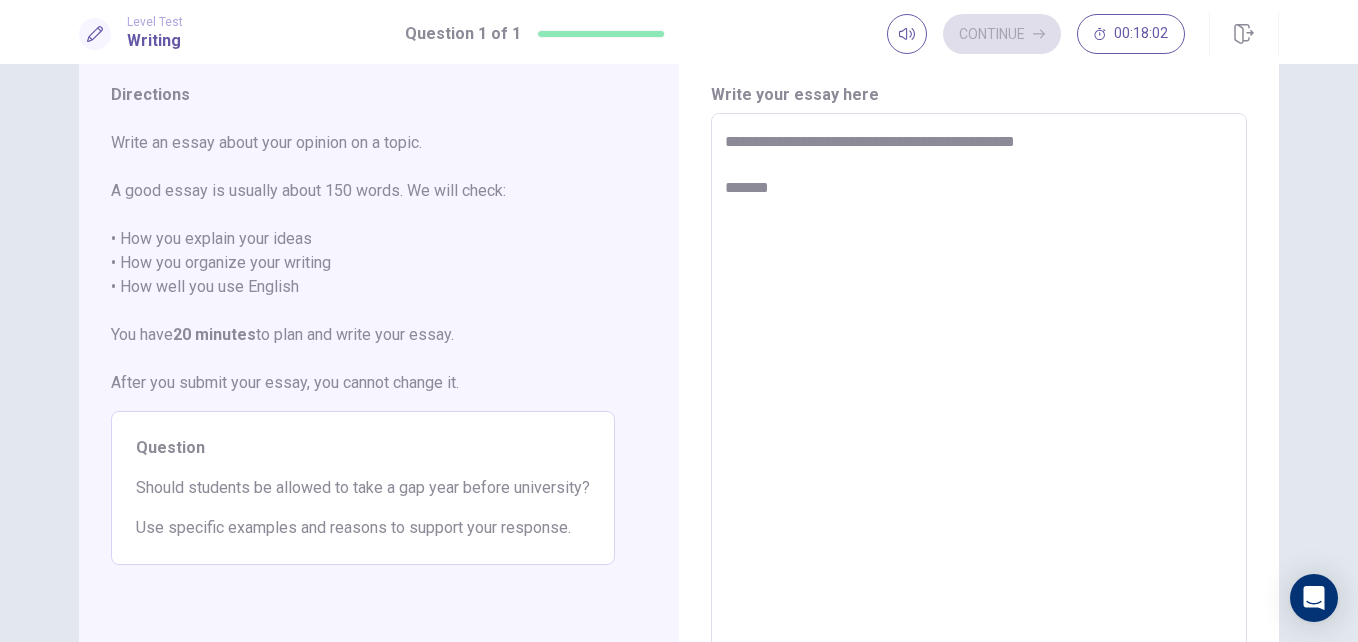 type on "*" 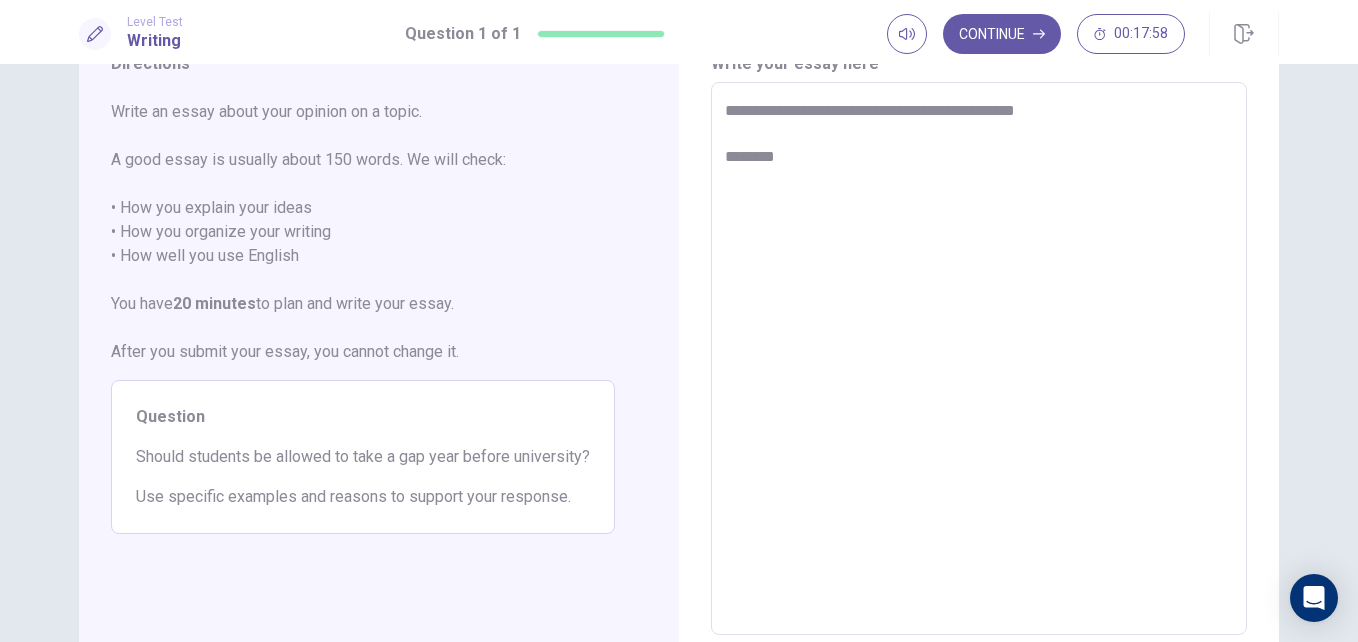scroll, scrollTop: 0, scrollLeft: 0, axis: both 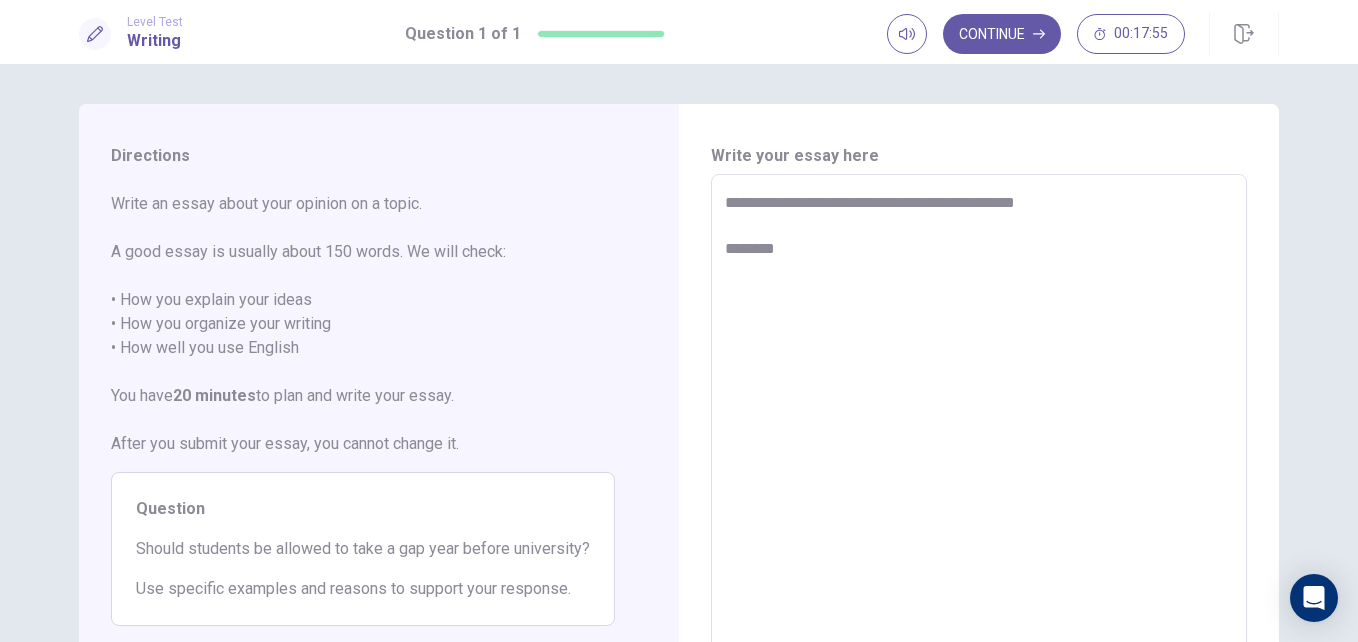 type on "*" 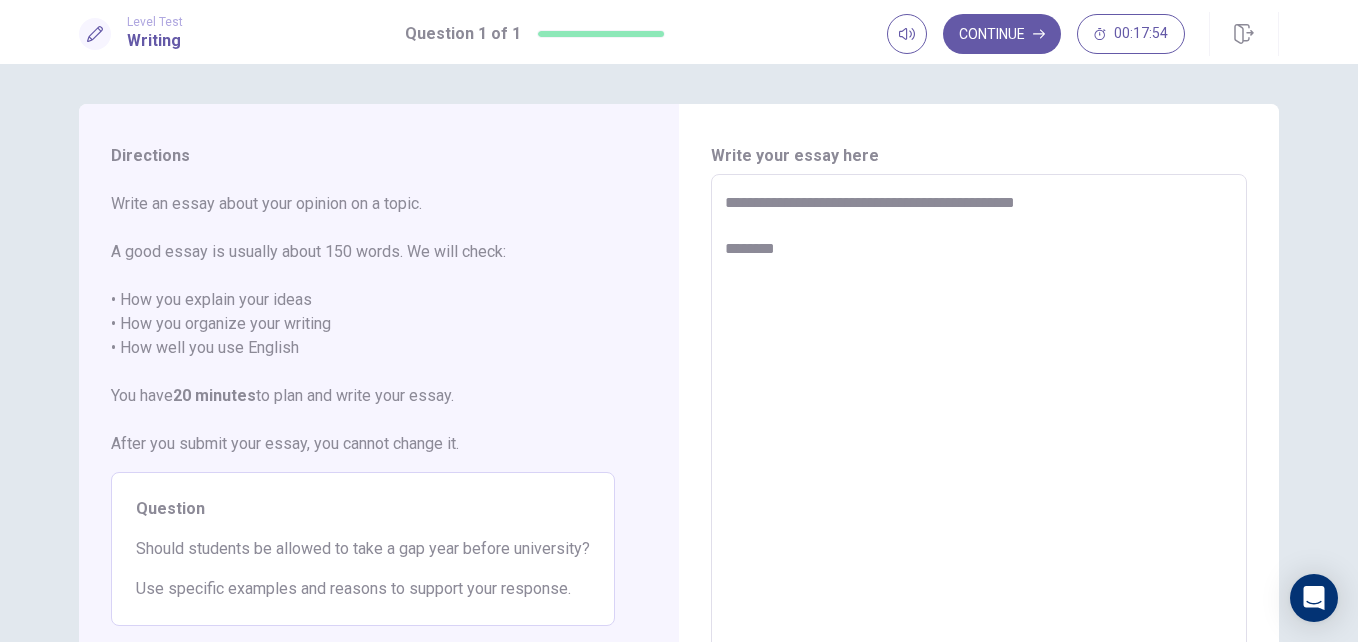 type on "**********" 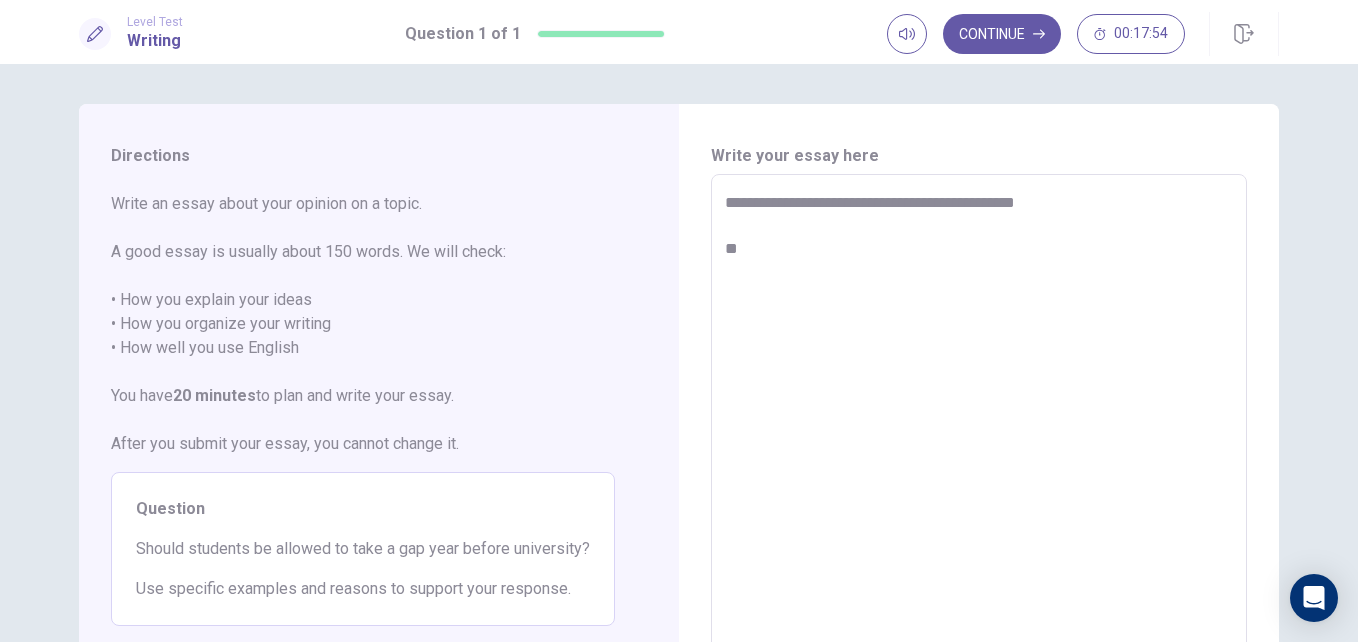 type on "*" 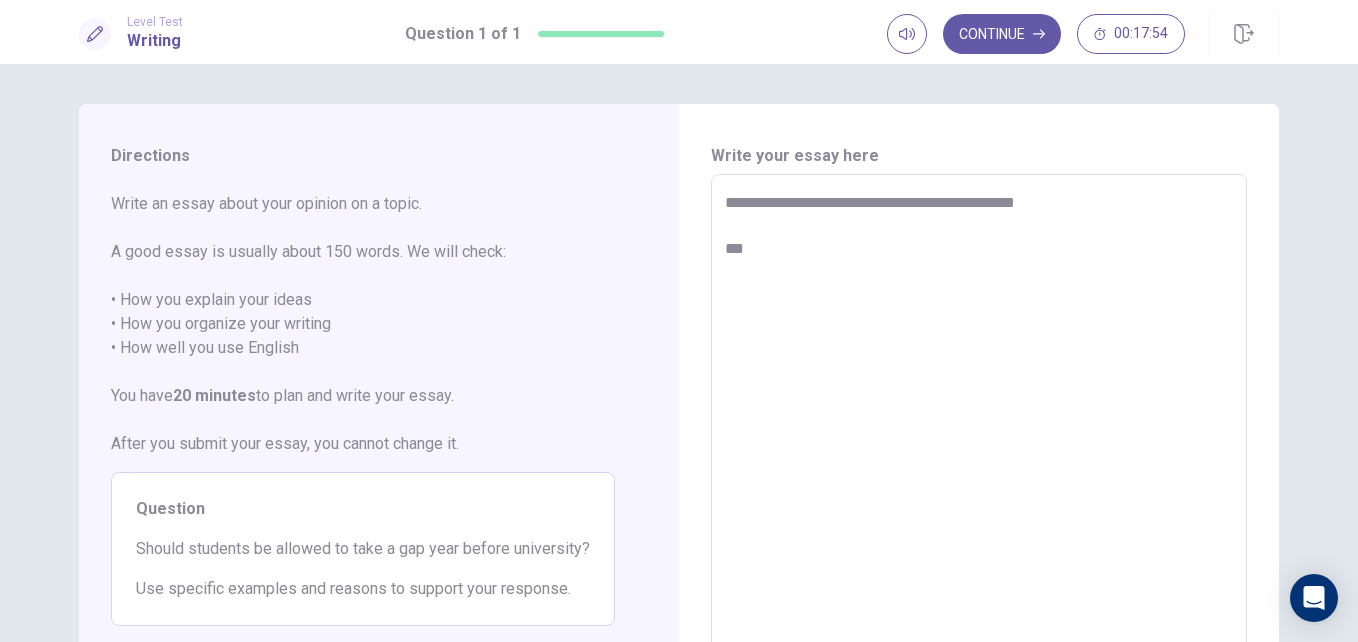 type on "*" 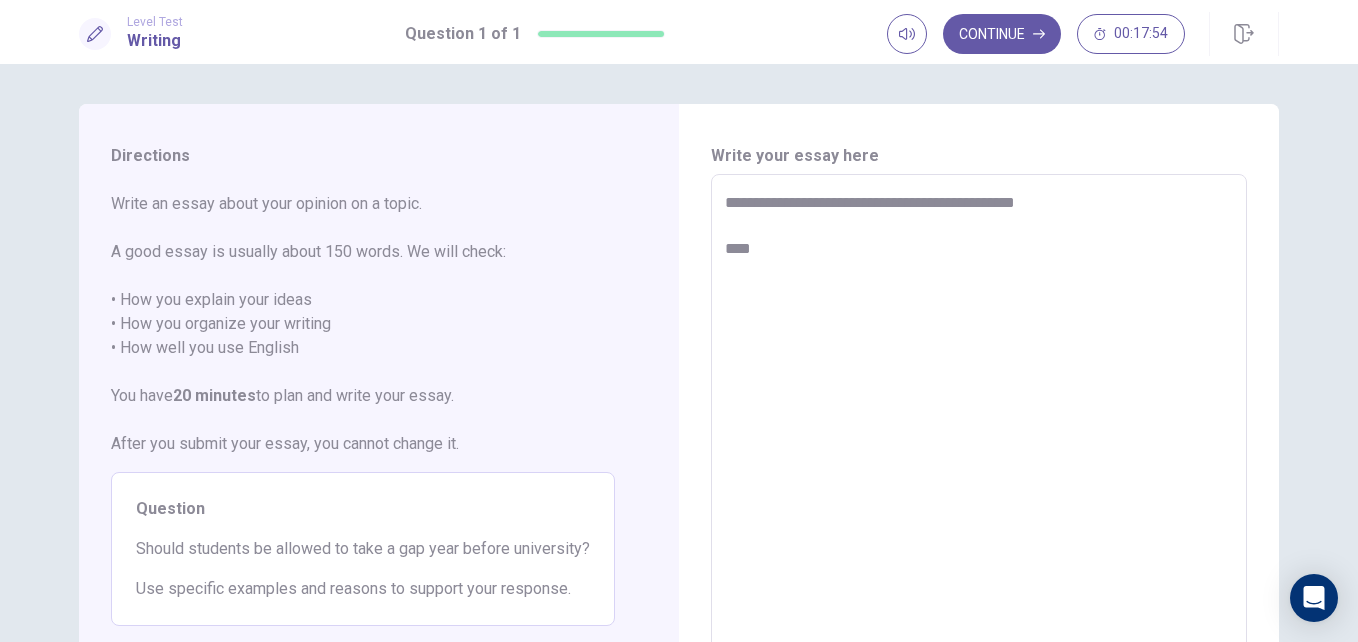 type on "*" 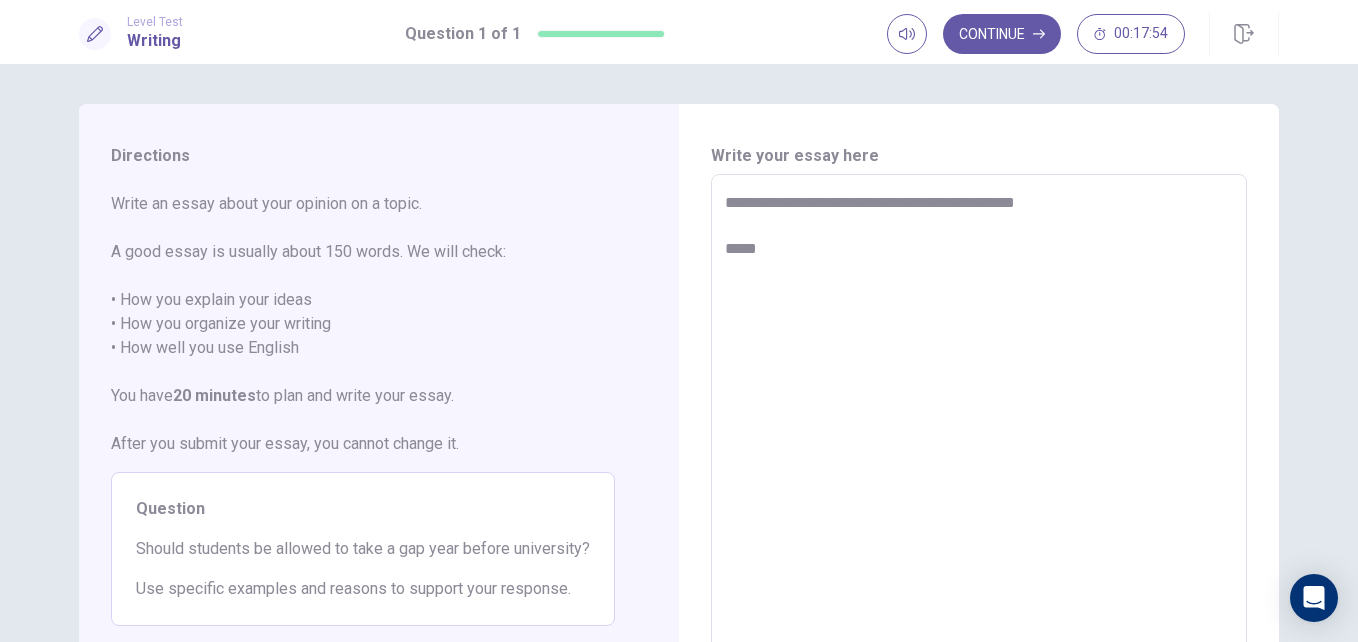 type on "*" 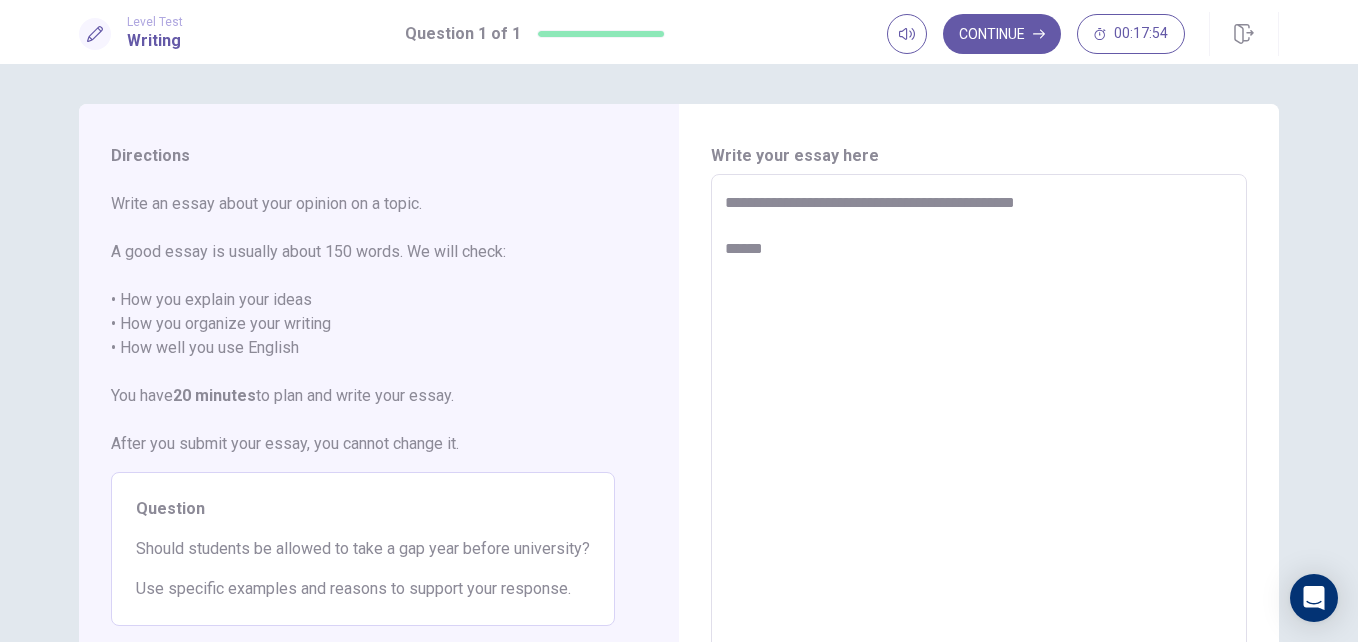 type on "*" 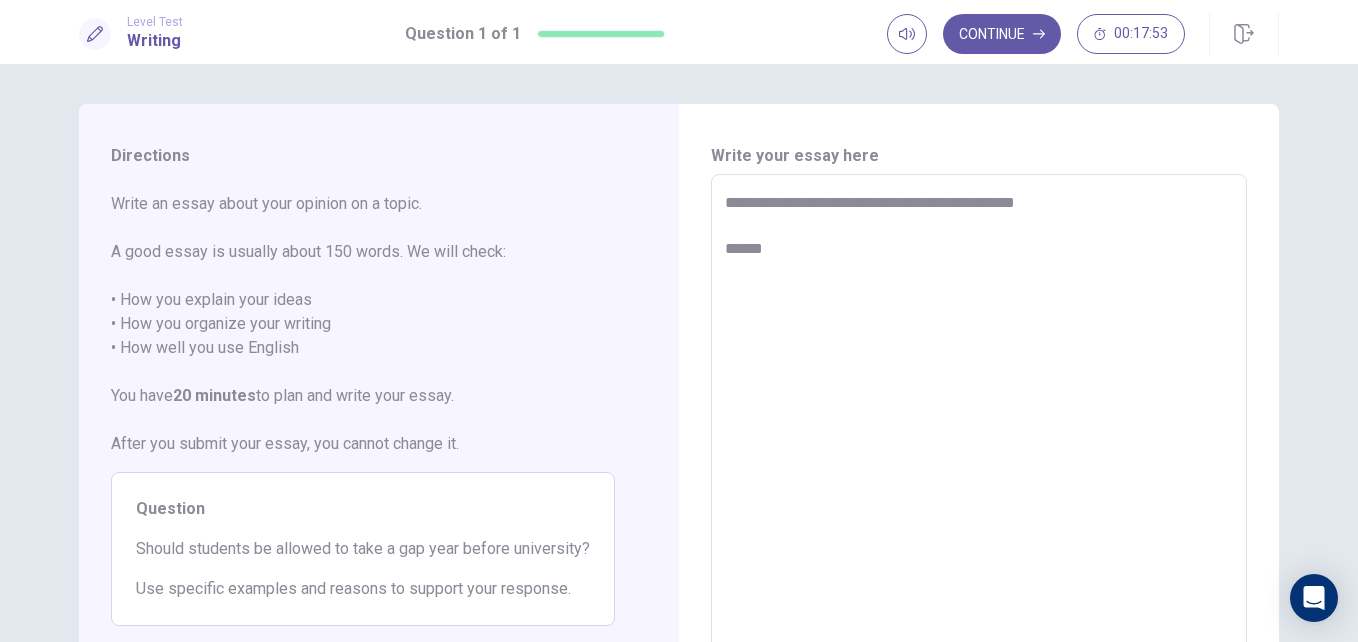 type on "**********" 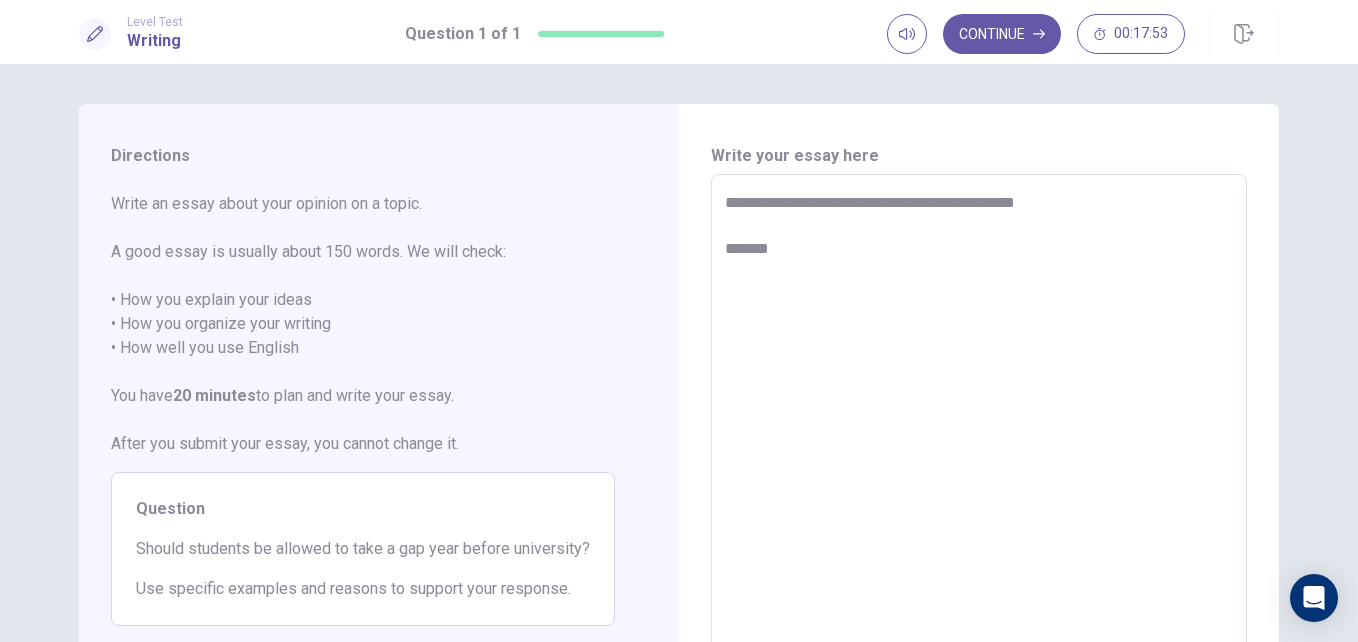 type on "*" 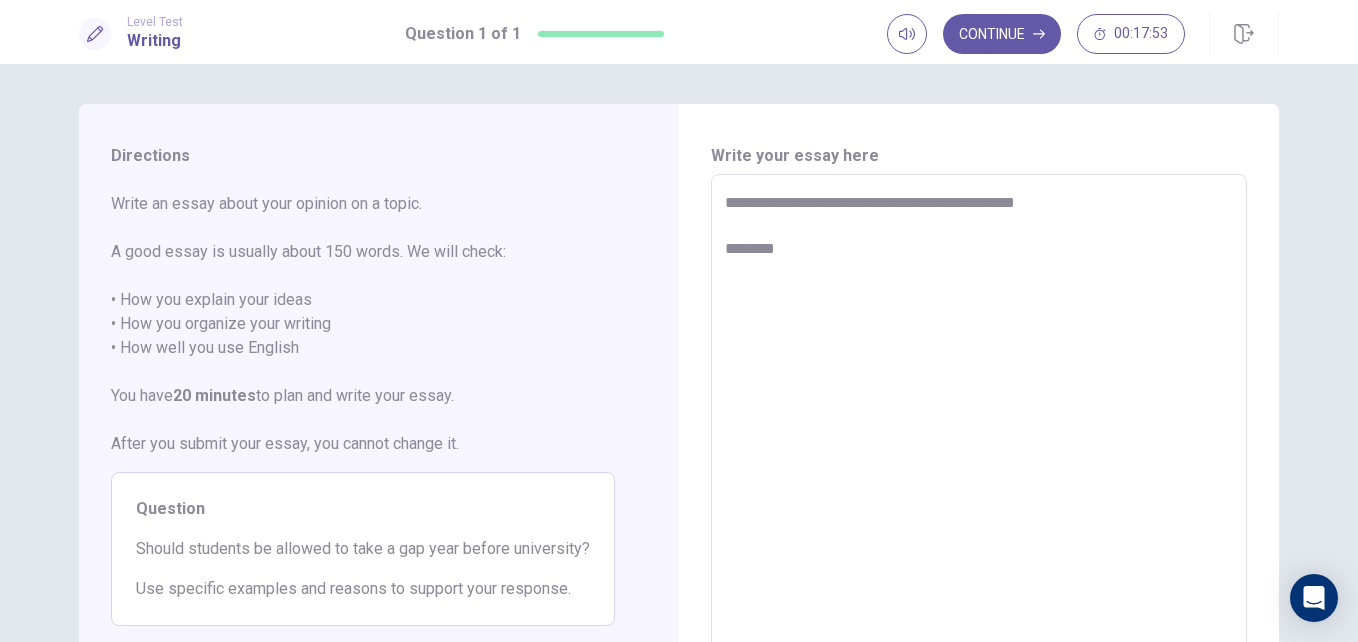 type on "*" 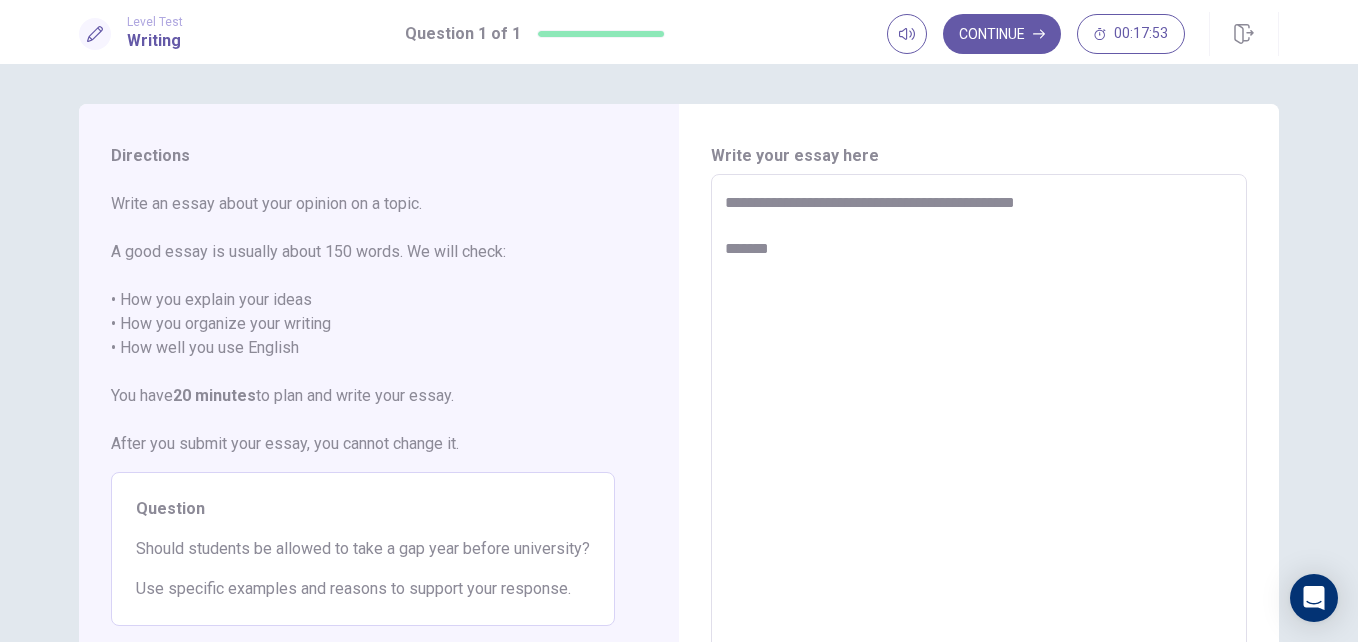 type on "*" 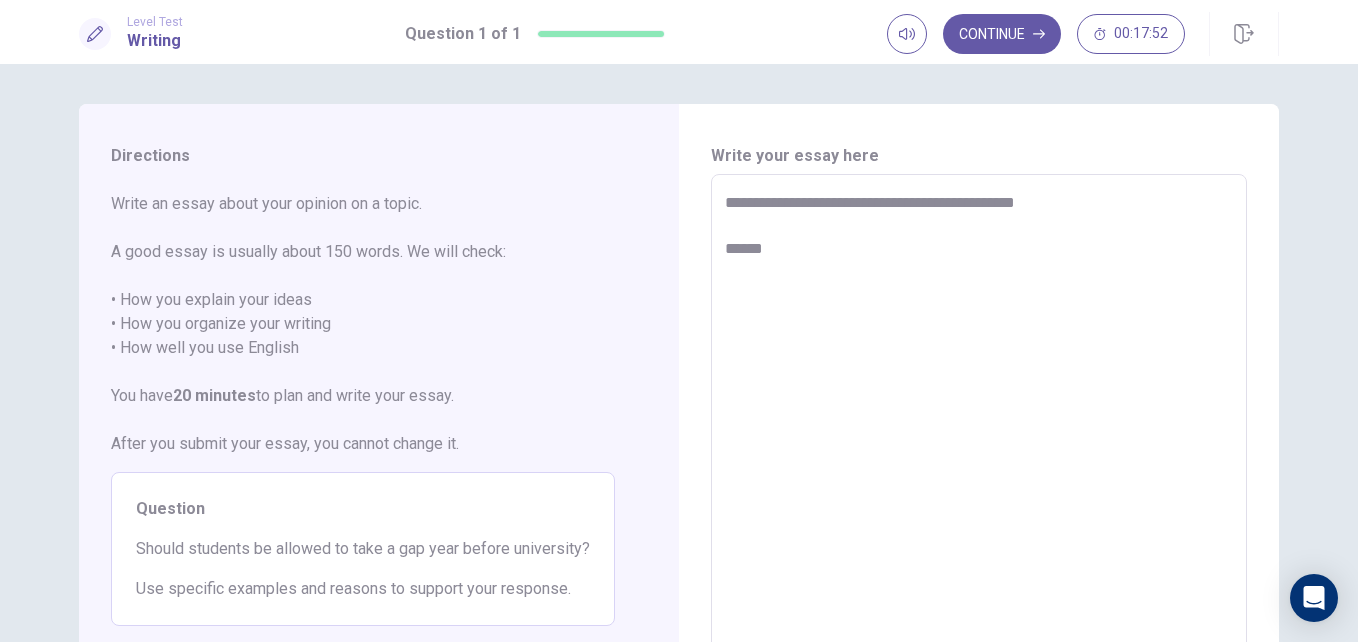 type on "*" 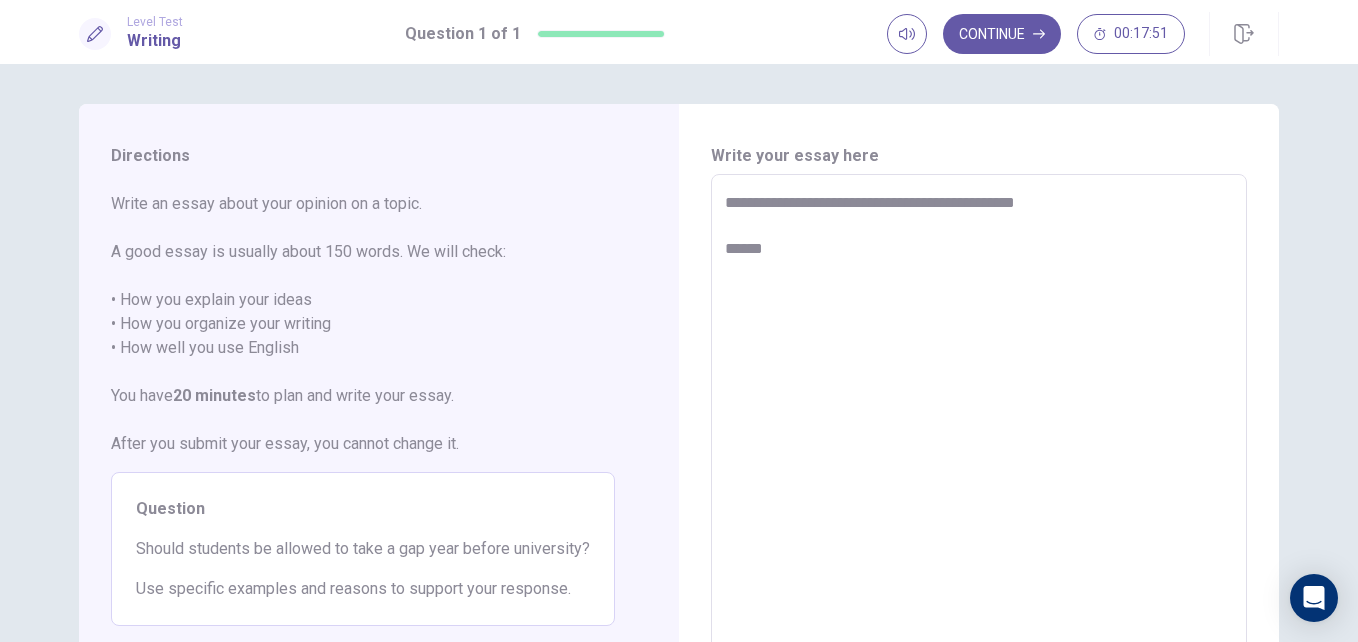 type on "**********" 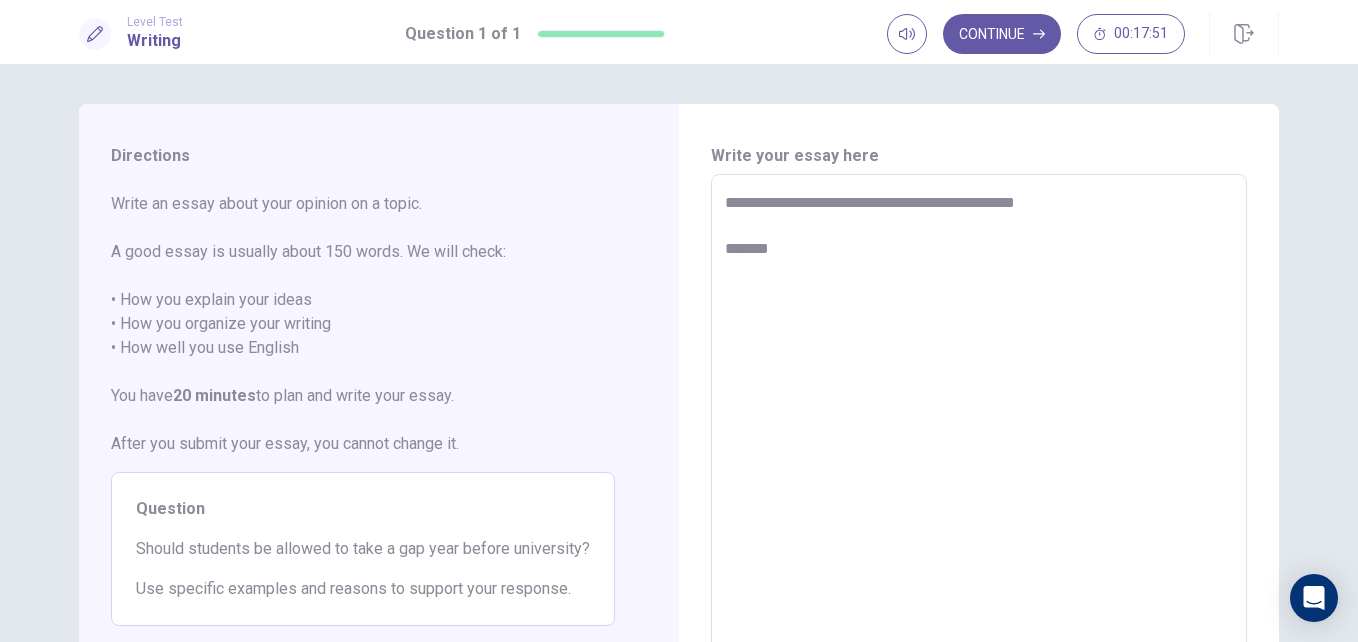 type on "*" 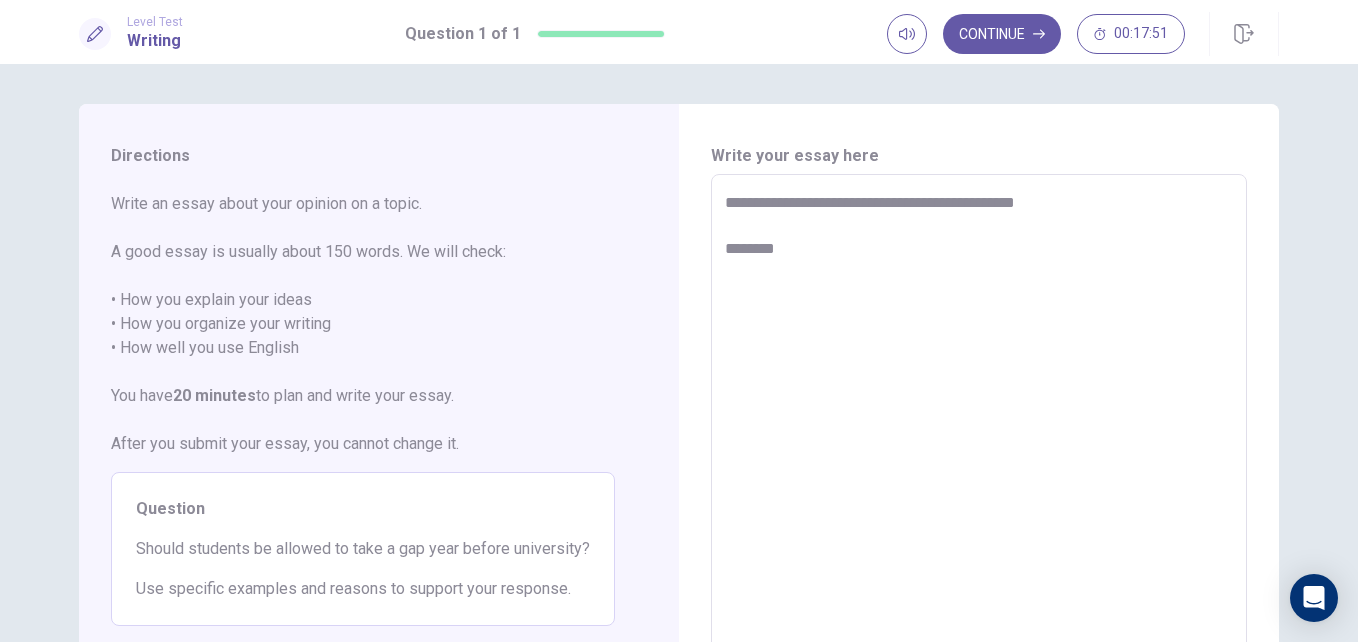 type on "*" 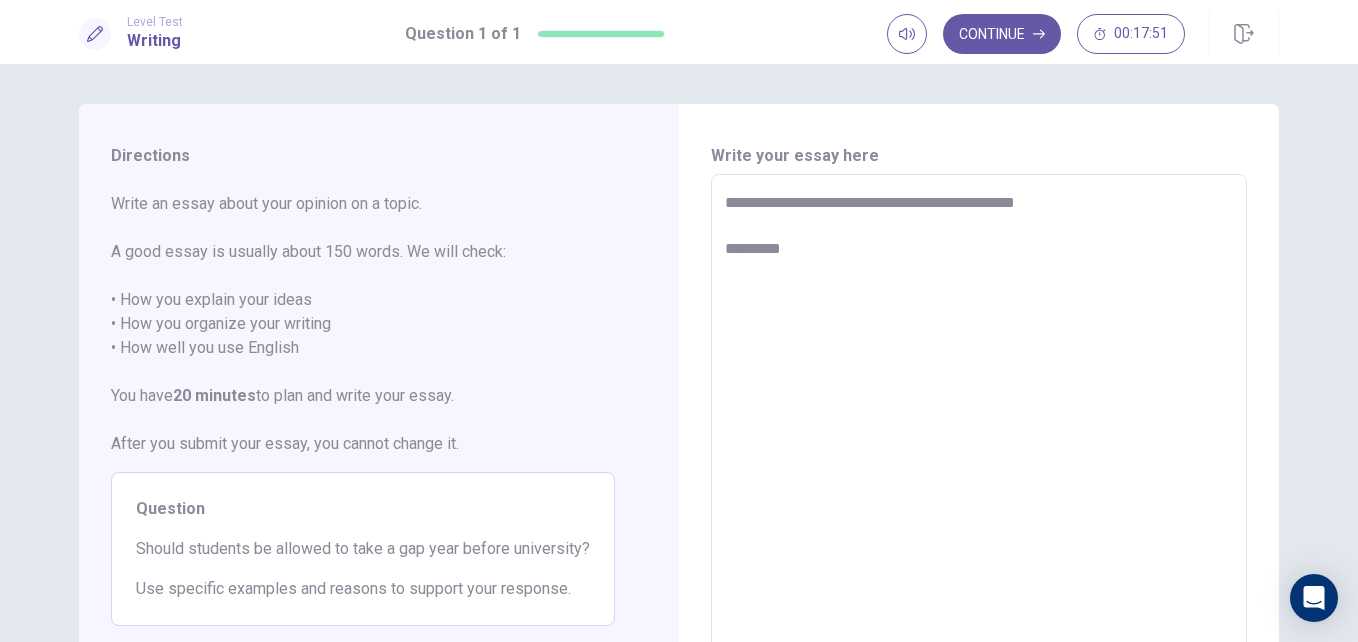 type on "*" 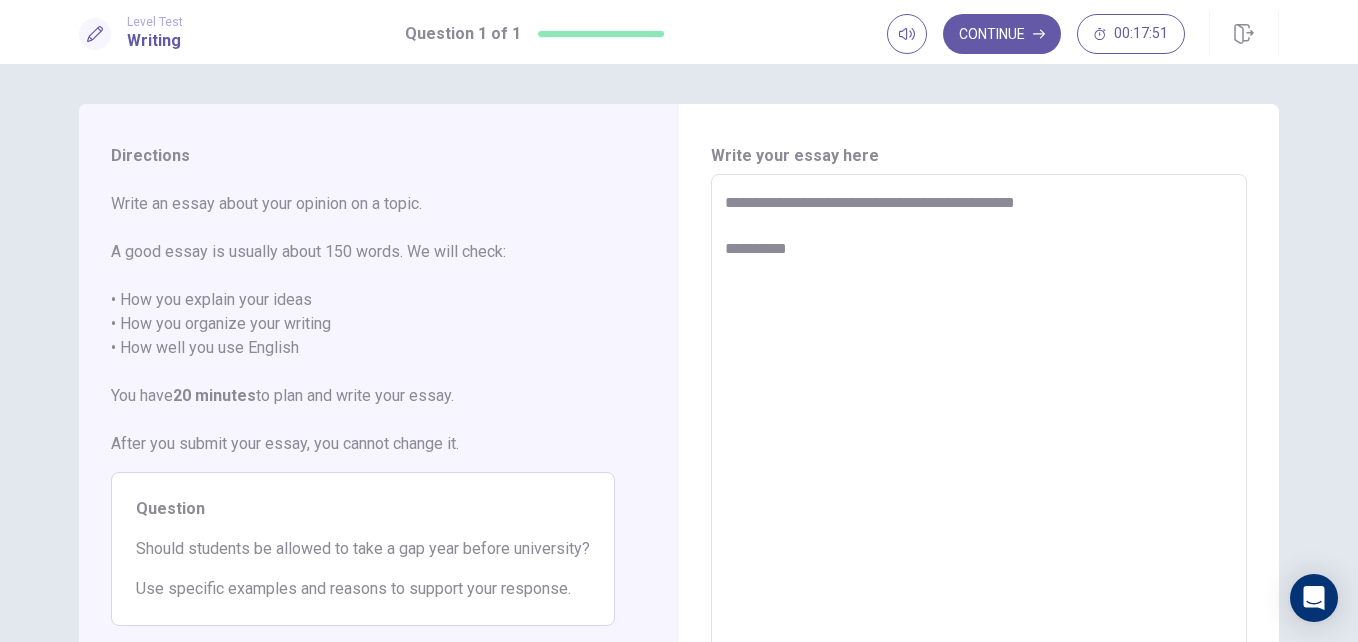 type on "*" 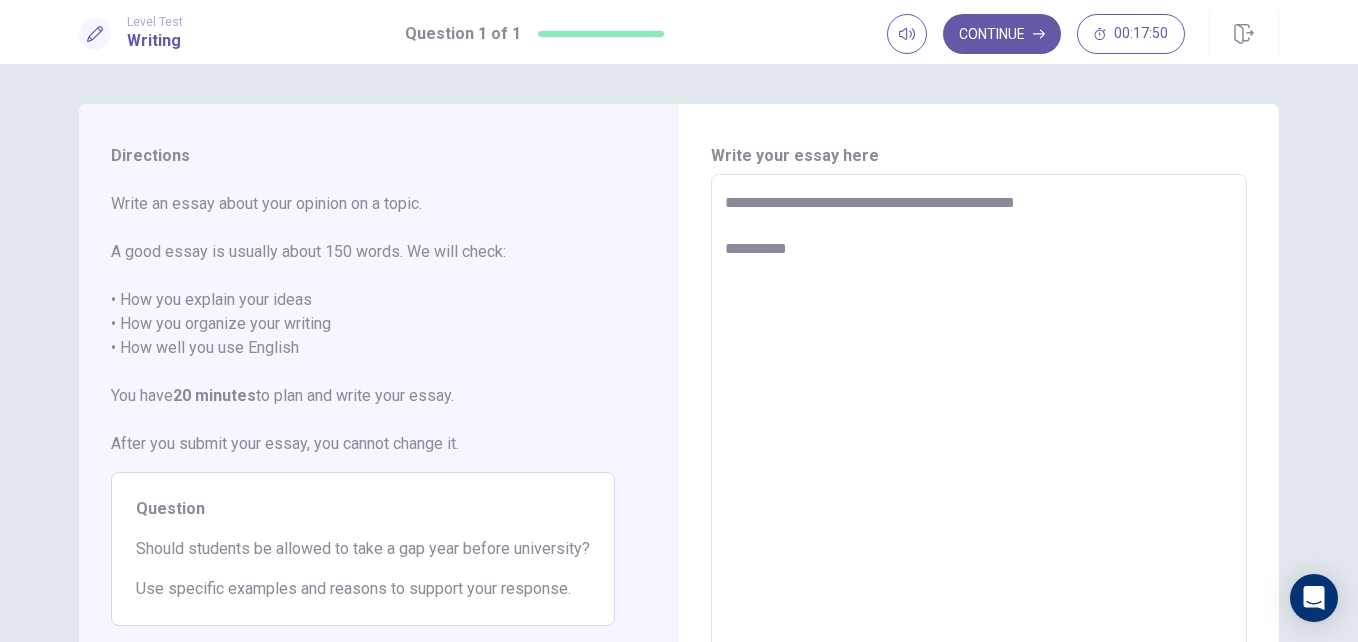 type on "**********" 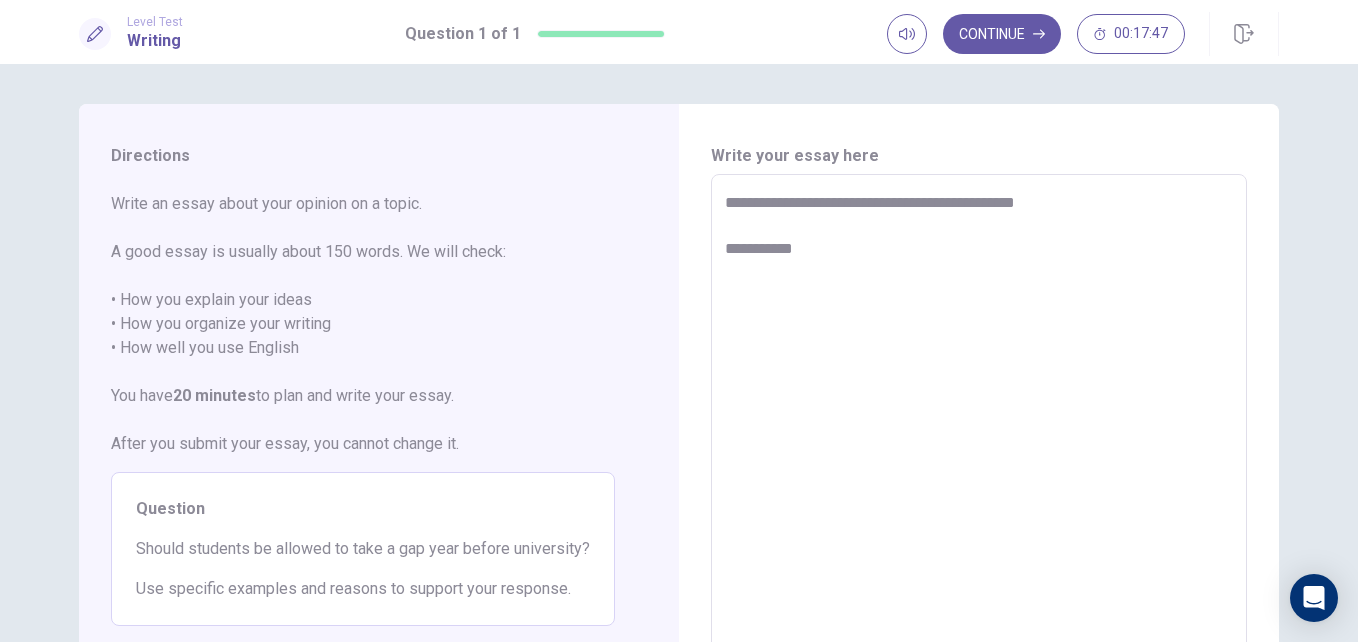 type on "*" 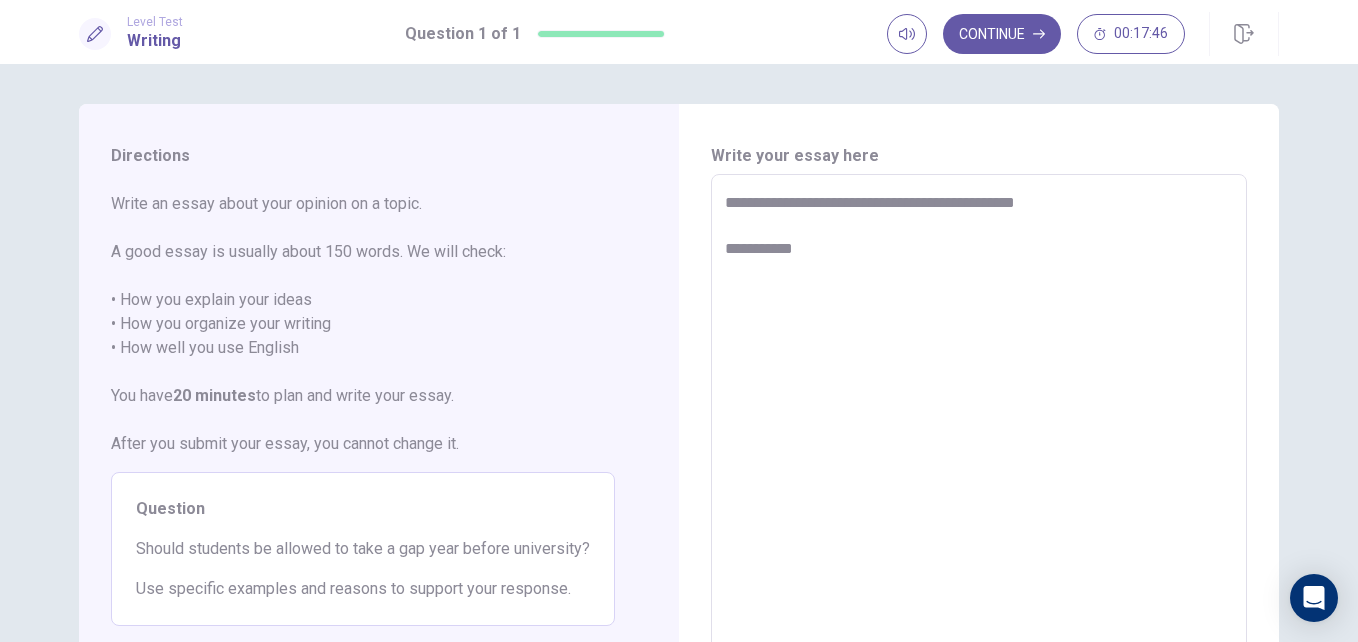 type on "**********" 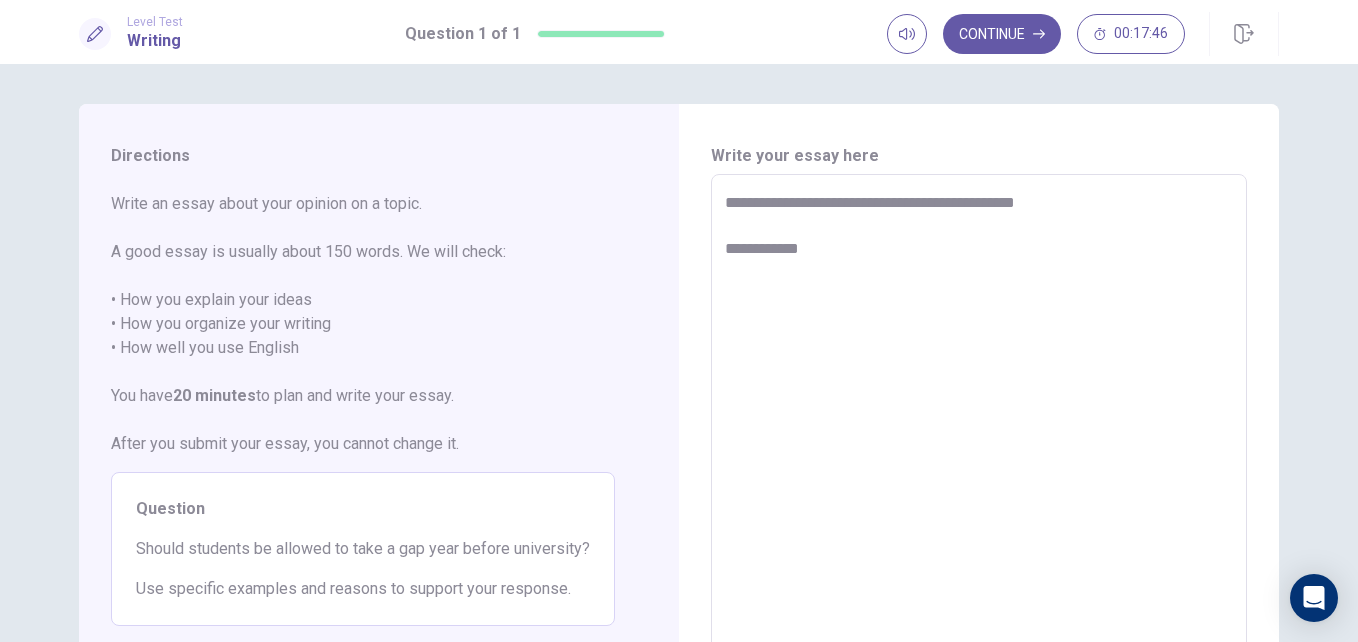 type on "*" 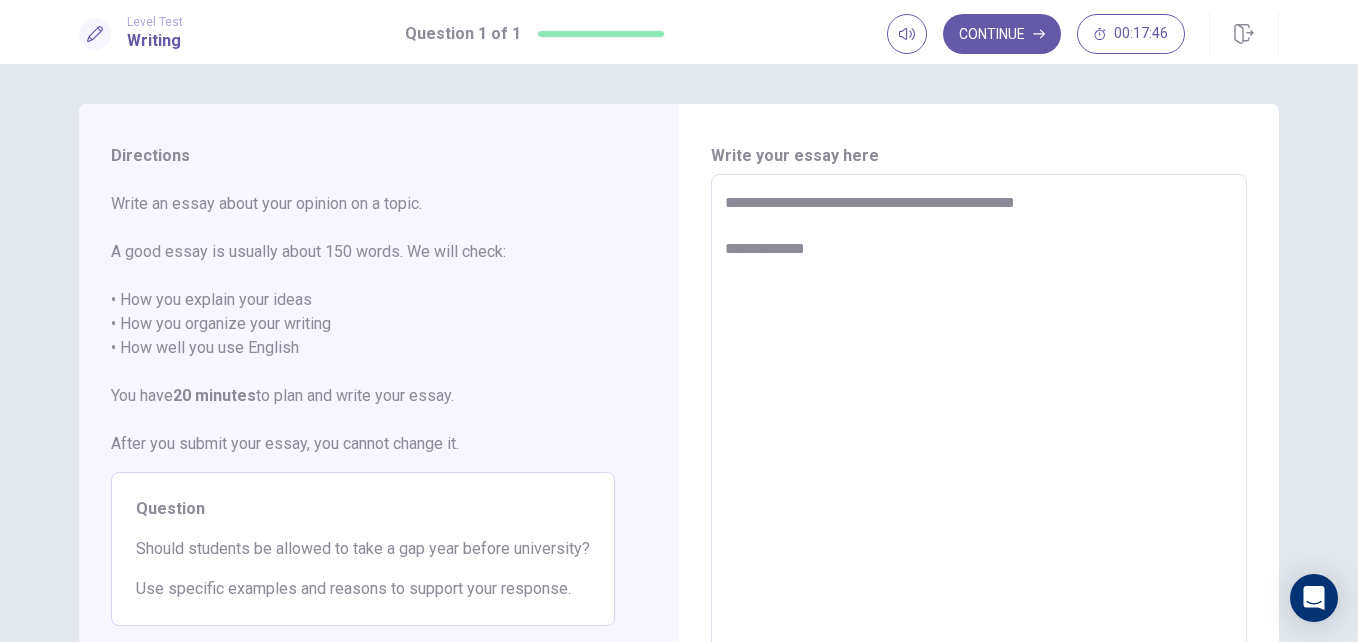 type on "*" 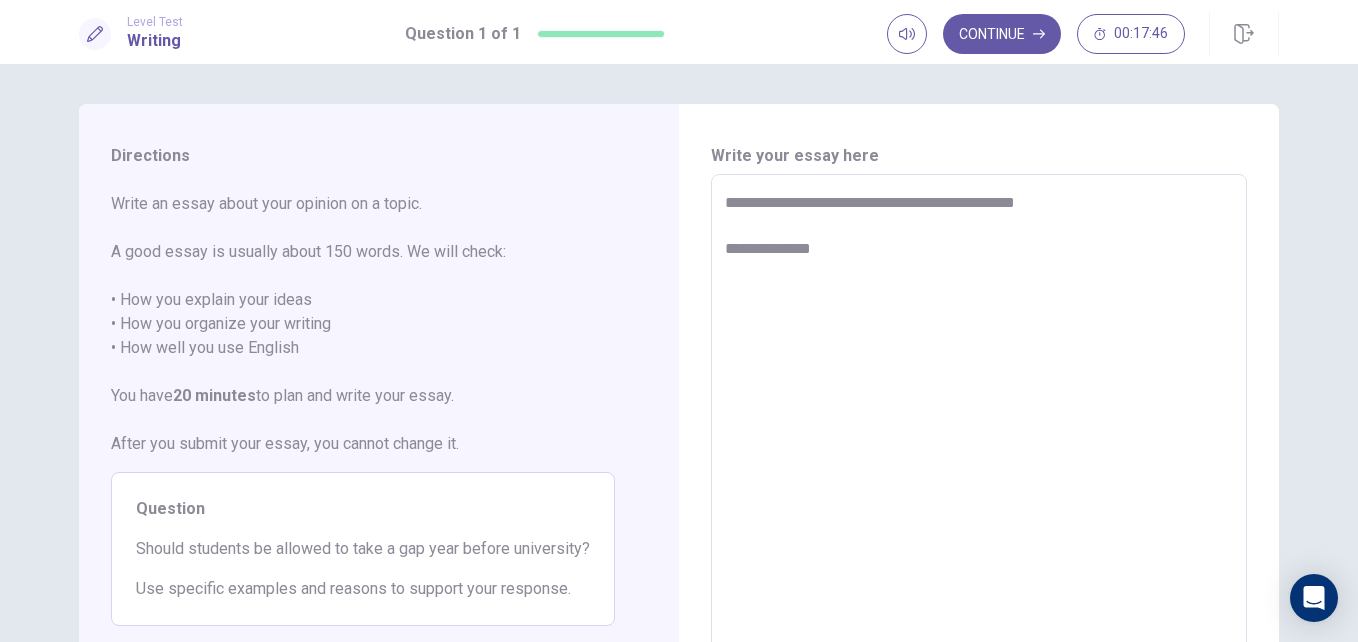 type on "*" 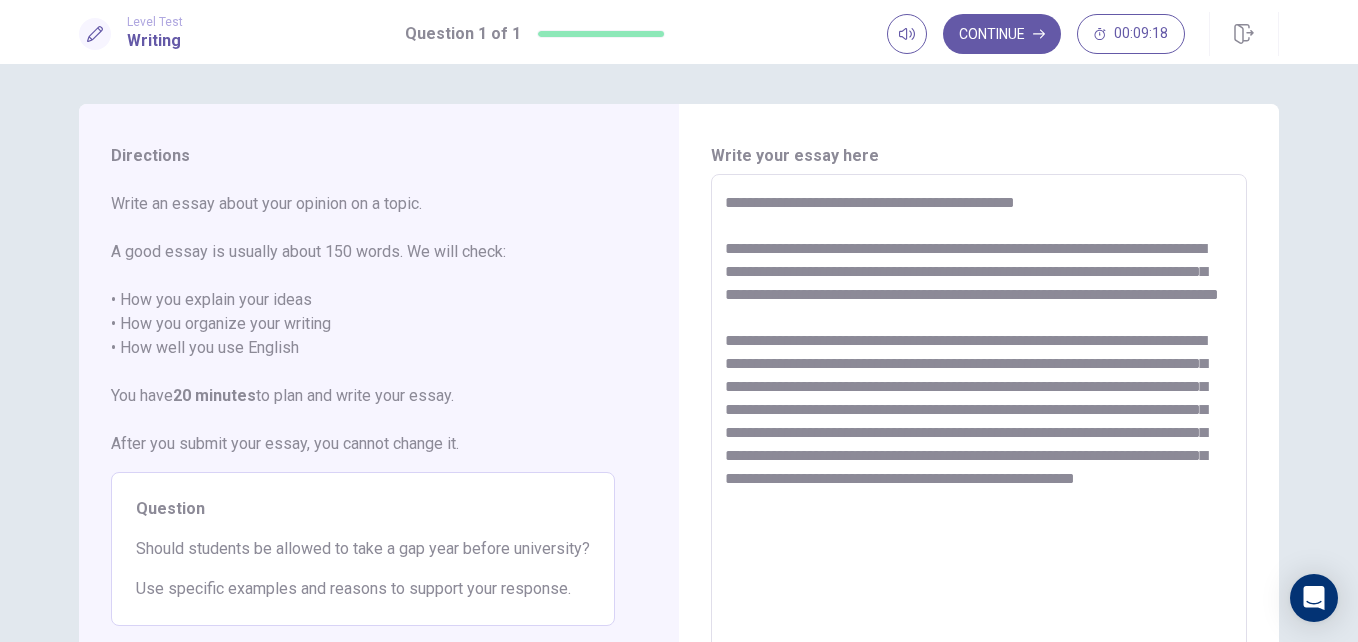 click on "**********" at bounding box center (979, 451) 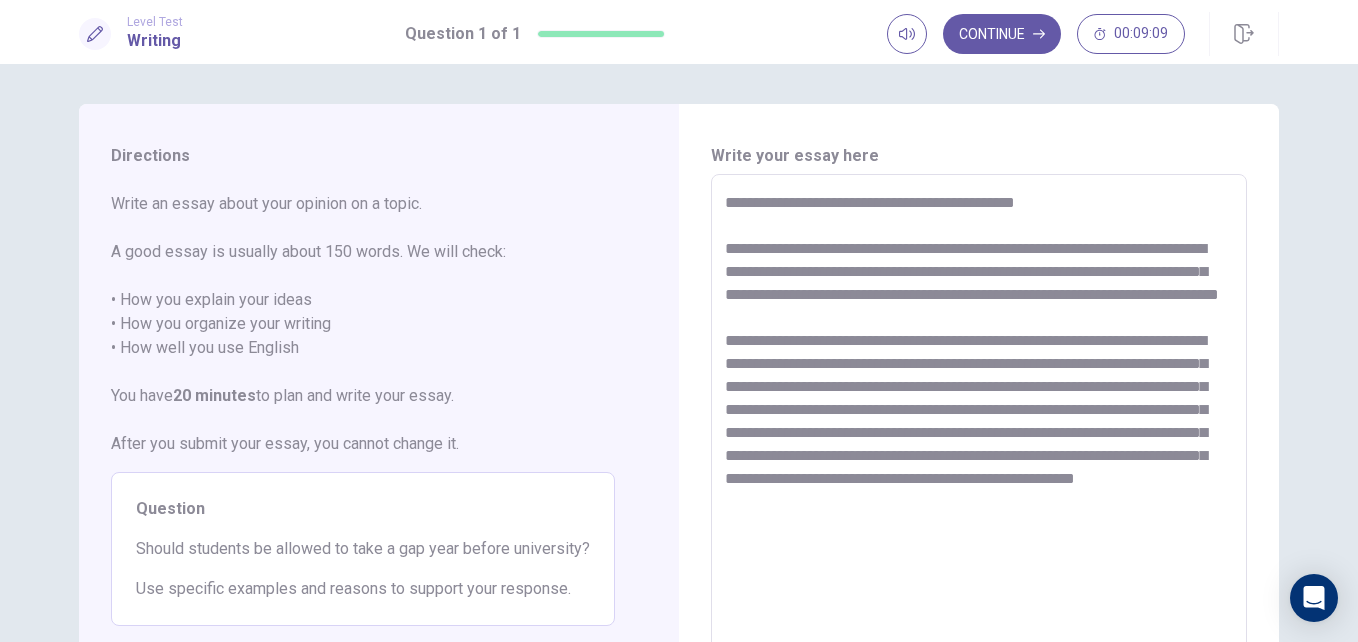 click on "**********" at bounding box center (979, 451) 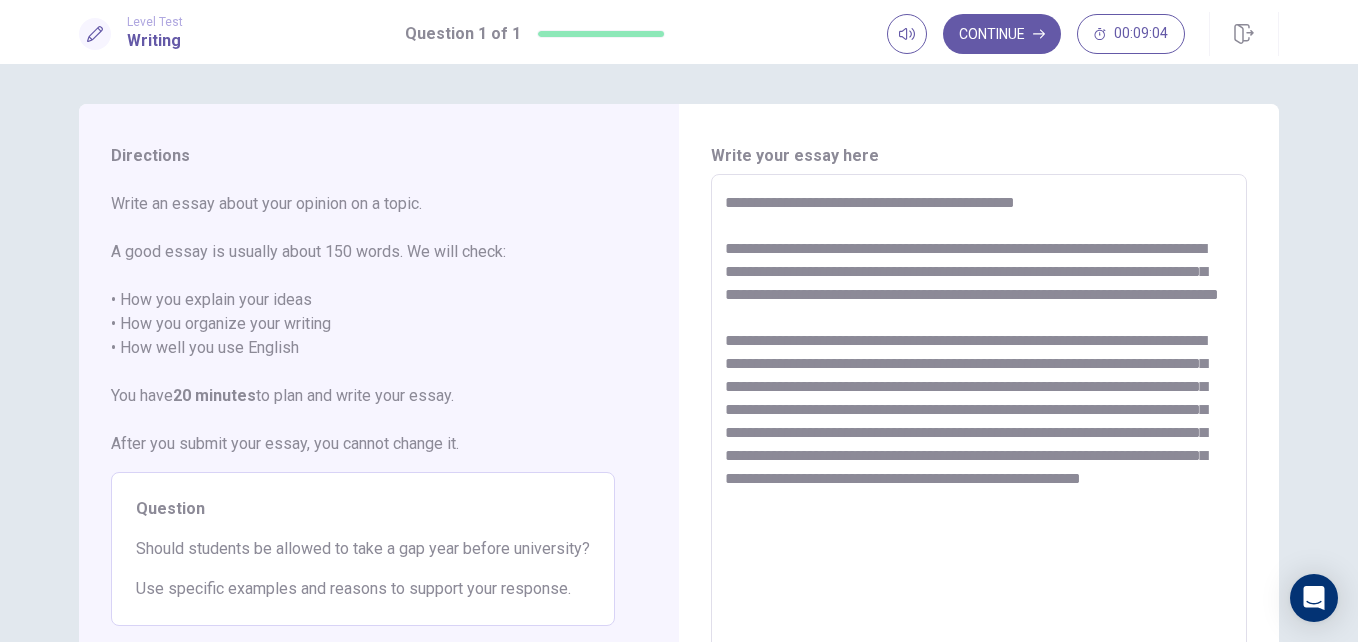 click on "**********" at bounding box center [979, 451] 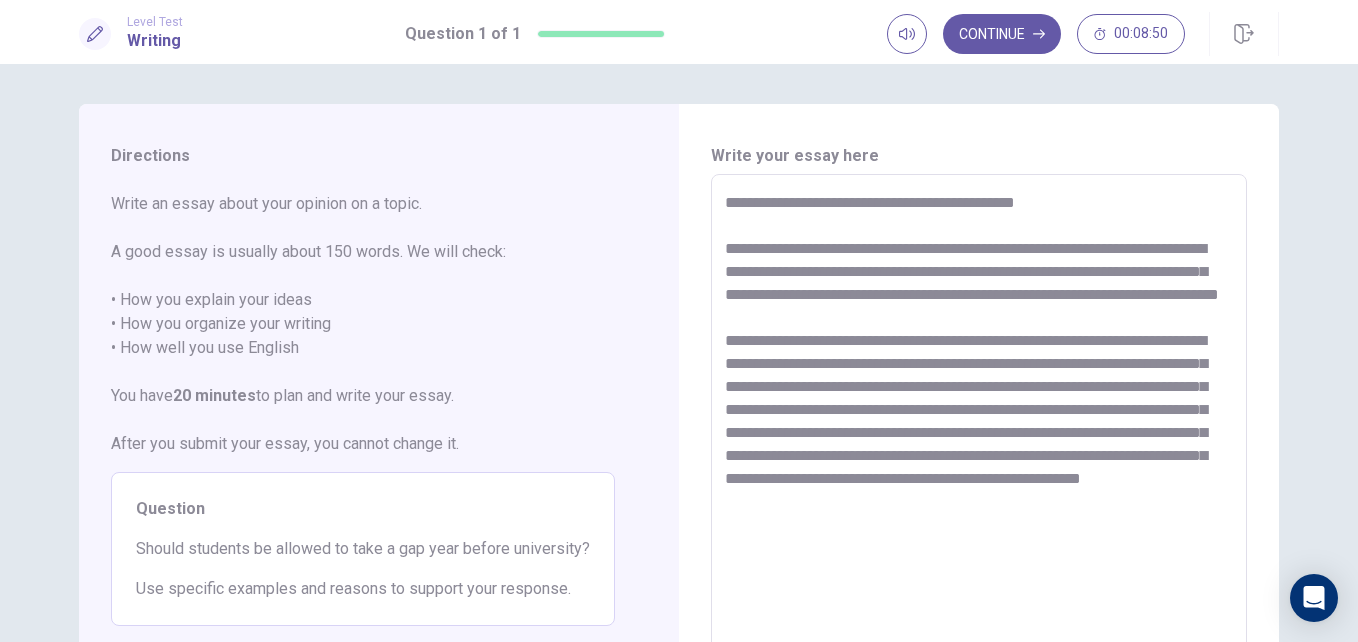 click on "**********" at bounding box center [979, 451] 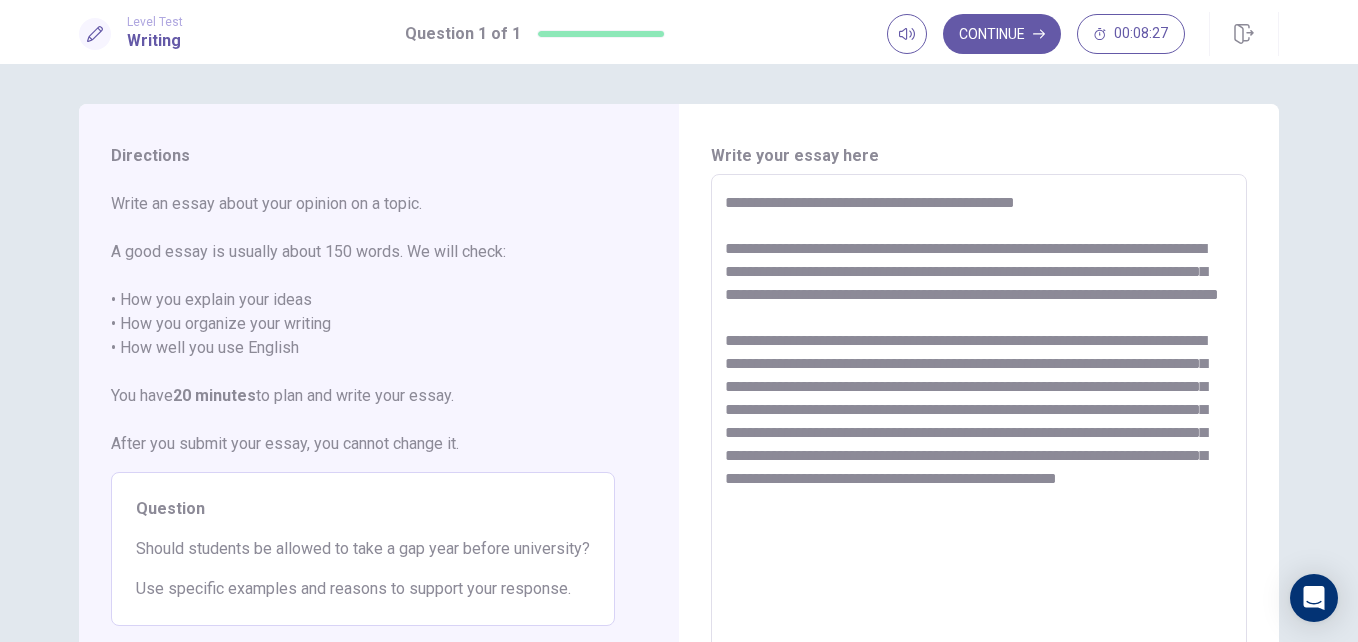 click on "**********" at bounding box center (979, 451) 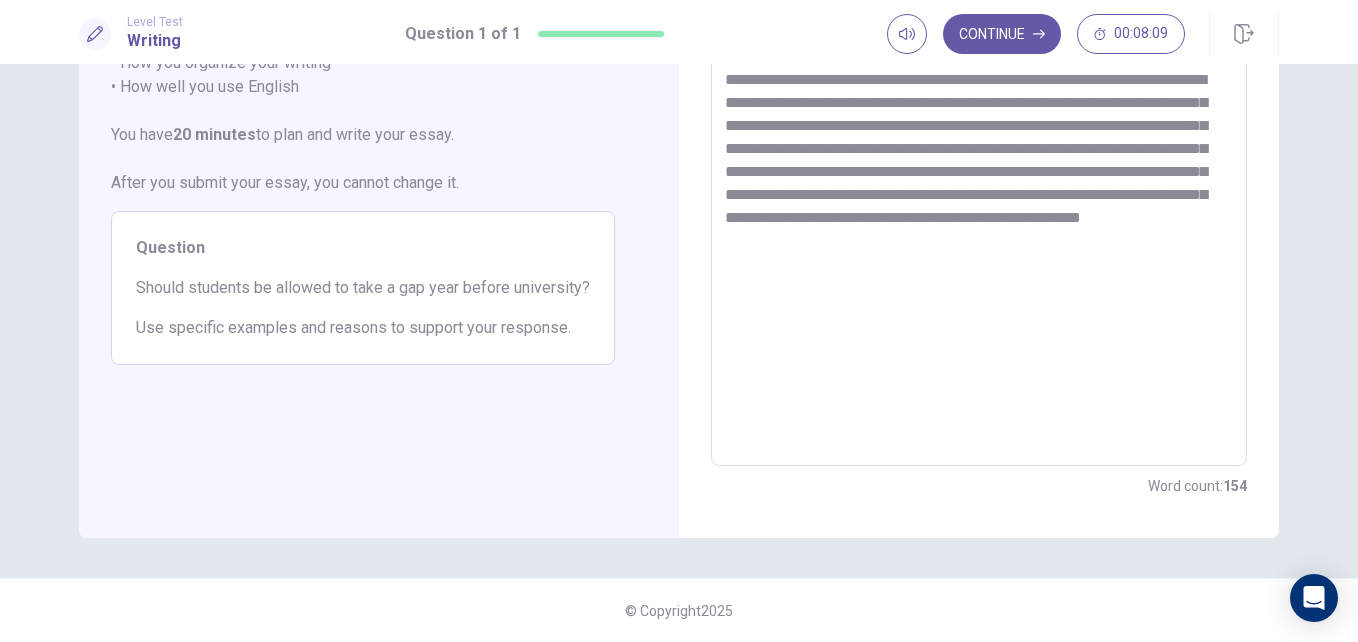 scroll, scrollTop: 247, scrollLeft: 0, axis: vertical 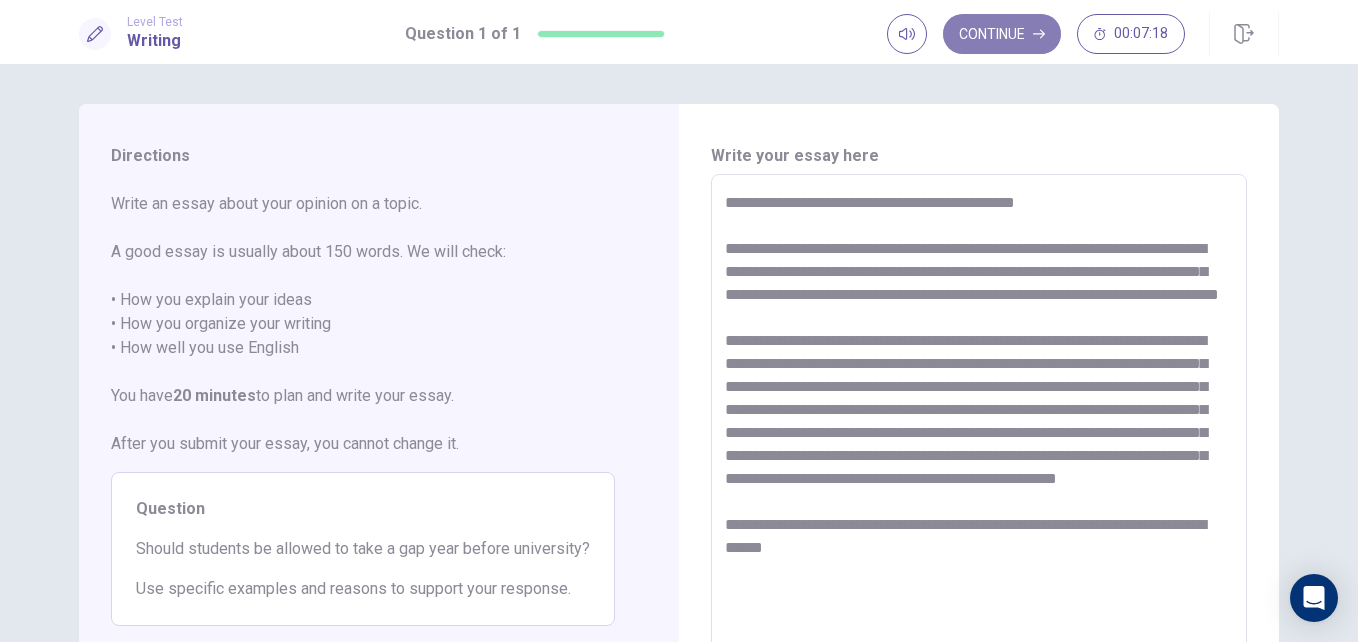 click on "Continue" at bounding box center [1002, 34] 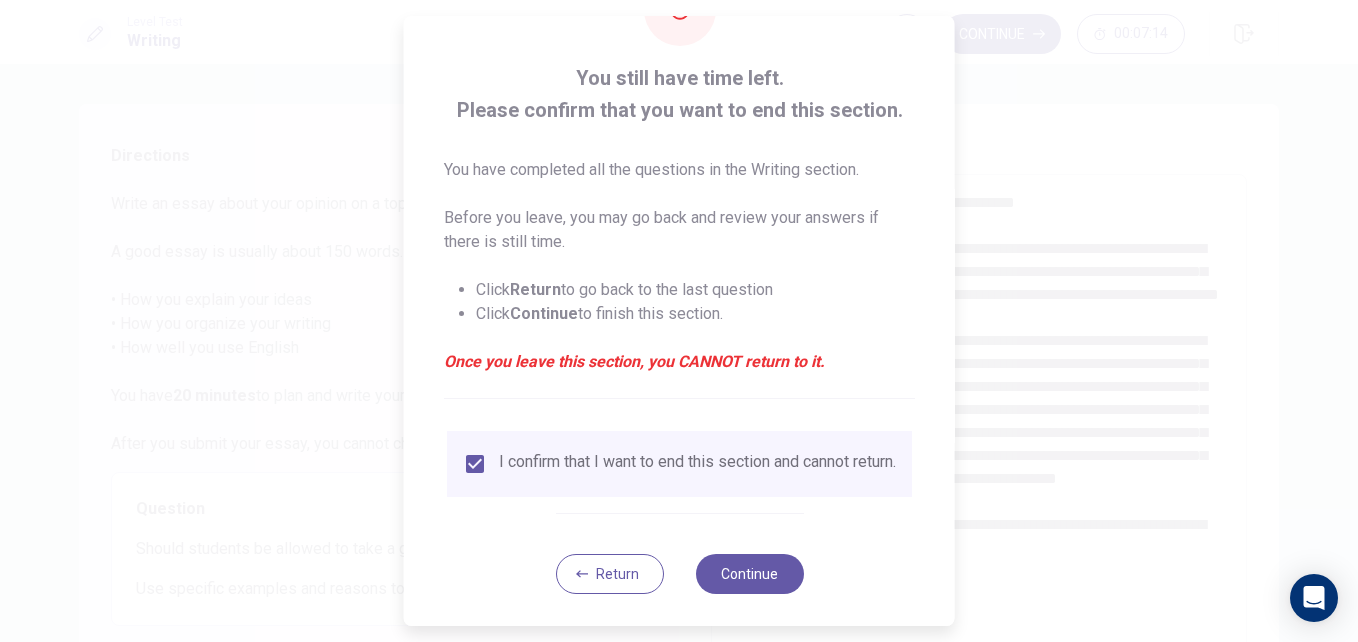scroll, scrollTop: 104, scrollLeft: 0, axis: vertical 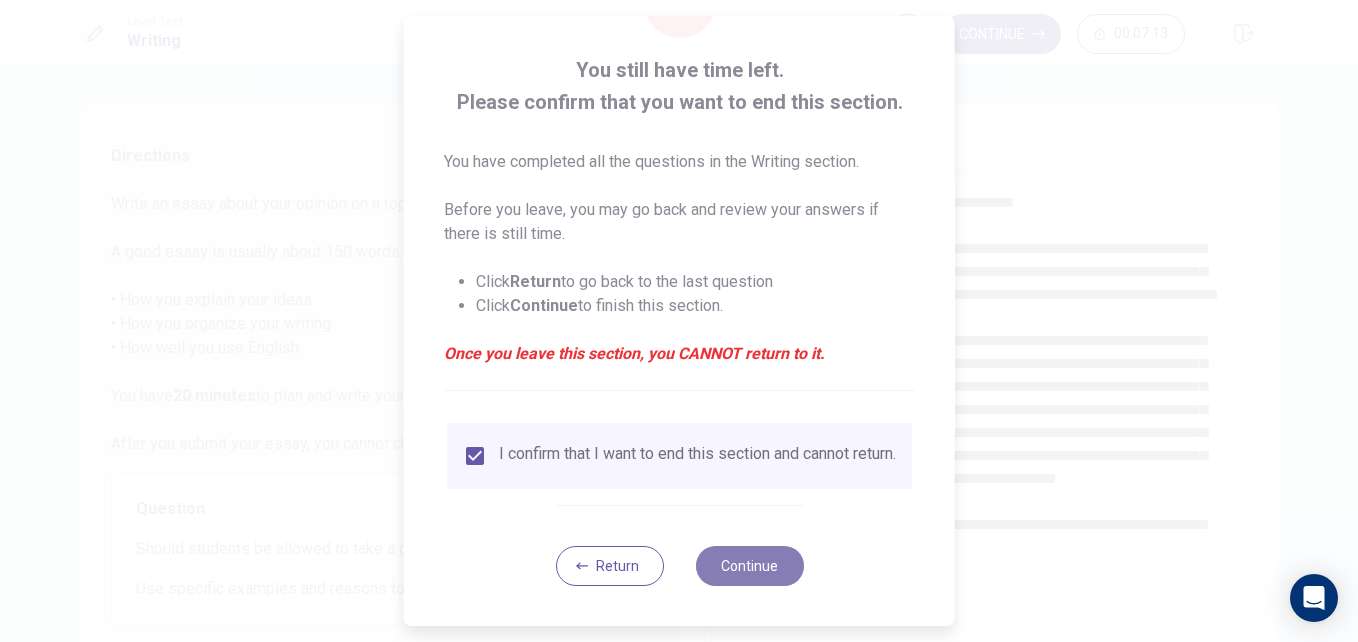 click on "Continue" at bounding box center [749, 566] 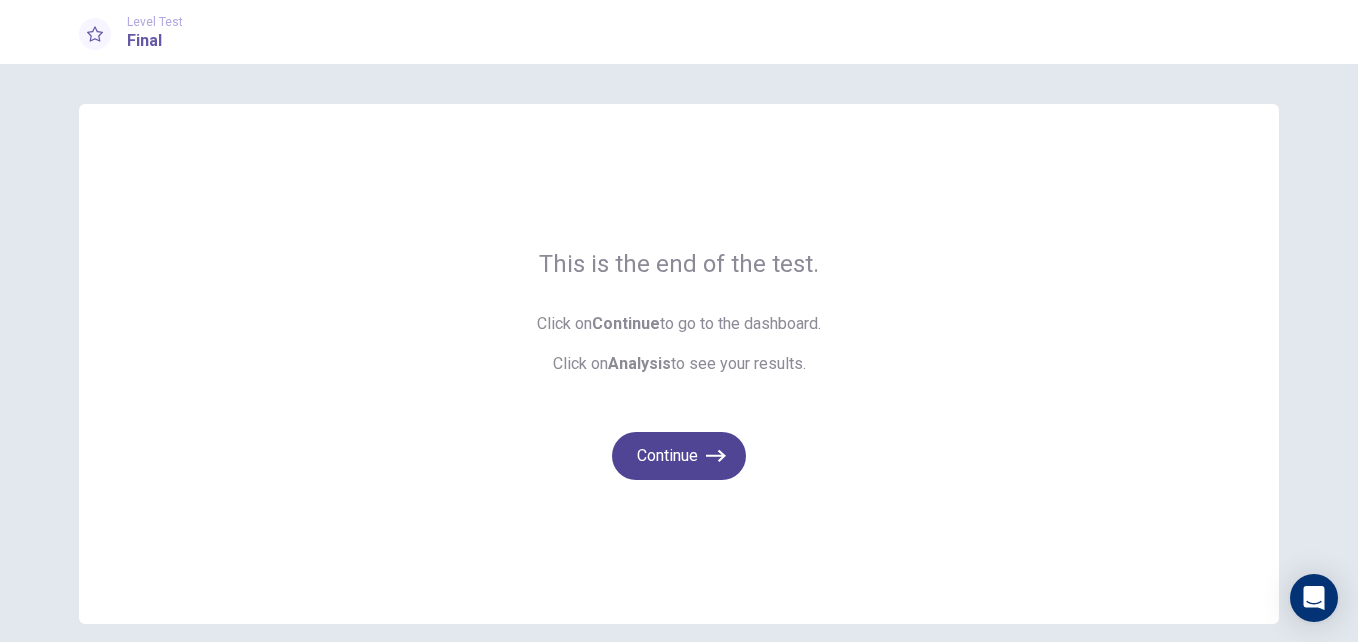 click 